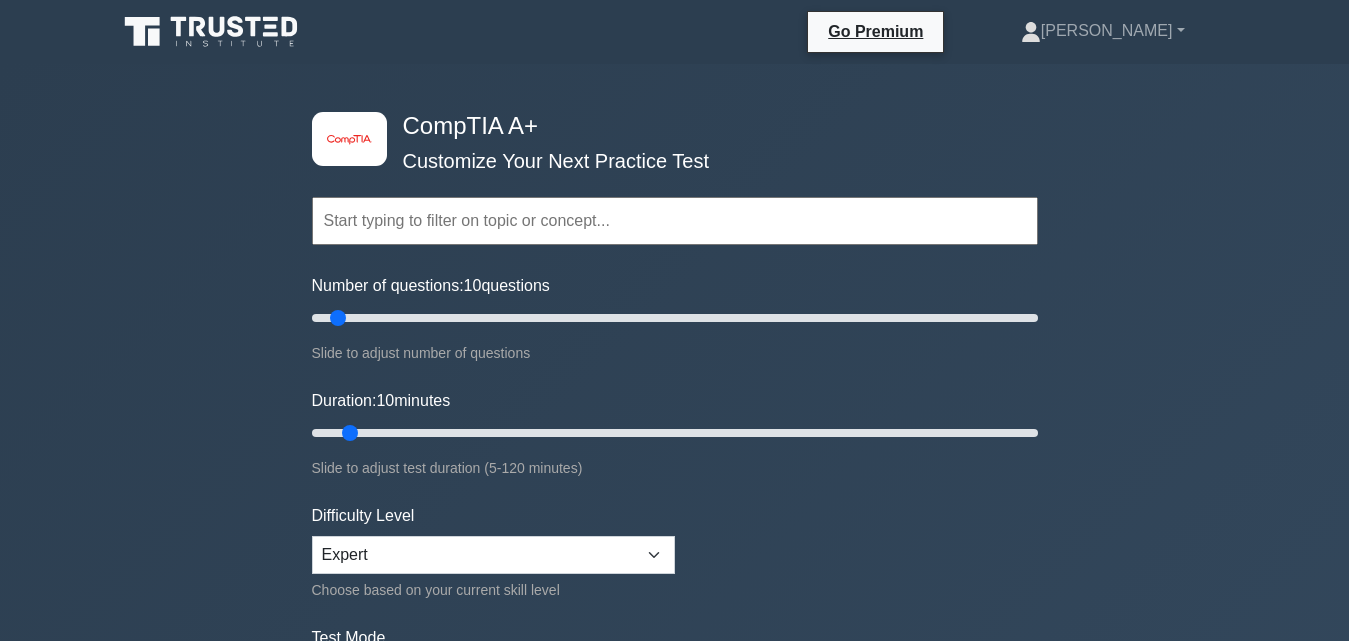 scroll, scrollTop: 0, scrollLeft: 0, axis: both 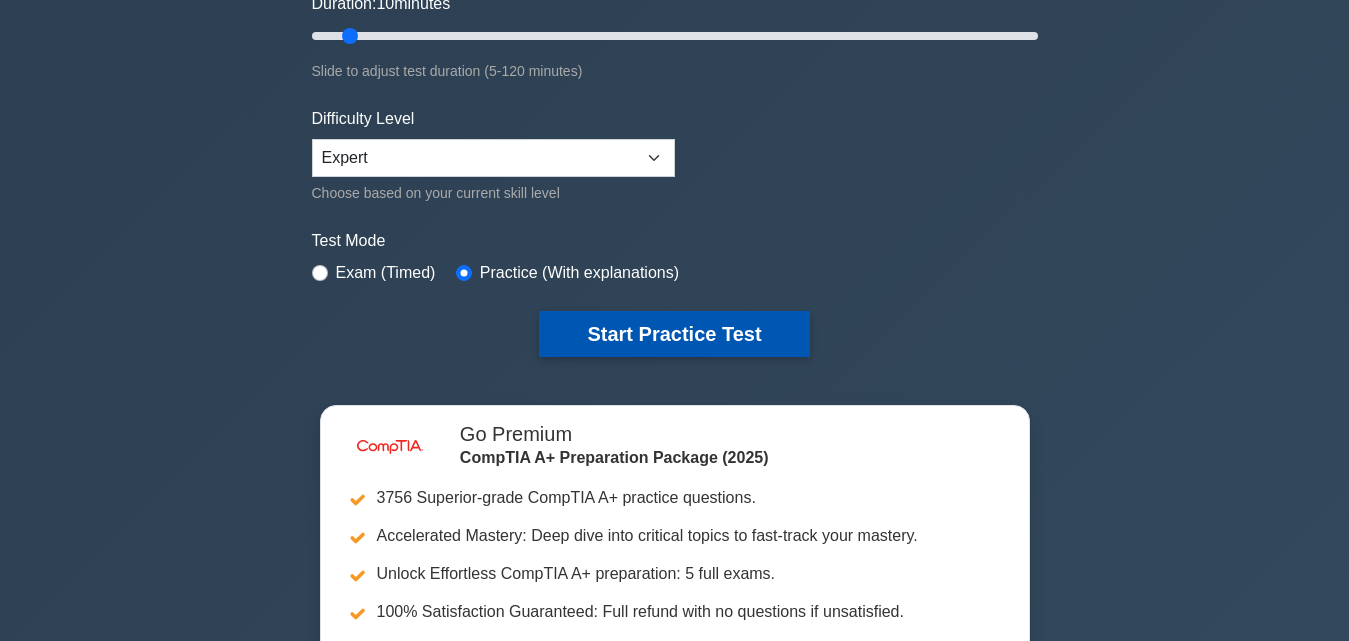 click on "Start Practice Test" at bounding box center [674, 334] 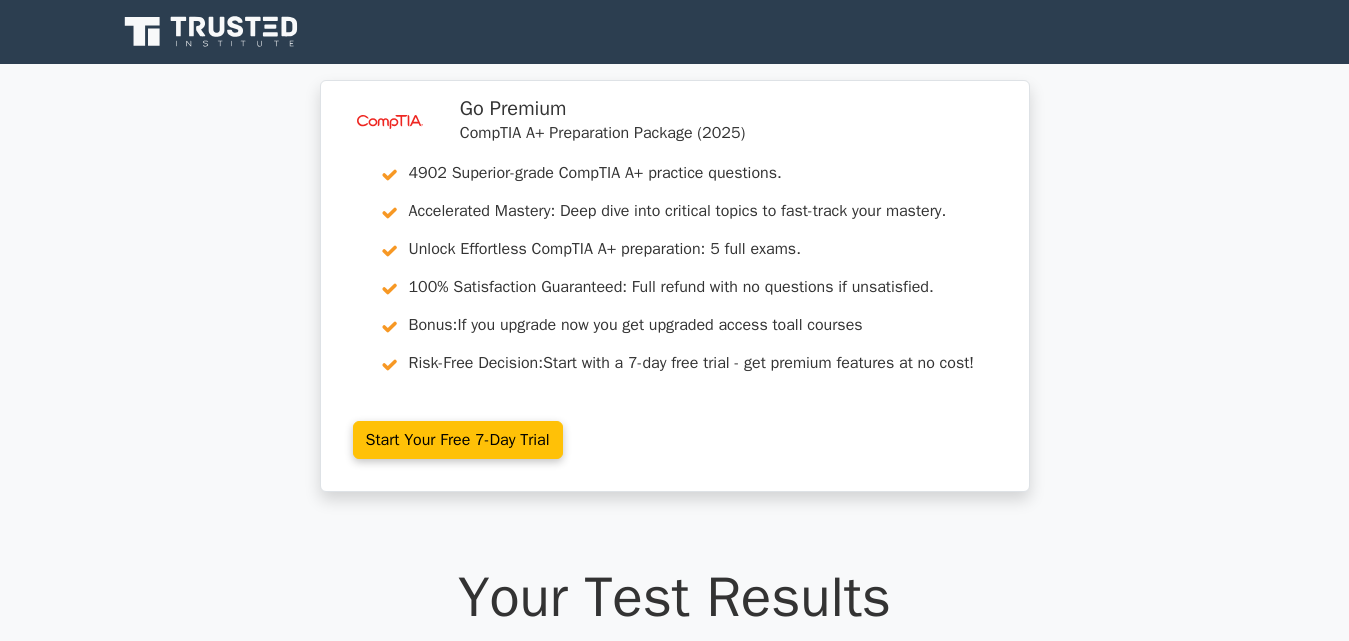 scroll, scrollTop: 0, scrollLeft: 0, axis: both 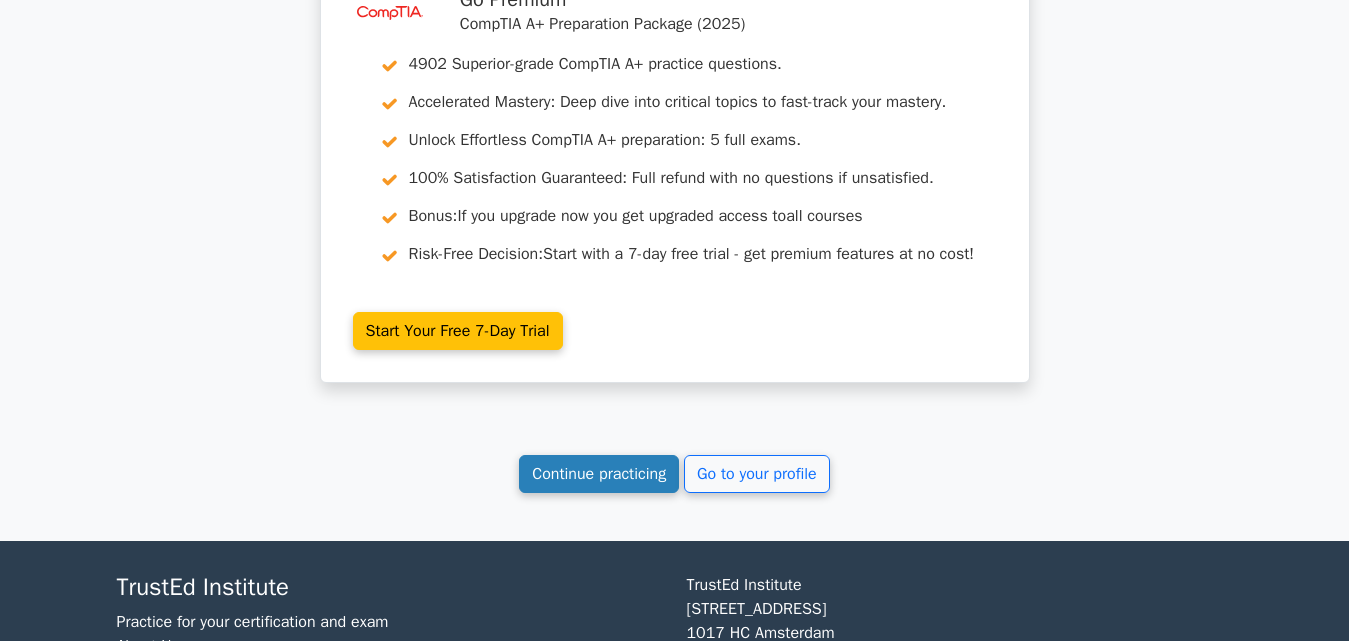 click on "Continue practicing" at bounding box center (599, 474) 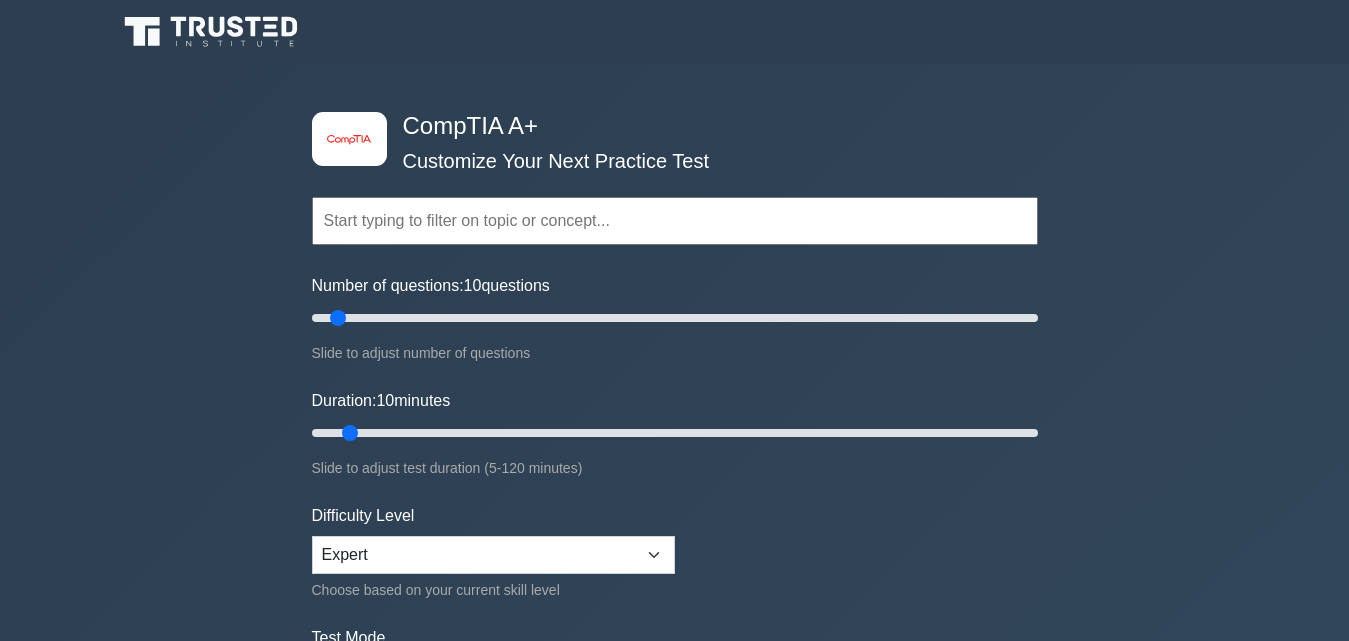 scroll, scrollTop: 0, scrollLeft: 0, axis: both 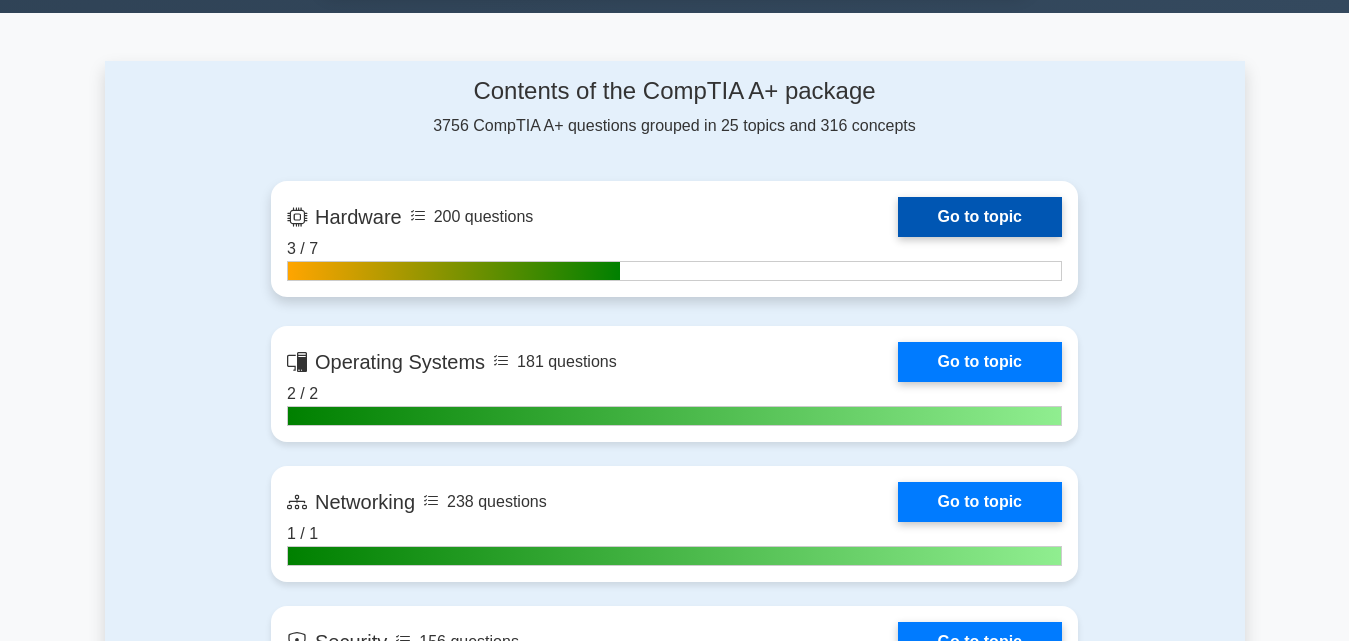 click on "Go to topic" at bounding box center [980, 217] 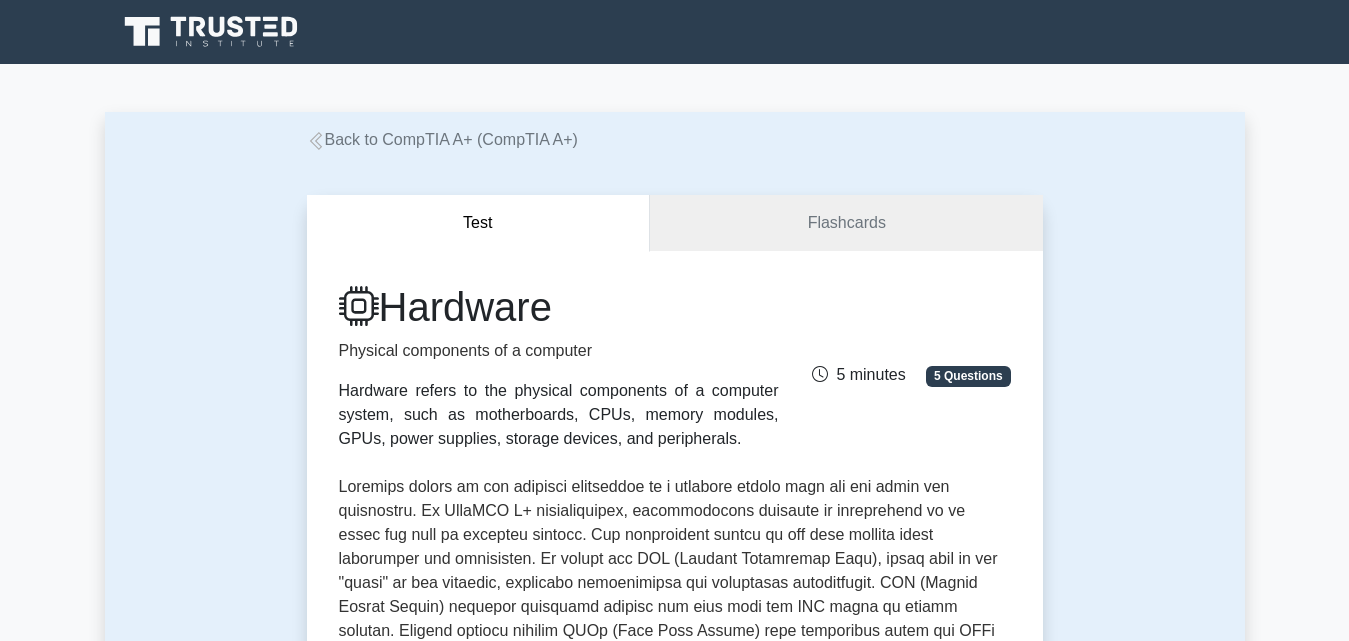 scroll, scrollTop: 0, scrollLeft: 0, axis: both 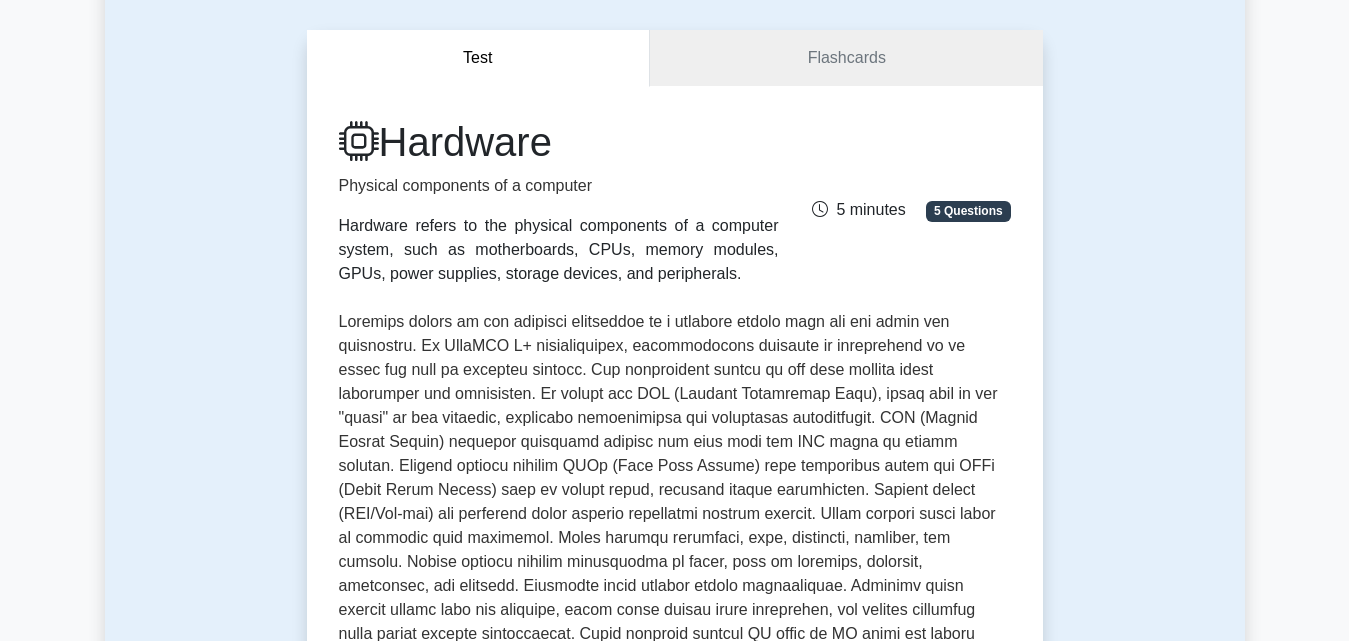 click on "Test
Flashcards
Hardware
Physical components of a computer
Hardware refers to the physical components of a computer system, such as motherboards, CPUs, memory modules, GPUs, power supplies, storage devices, and peripherals.
5 minutes
5 Questions ,  ,  ," at bounding box center [675, 1298] 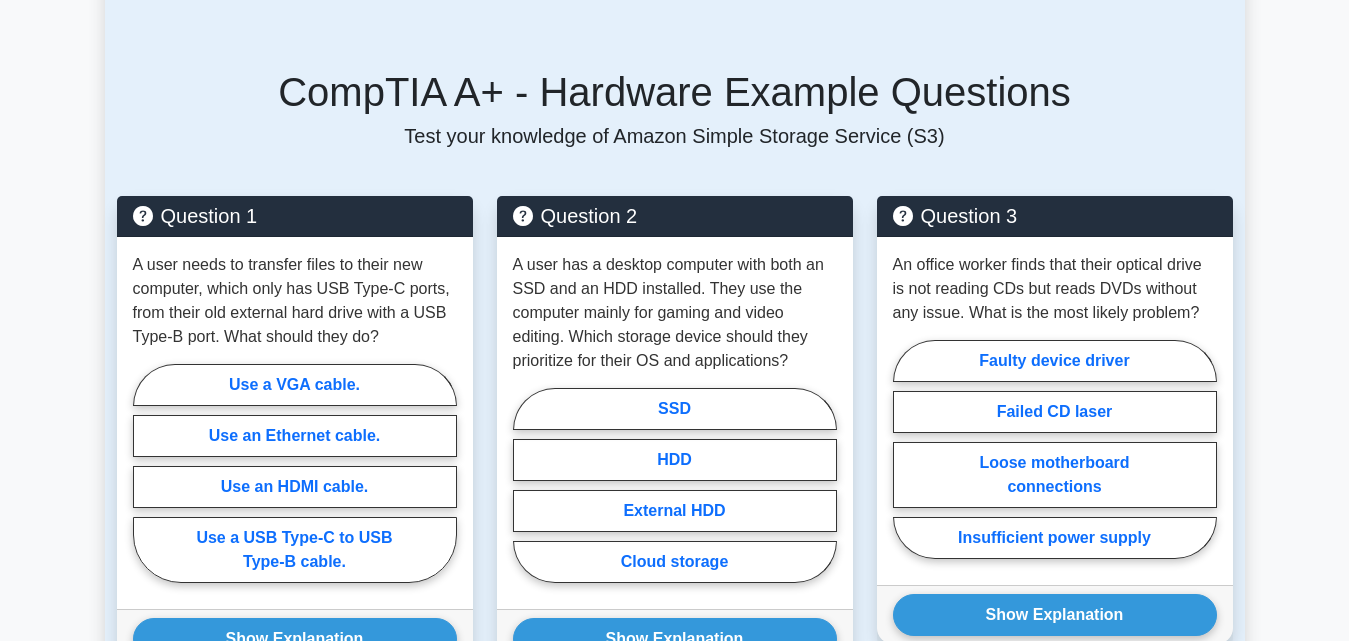scroll, scrollTop: 1410, scrollLeft: 0, axis: vertical 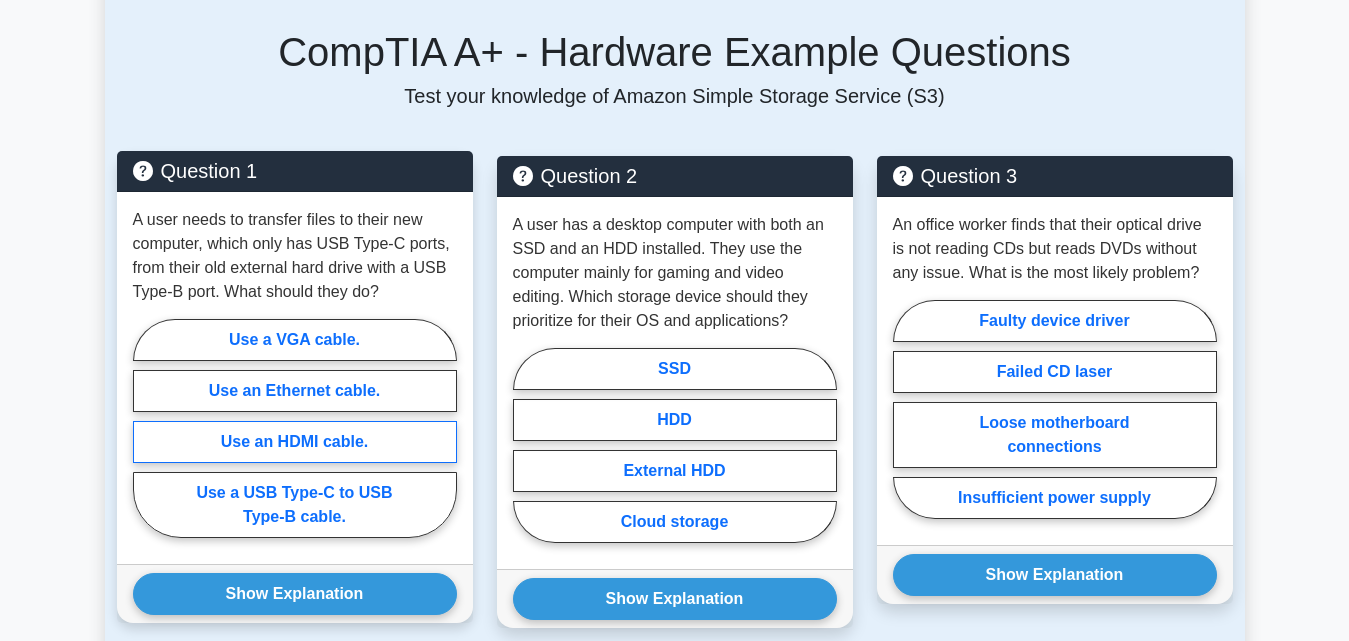 click on "Use an HDMI cable." at bounding box center (295, 442) 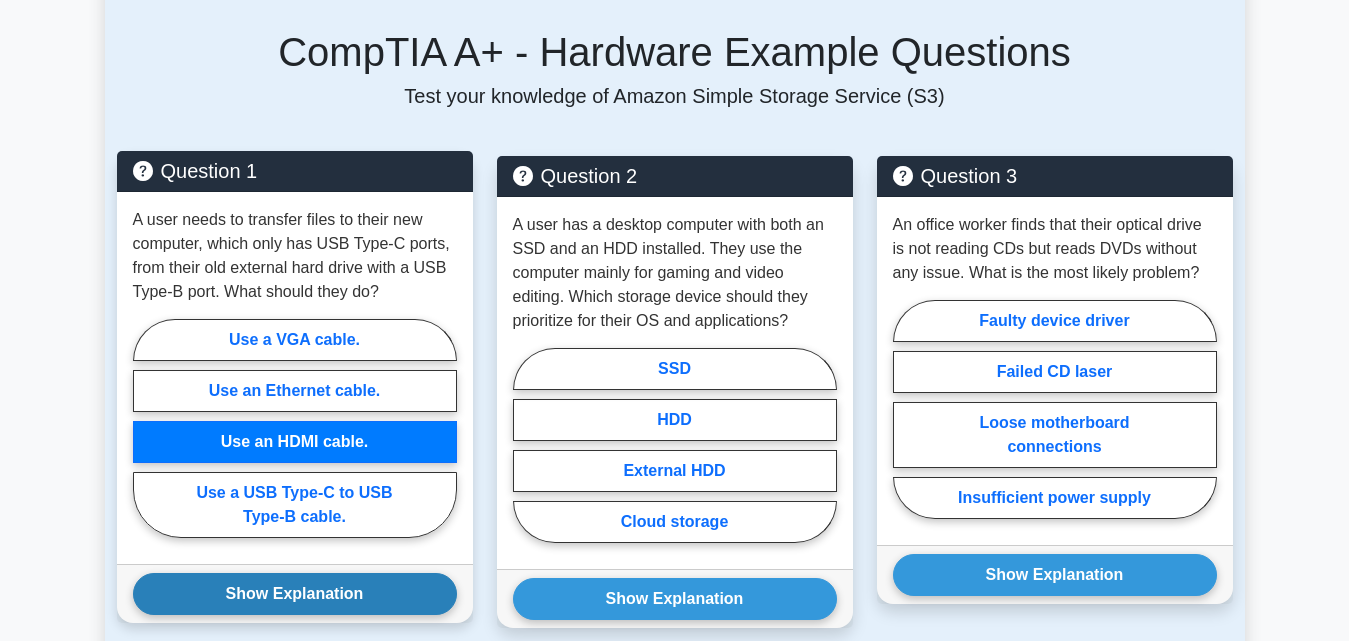 click on "Show Explanation" at bounding box center (295, 594) 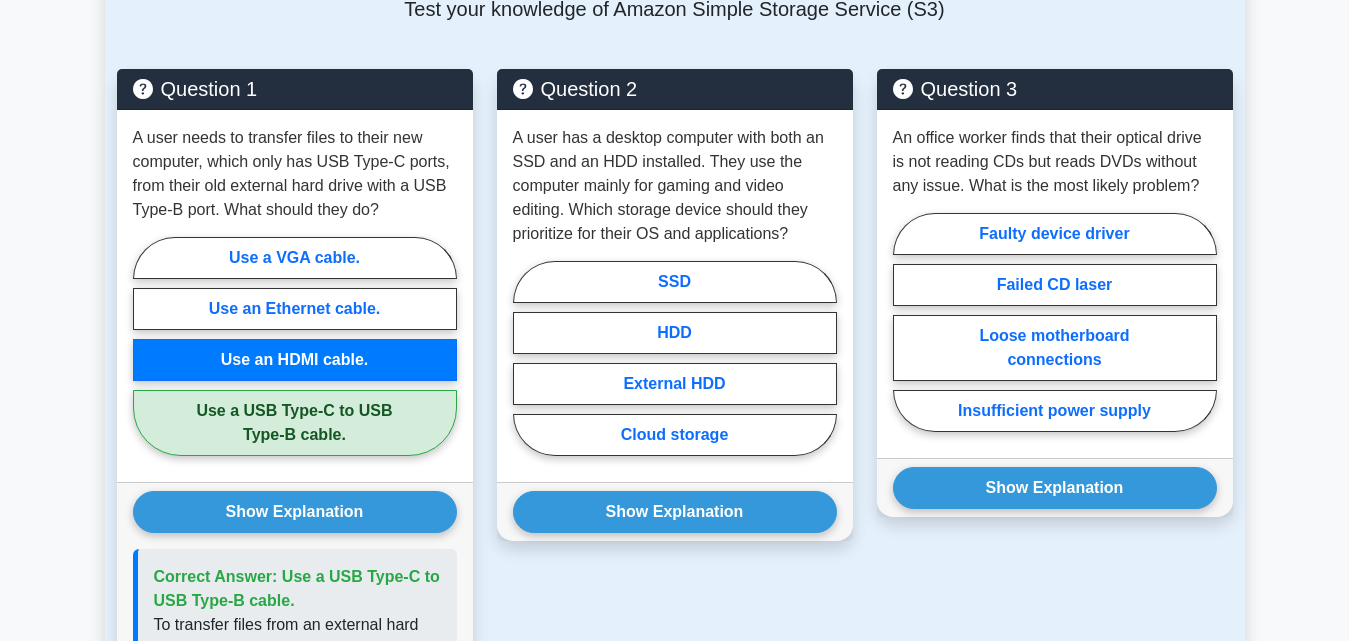 scroll, scrollTop: 1503, scrollLeft: 0, axis: vertical 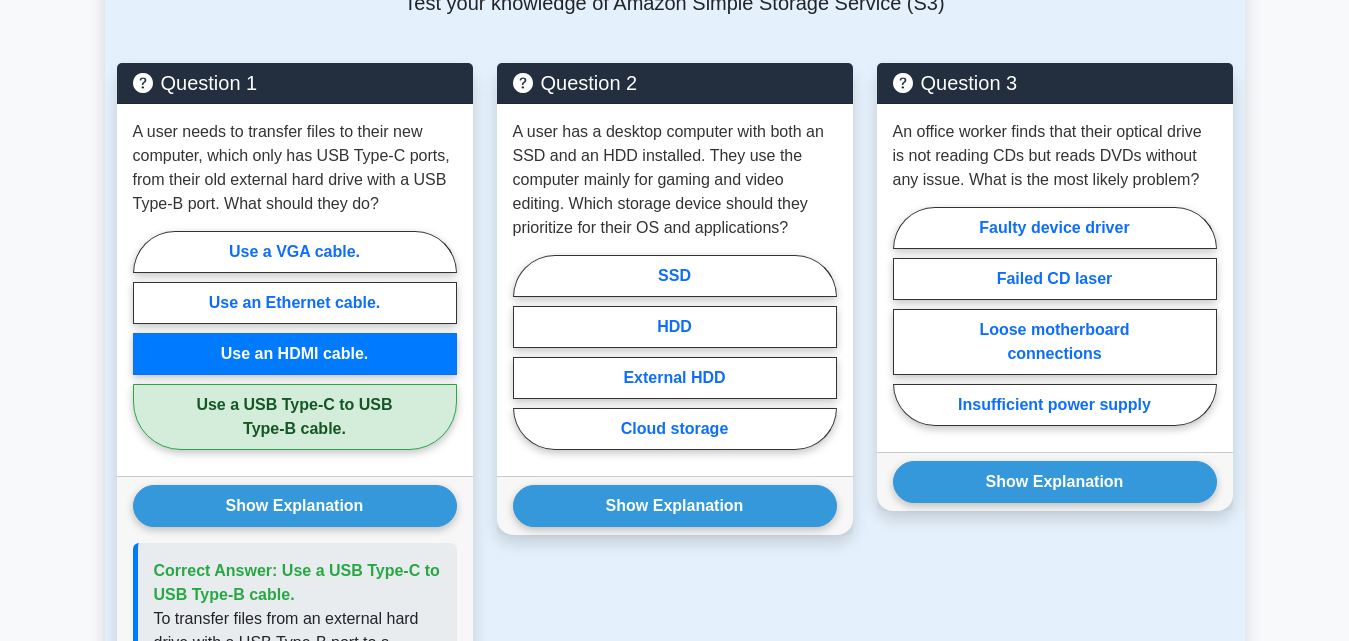 drag, startPoint x: 1345, startPoint y: 298, endPoint x: 1343, endPoint y: 312, distance: 14.142136 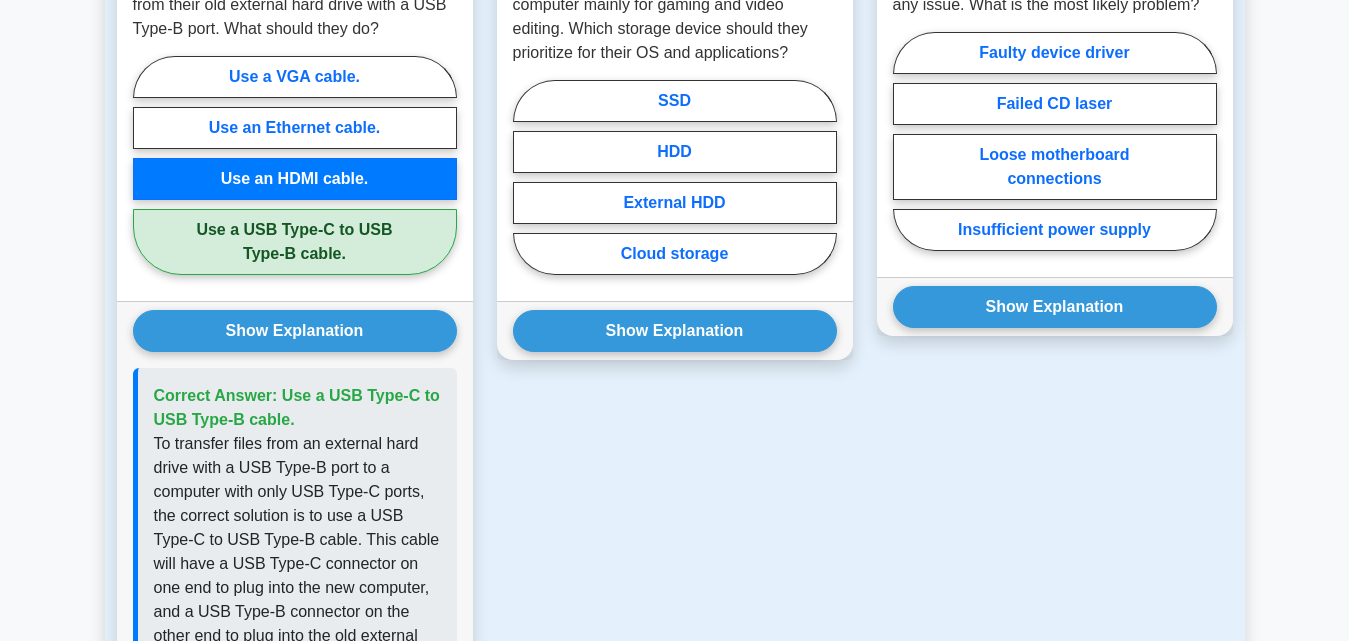 scroll, scrollTop: 1660, scrollLeft: 0, axis: vertical 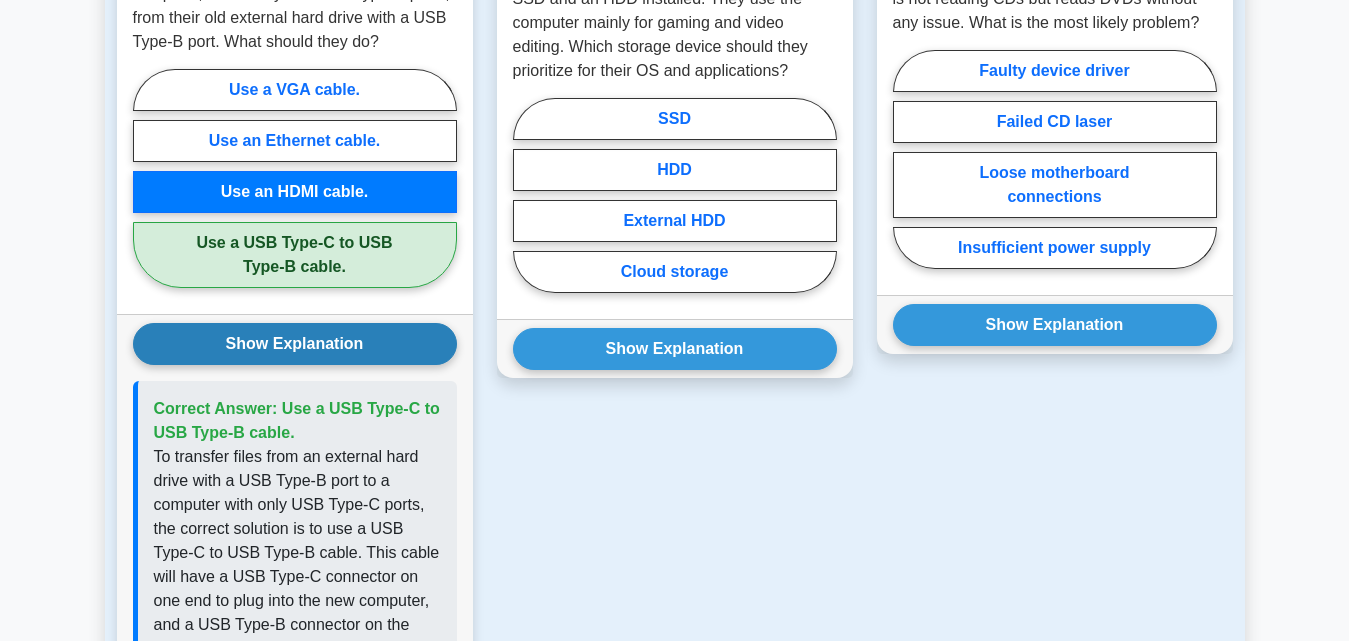 click on "Show Explanation" at bounding box center [295, 344] 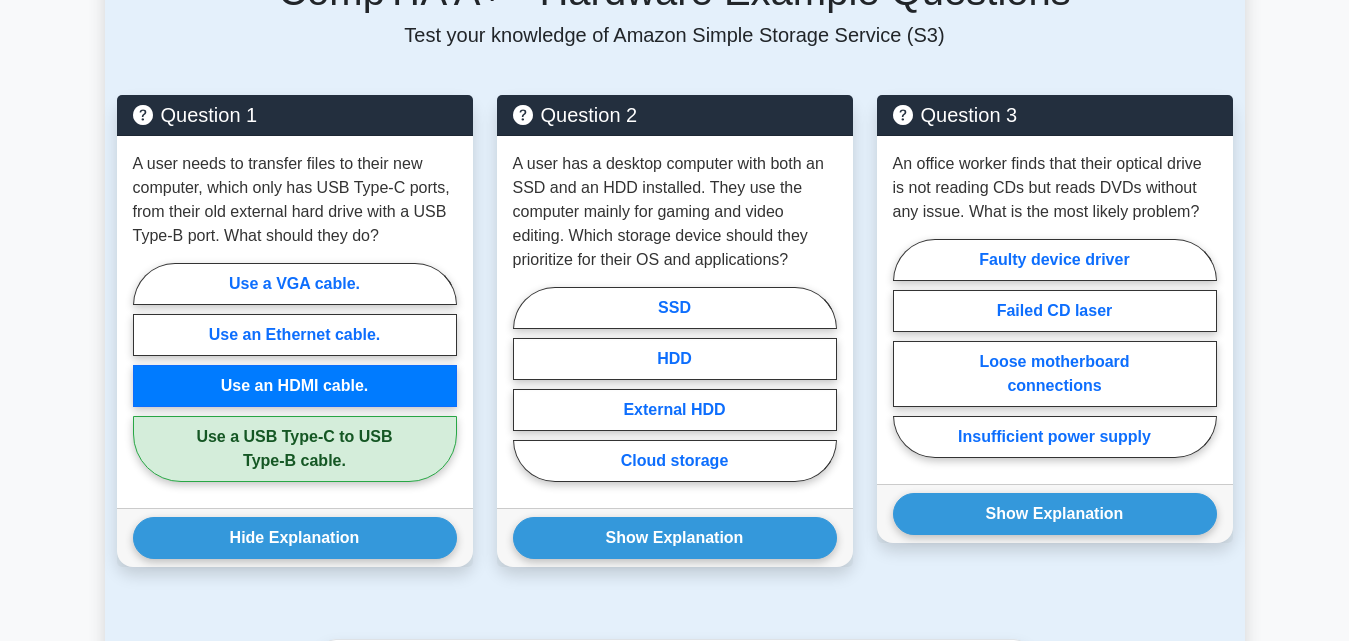 scroll, scrollTop: 1466, scrollLeft: 0, axis: vertical 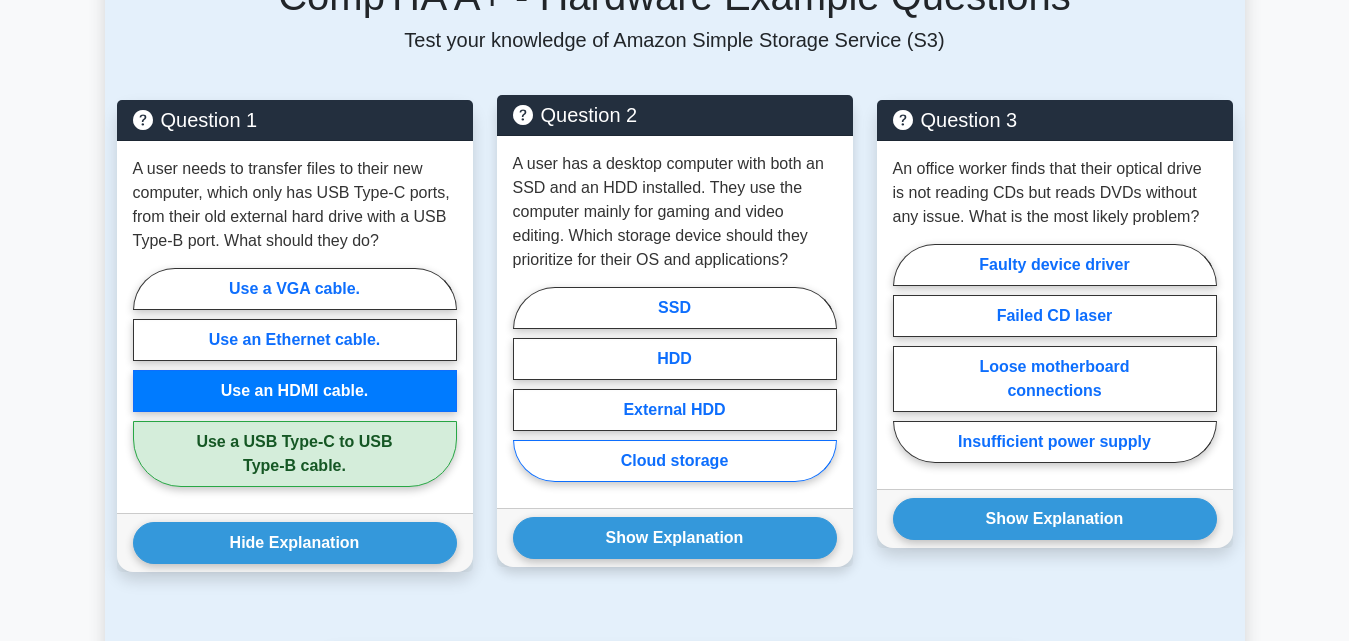 click on "Cloud storage" at bounding box center (675, 461) 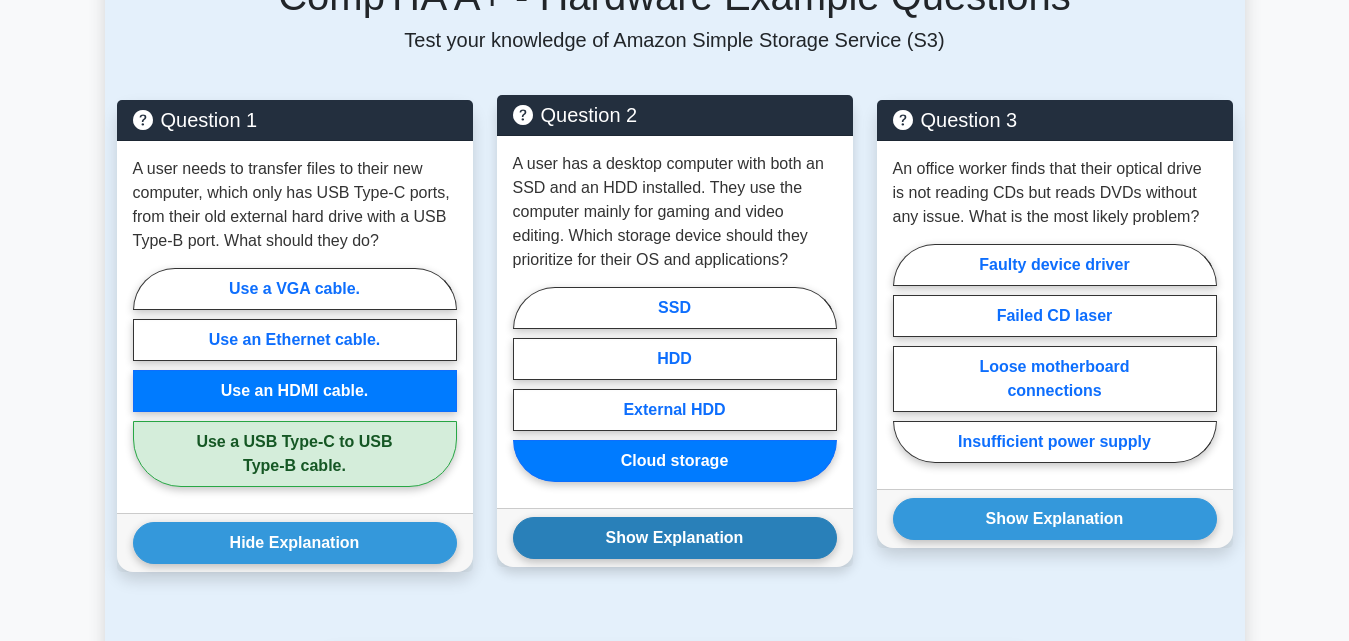 click on "Show Explanation" at bounding box center [675, 538] 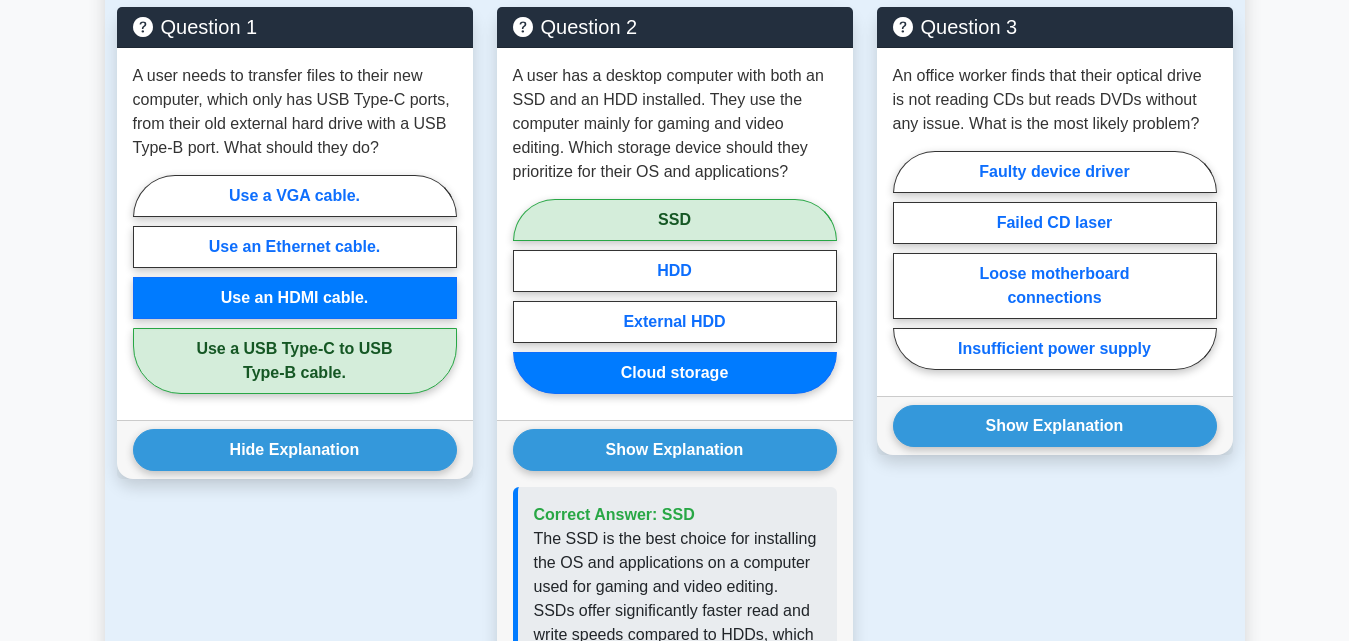 scroll, scrollTop: 1565, scrollLeft: 0, axis: vertical 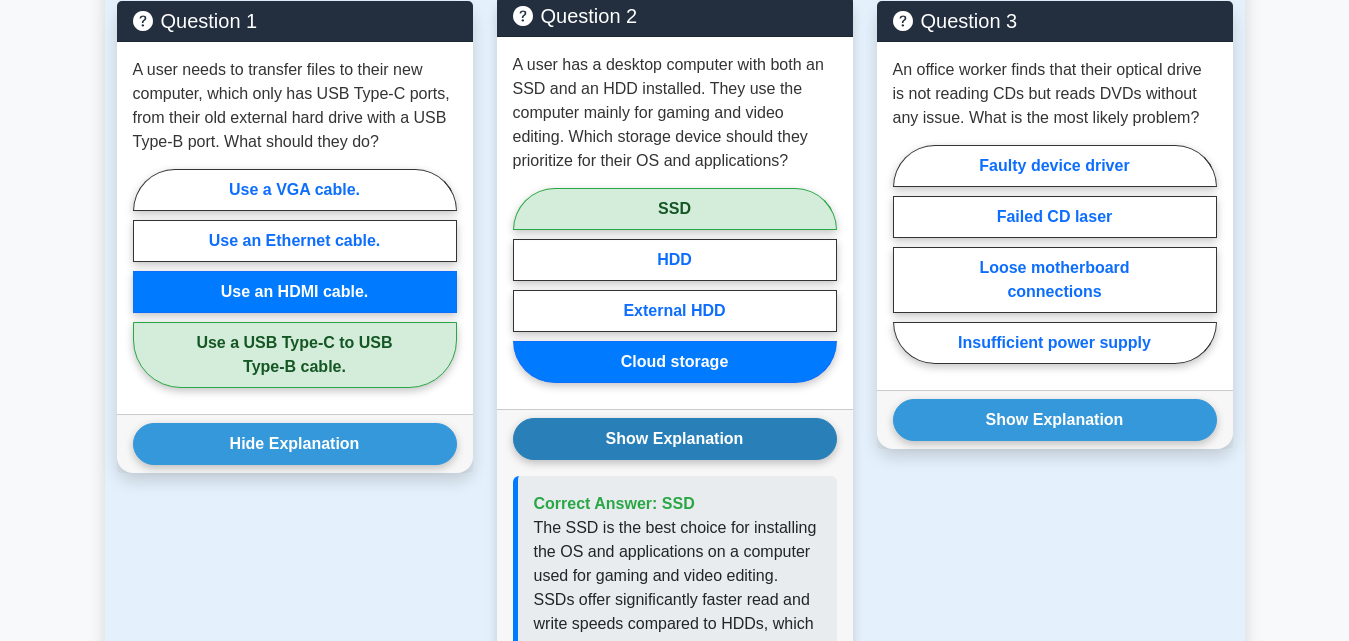 click on "Show Explanation" at bounding box center [675, 439] 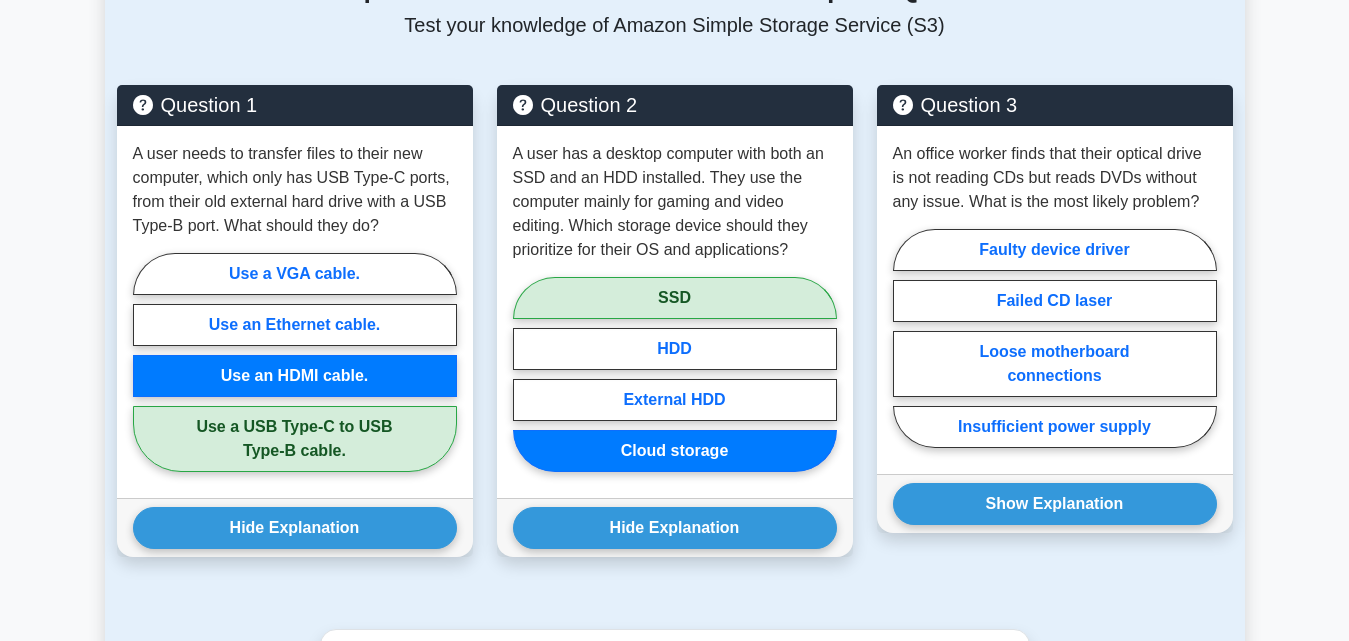 scroll, scrollTop: 1471, scrollLeft: 0, axis: vertical 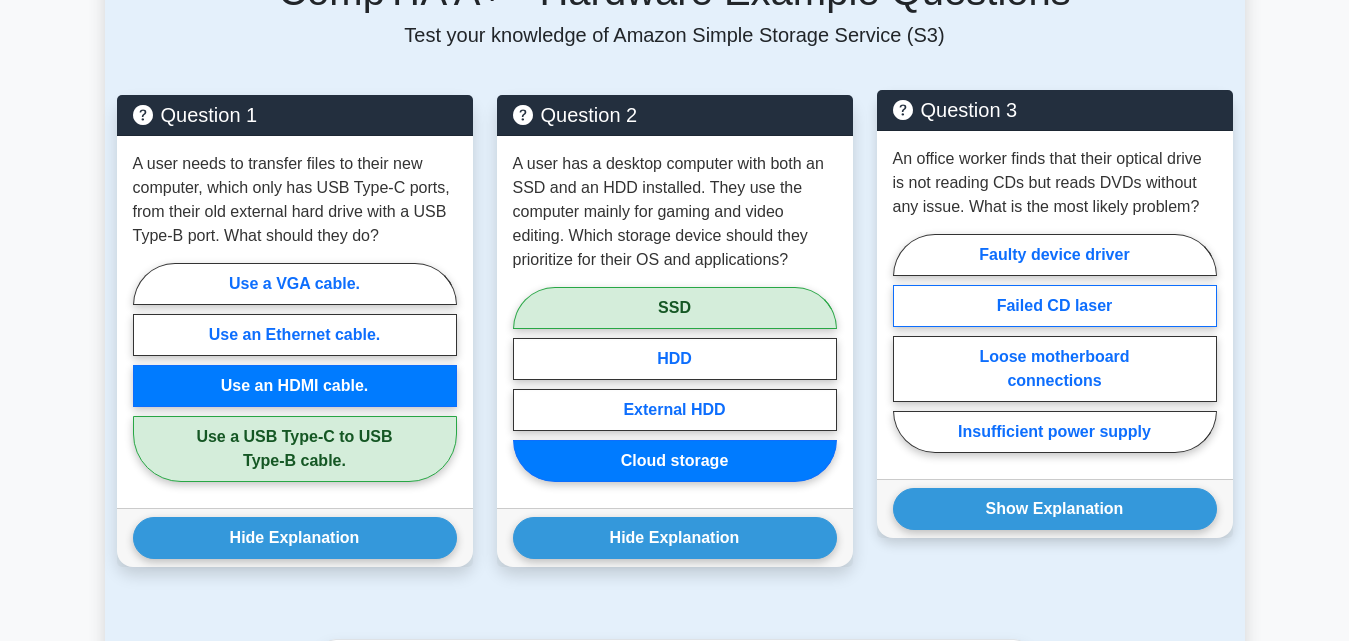 click on "Failed CD laser" at bounding box center (1055, 306) 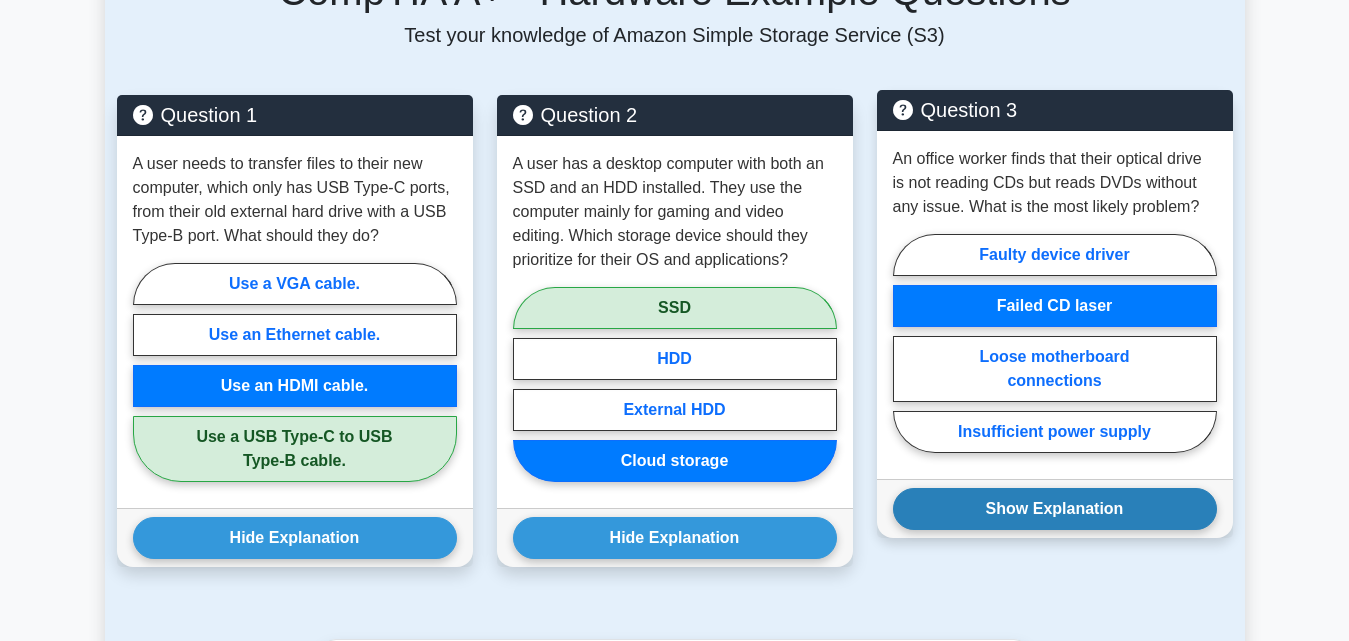 click on "Show Explanation" at bounding box center [1055, 509] 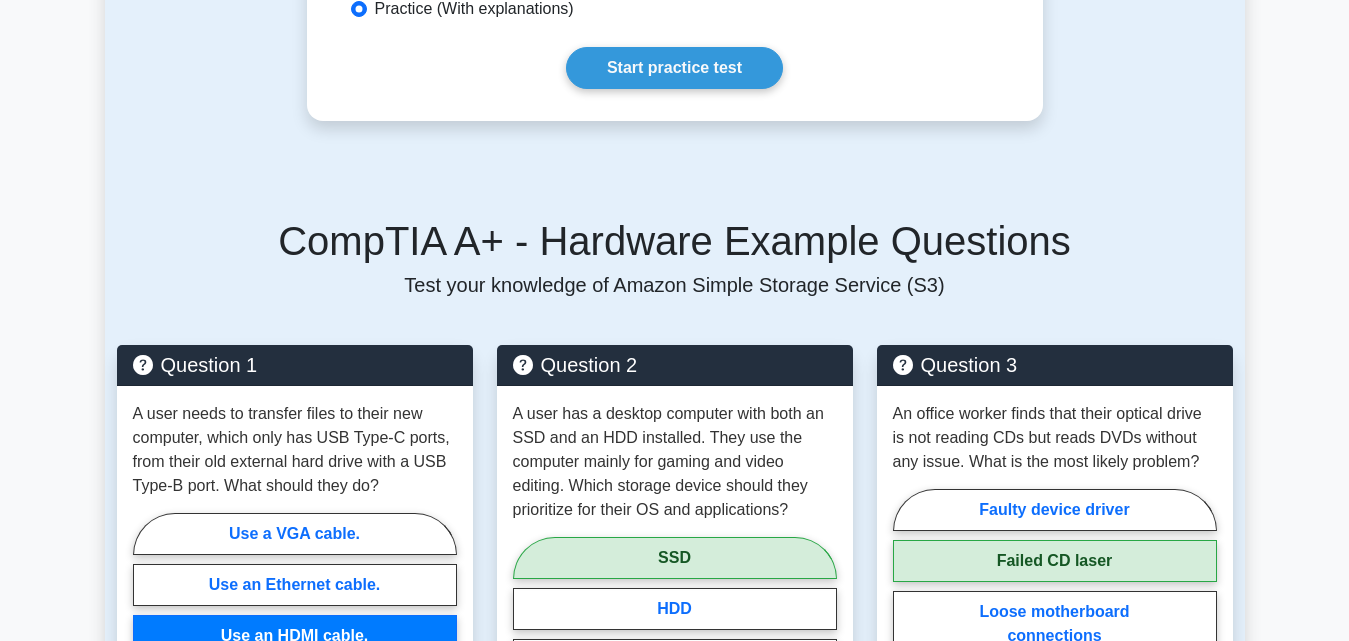 scroll, scrollTop: 1226, scrollLeft: 0, axis: vertical 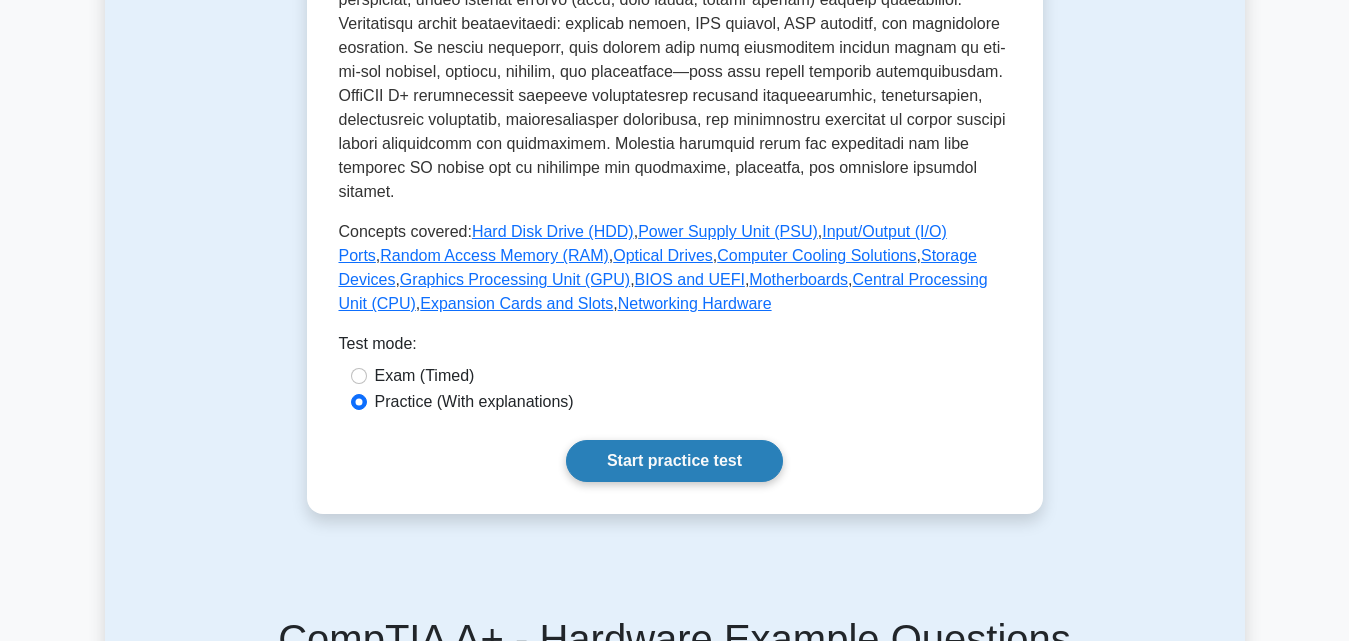 click on "Start practice test" at bounding box center [674, 461] 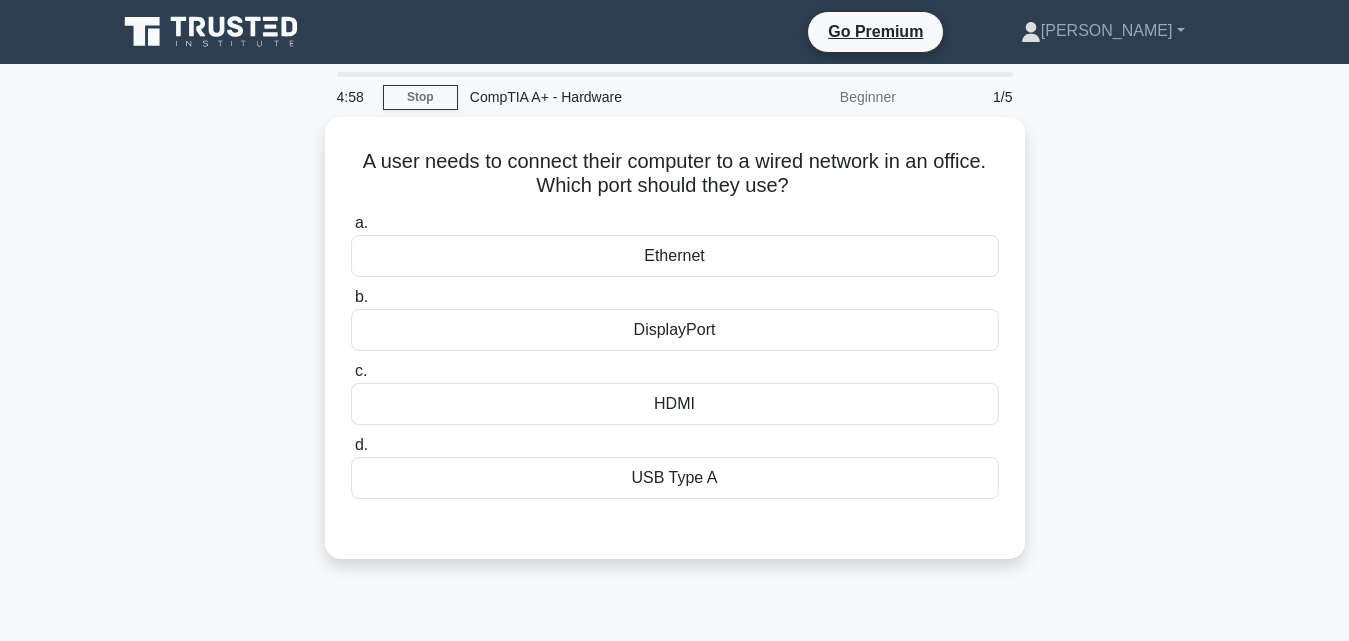 scroll, scrollTop: 0, scrollLeft: 0, axis: both 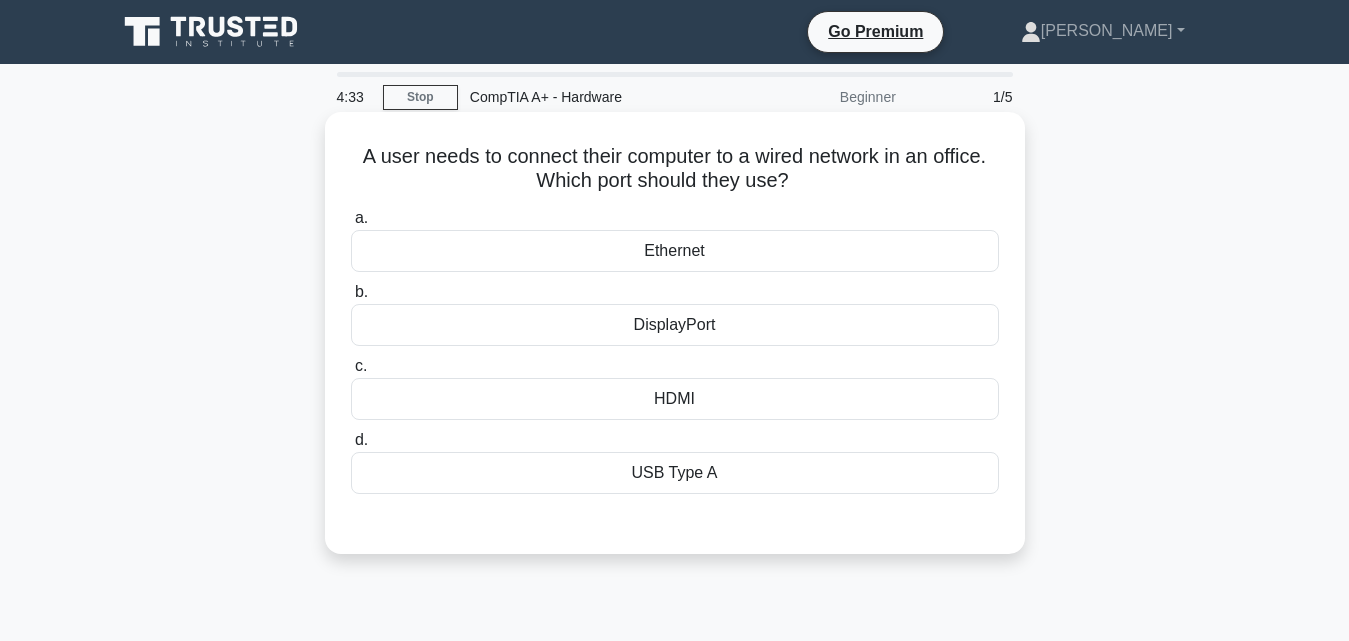 click on "Ethernet" at bounding box center [675, 251] 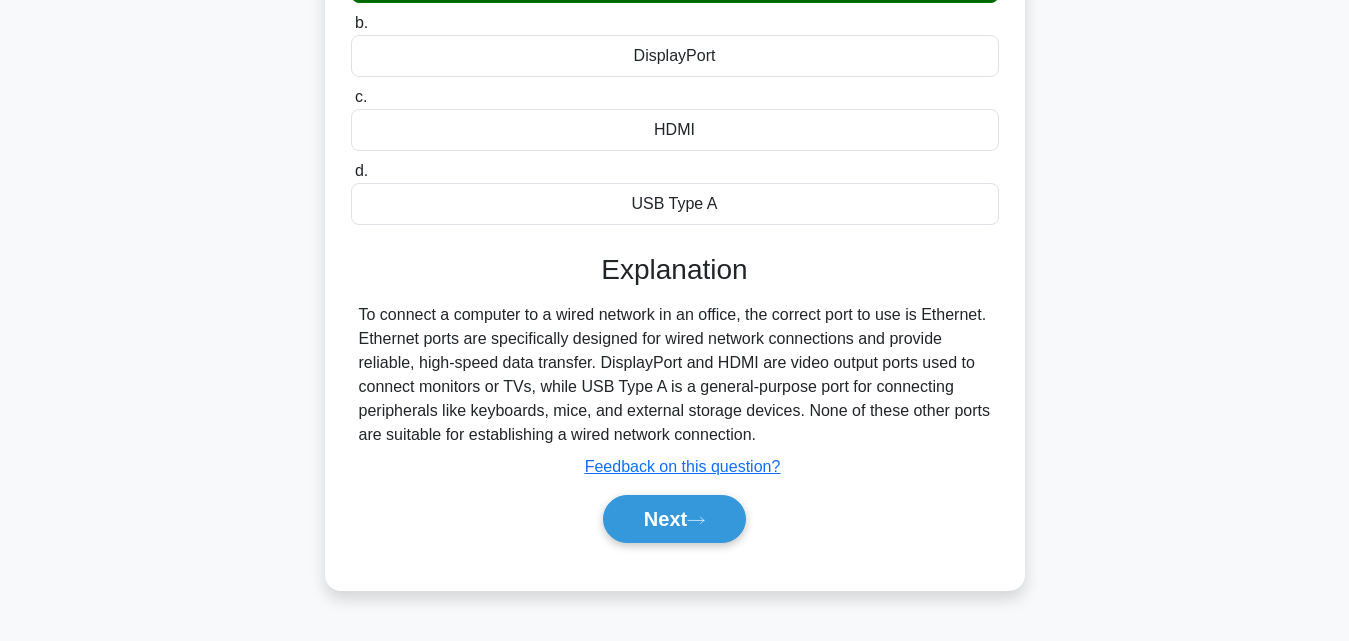scroll, scrollTop: 283, scrollLeft: 0, axis: vertical 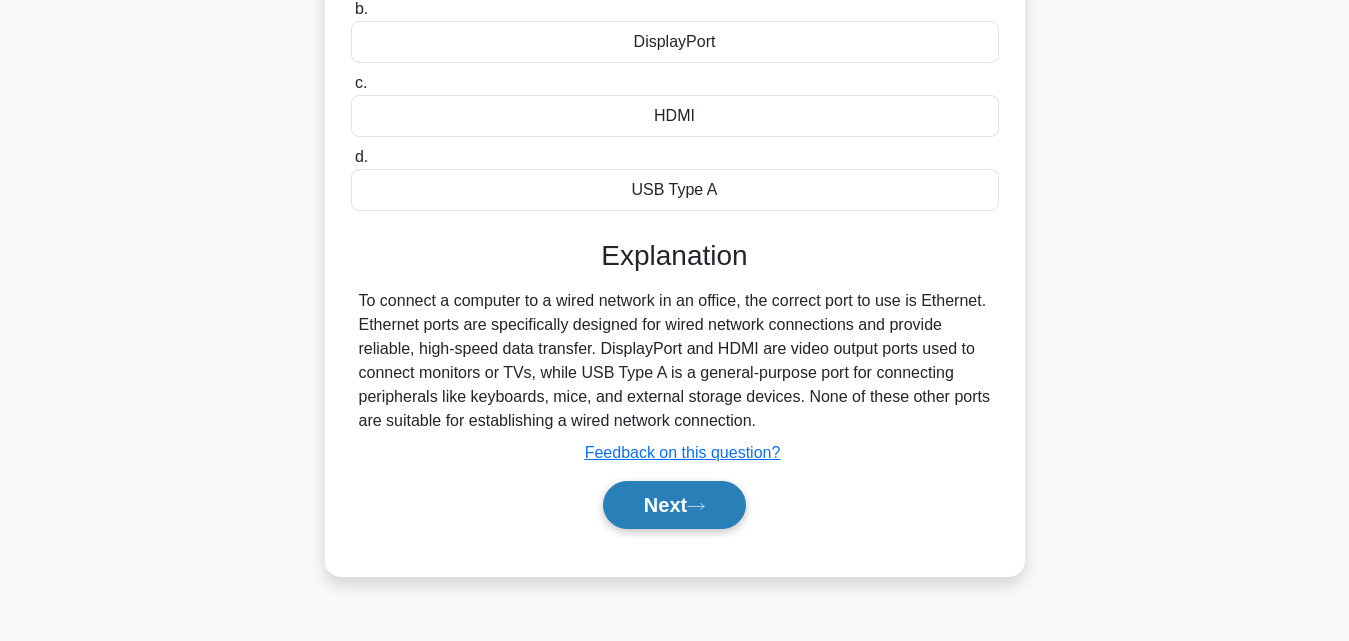 click on "Next" at bounding box center (674, 505) 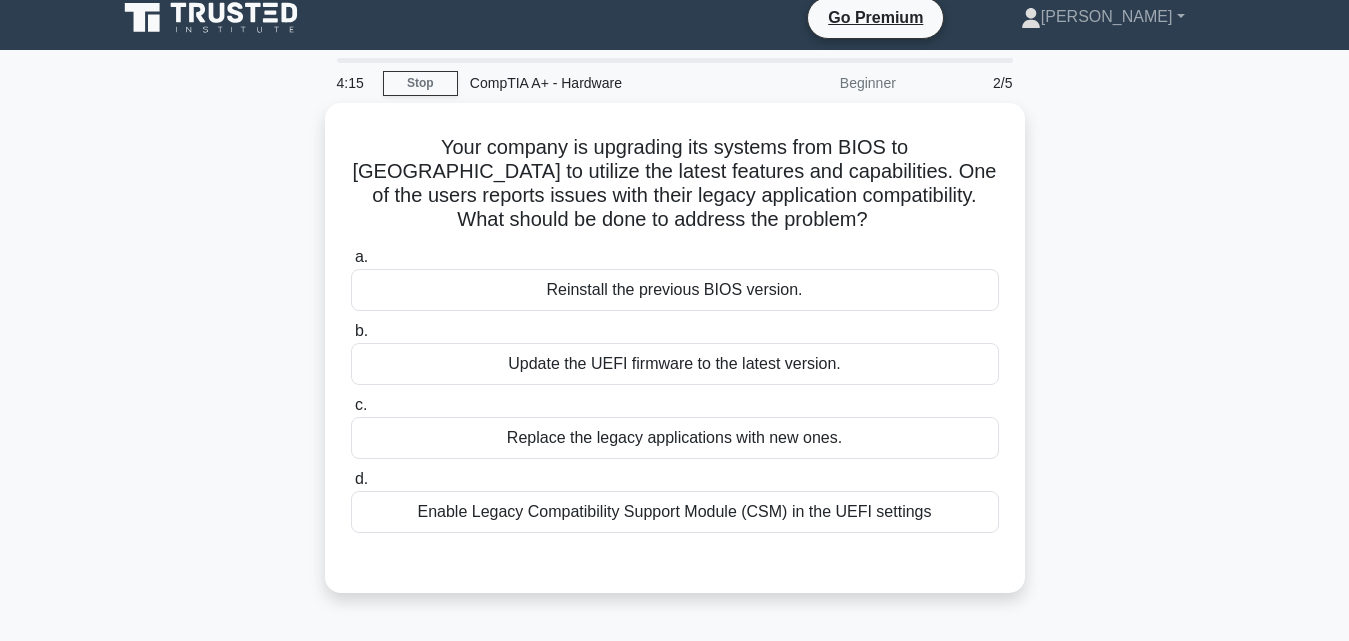 scroll, scrollTop: 16, scrollLeft: 0, axis: vertical 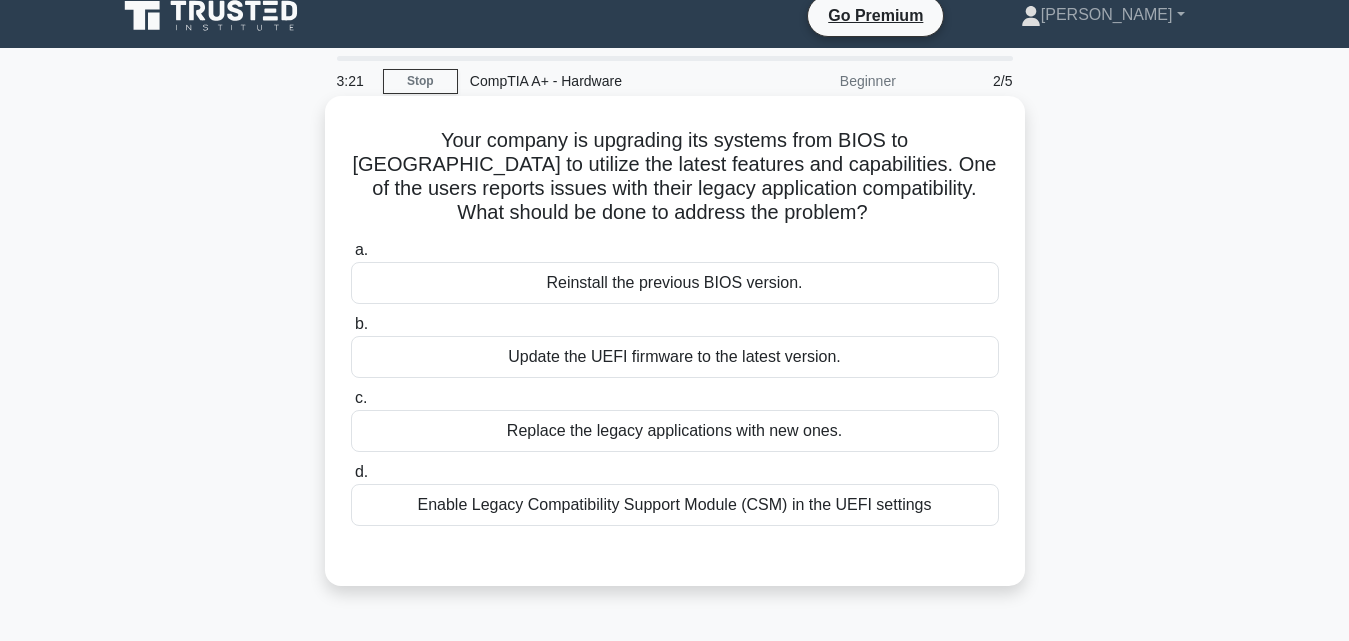 click on "Enable Legacy Compatibility Support Module (CSM) in the UEFI settings" at bounding box center (675, 505) 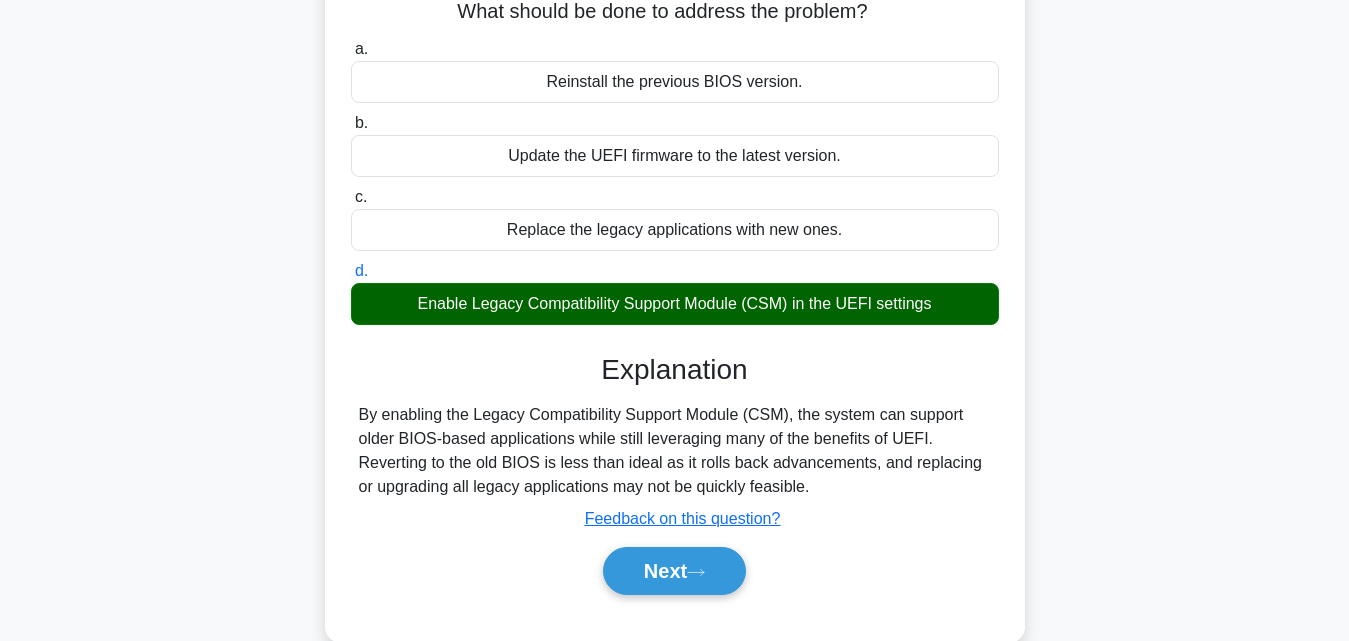 scroll, scrollTop: 227, scrollLeft: 0, axis: vertical 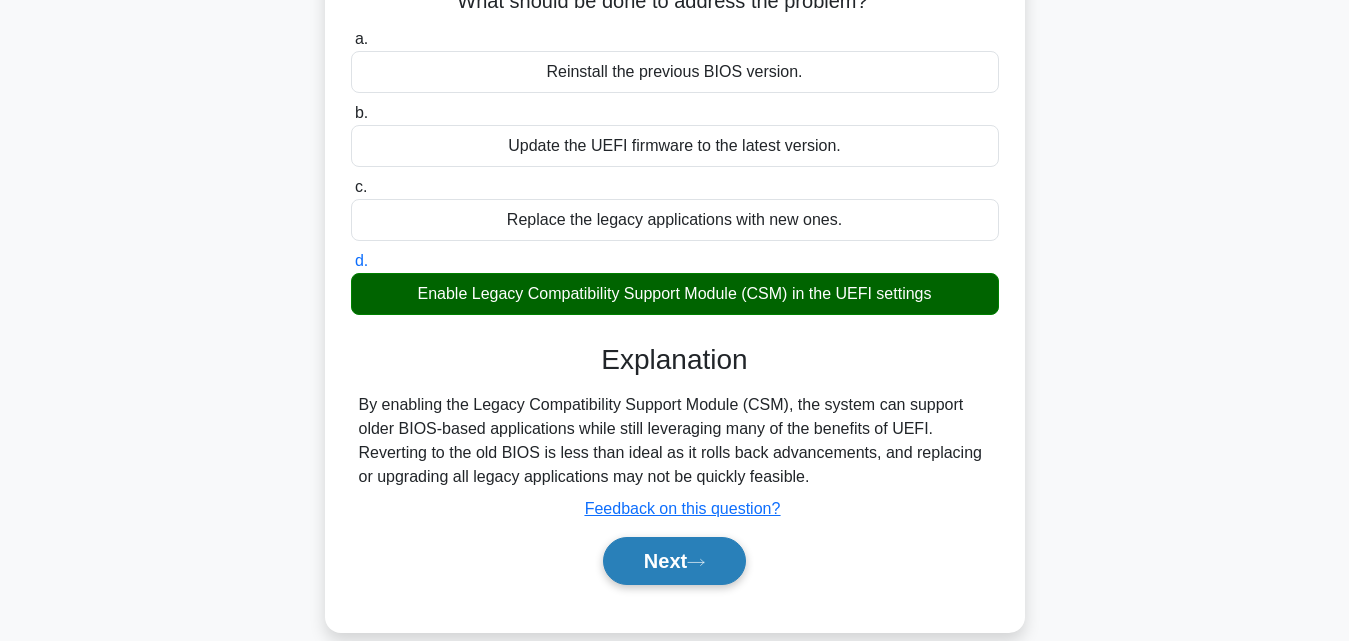 click on "Next" at bounding box center (674, 561) 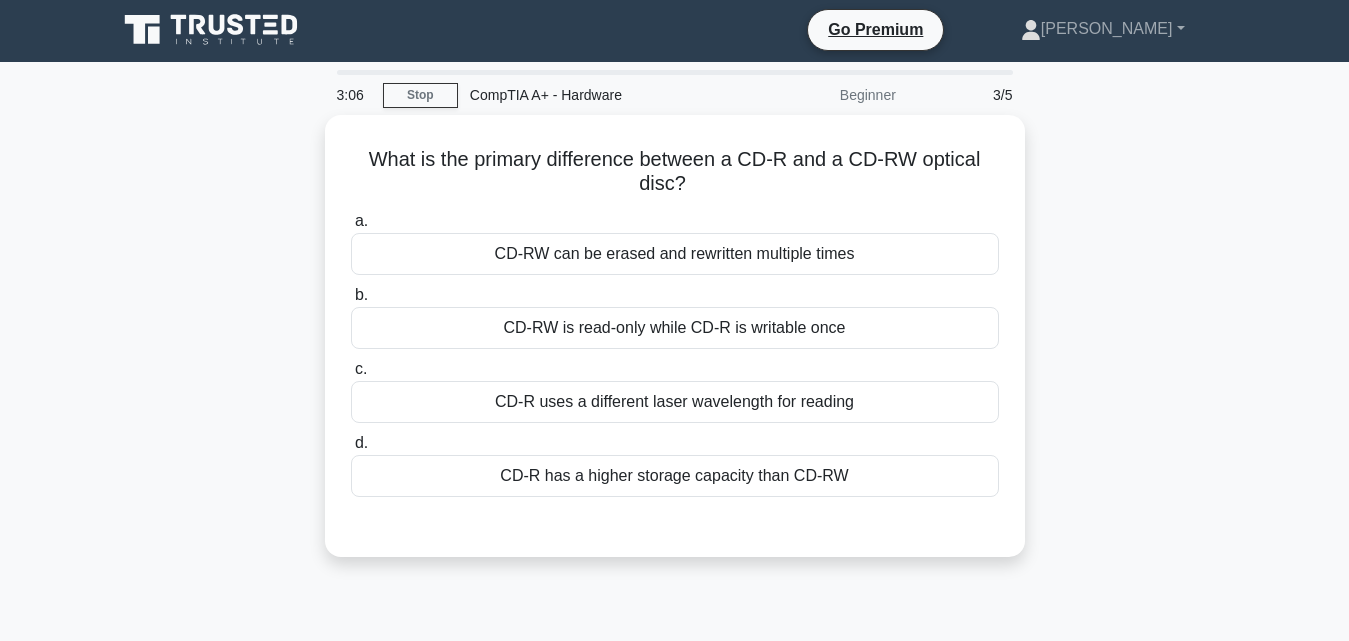 scroll, scrollTop: 0, scrollLeft: 0, axis: both 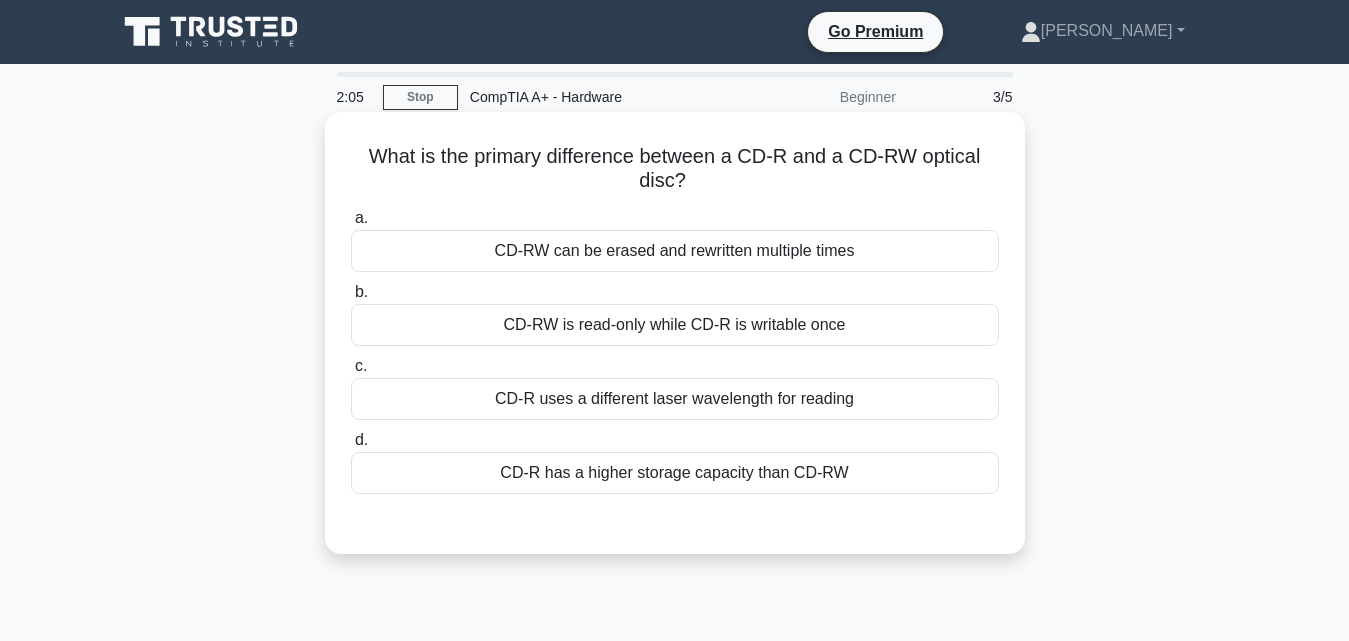 click on "CD-RW can be erased and rewritten multiple times" at bounding box center (675, 251) 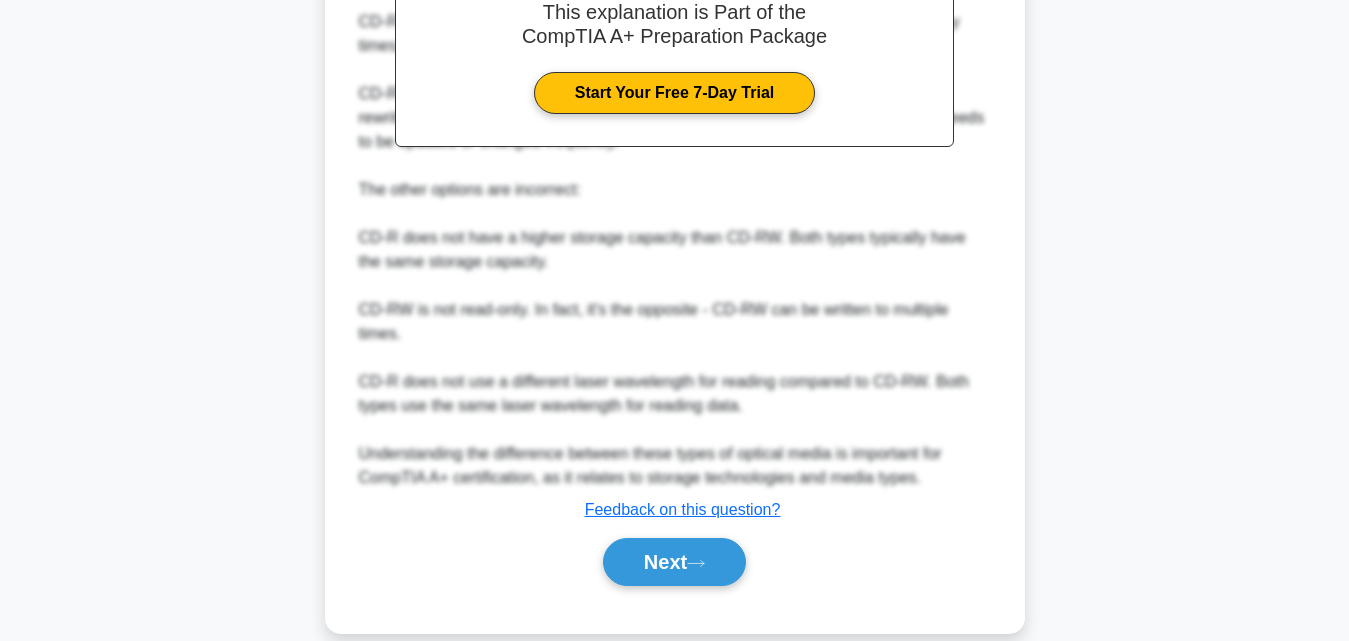 scroll, scrollTop: 650, scrollLeft: 0, axis: vertical 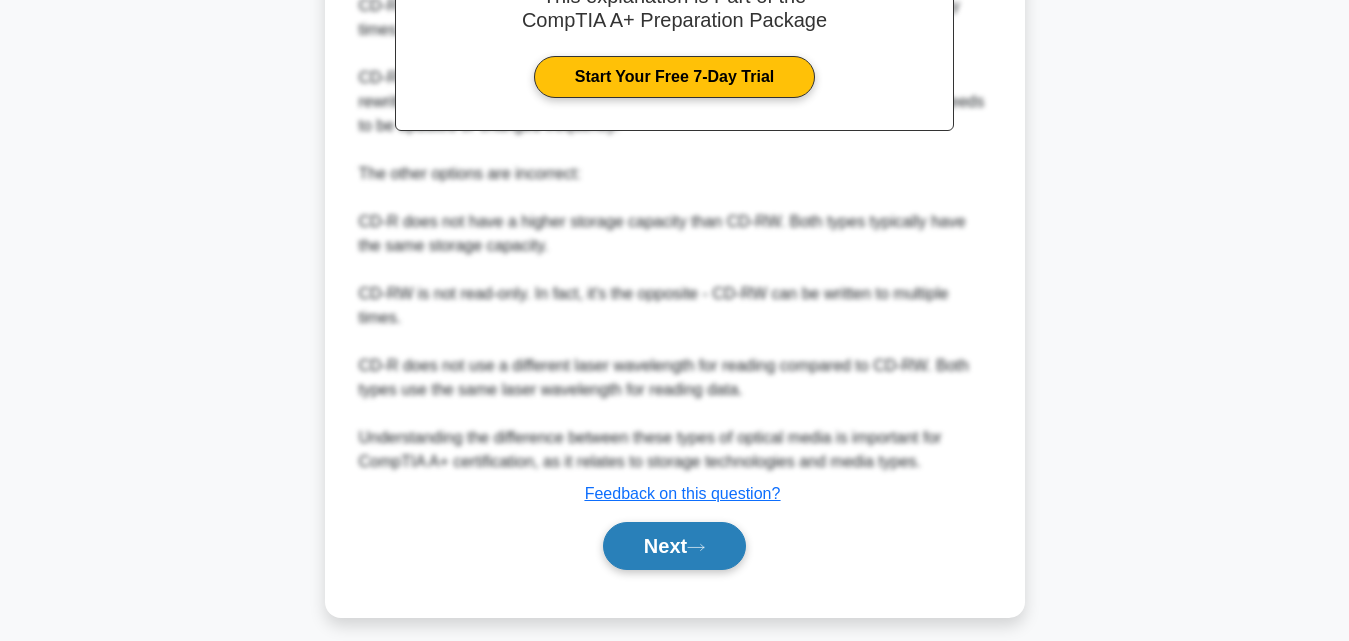 click on "Next" at bounding box center [674, 546] 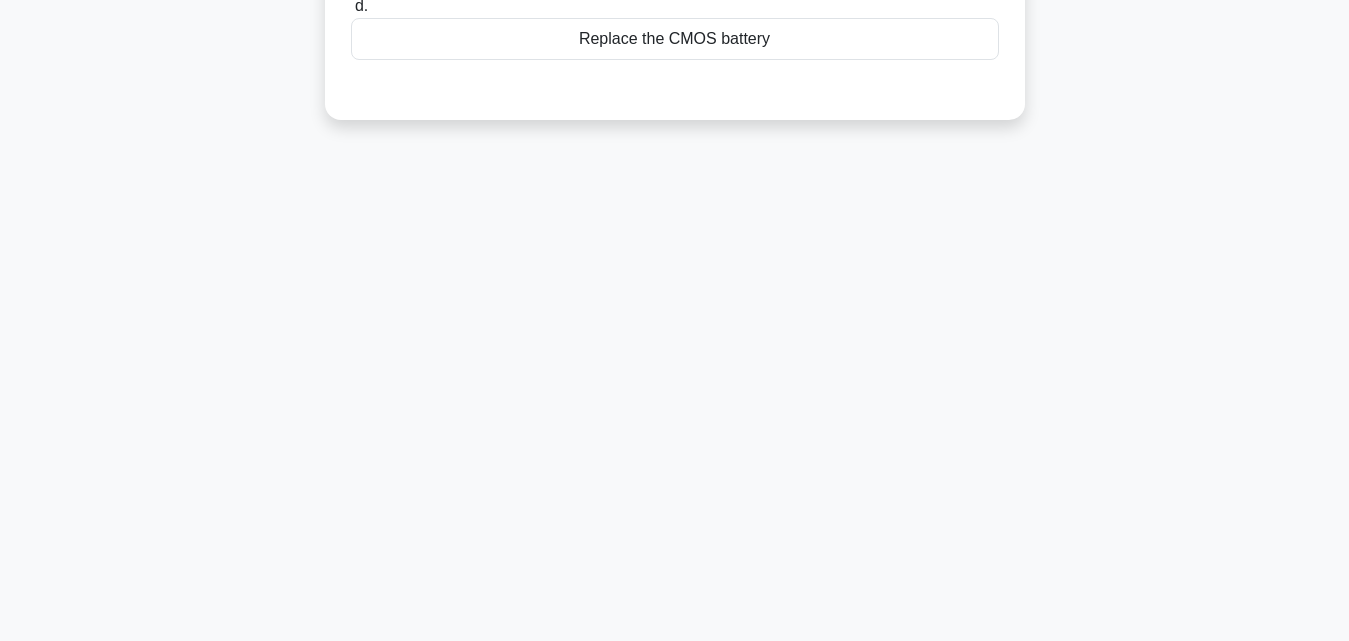 scroll, scrollTop: 439, scrollLeft: 0, axis: vertical 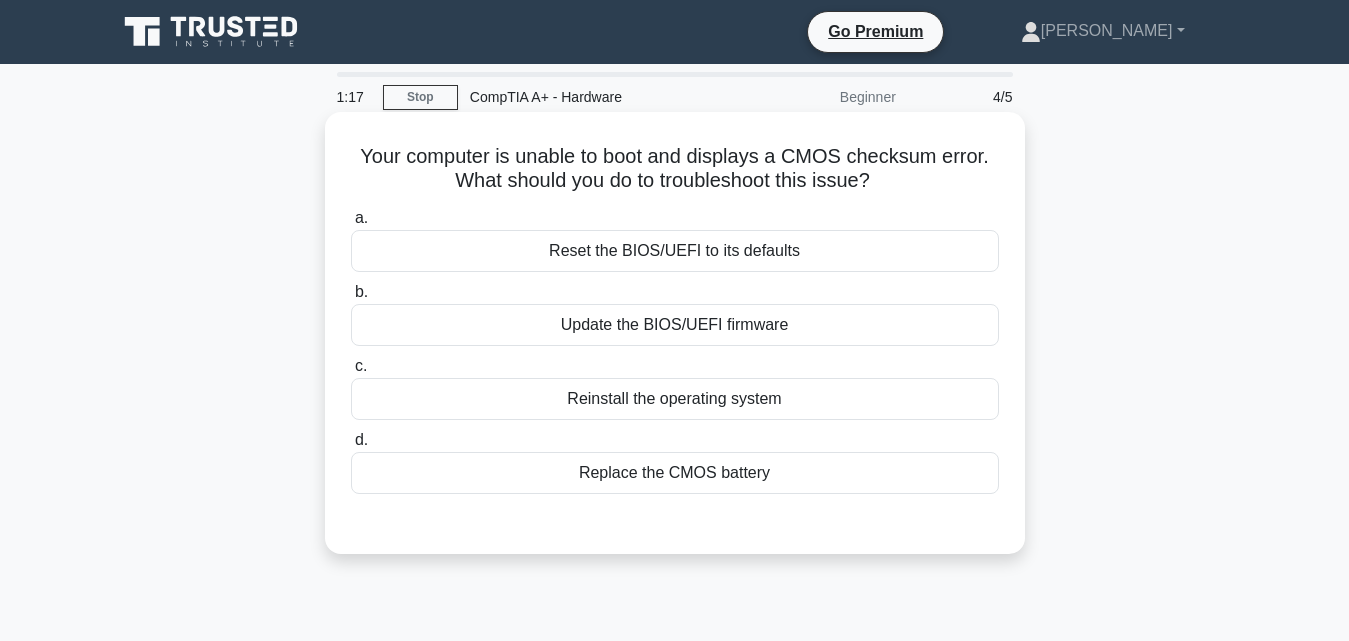 click on "Reinstall the operating system" at bounding box center [675, 399] 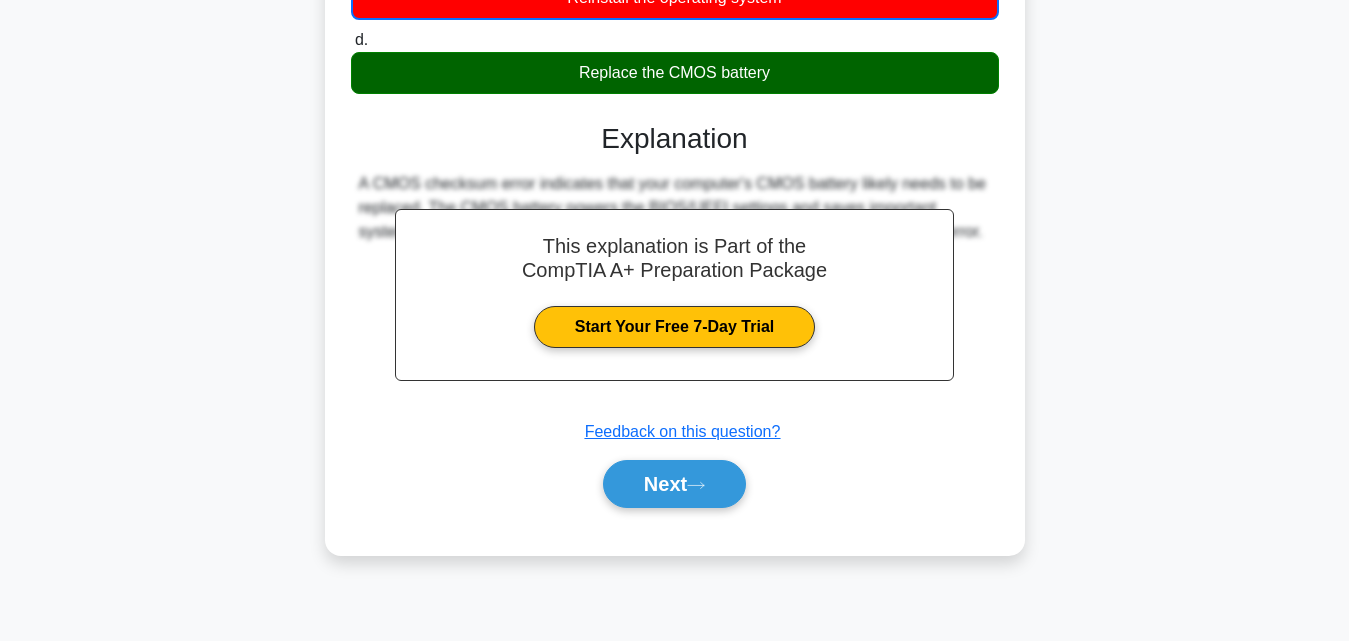 scroll, scrollTop: 439, scrollLeft: 0, axis: vertical 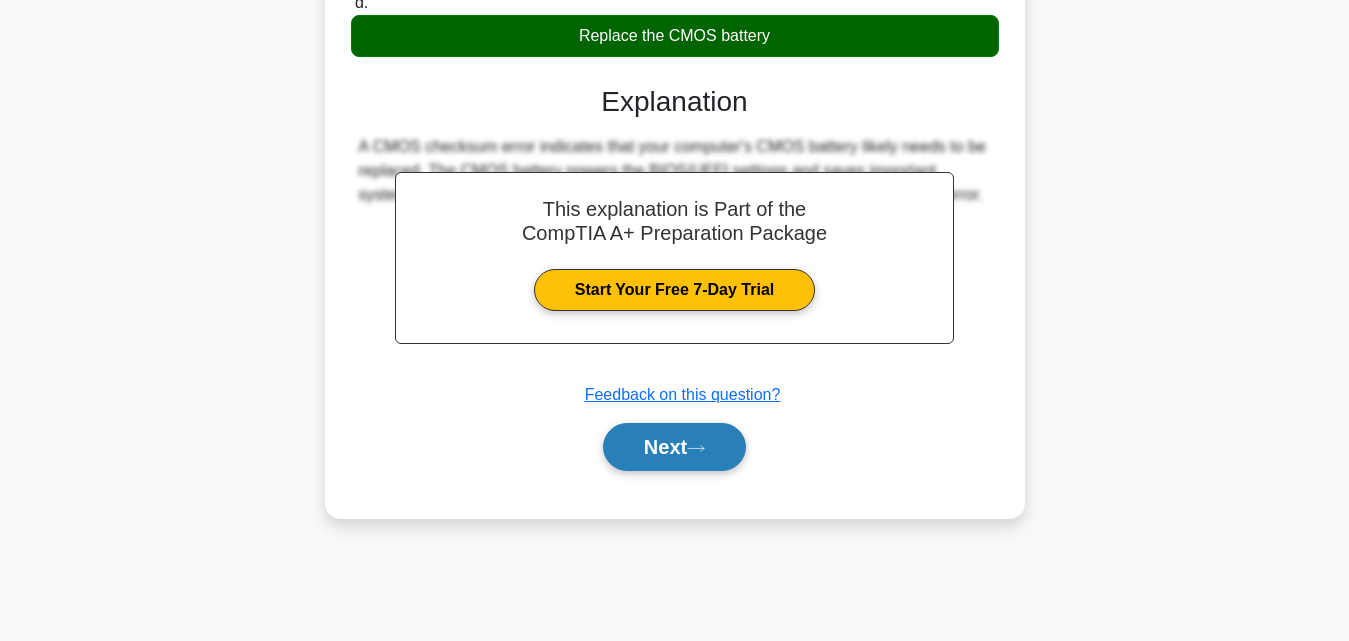 click on "Next" at bounding box center [674, 447] 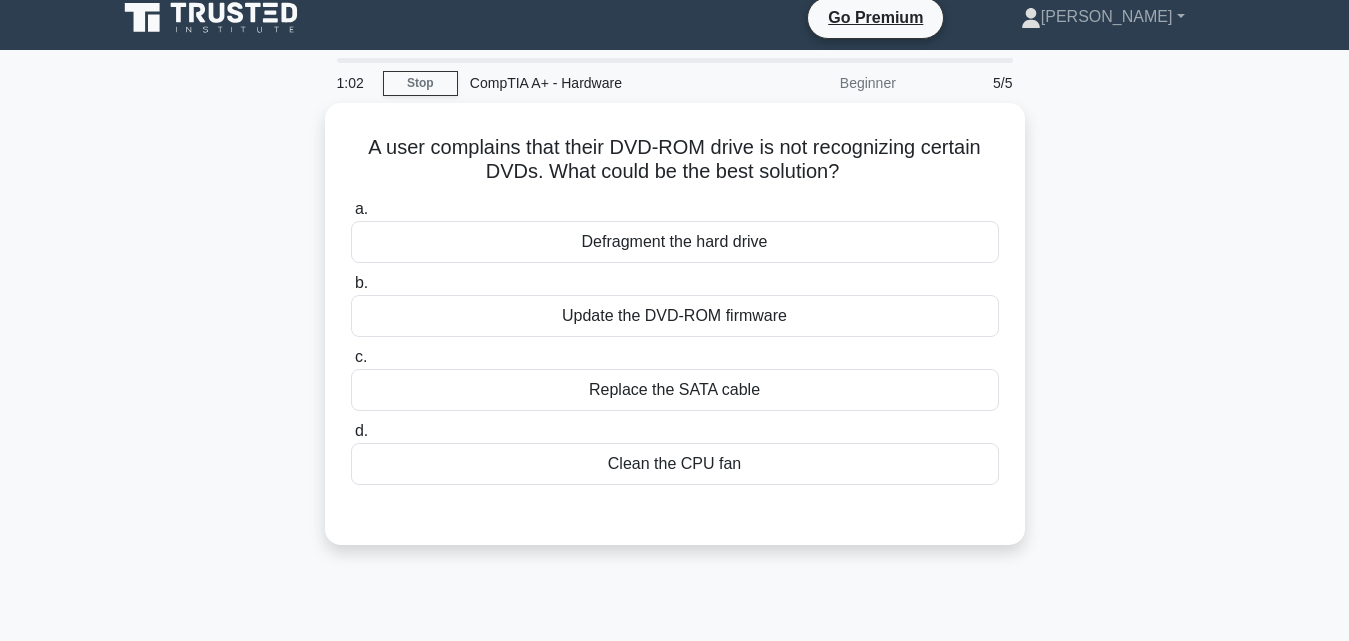 scroll, scrollTop: 9, scrollLeft: 0, axis: vertical 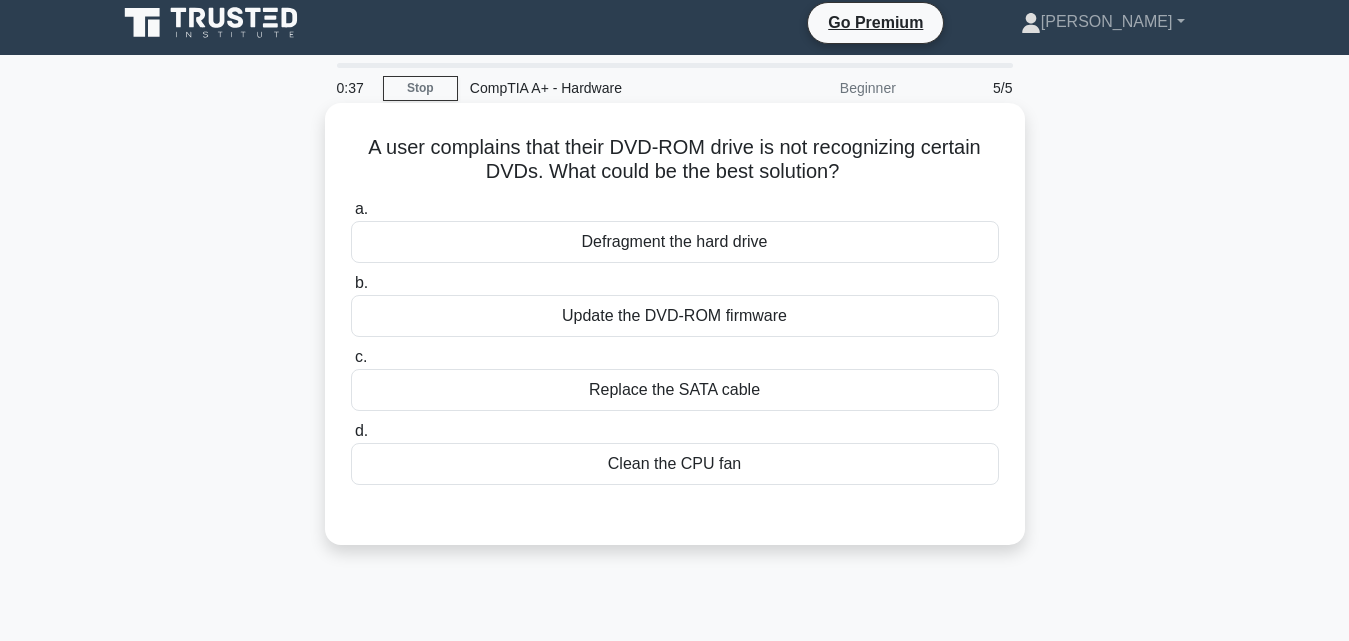 click on "Update the DVD-ROM firmware" at bounding box center [675, 316] 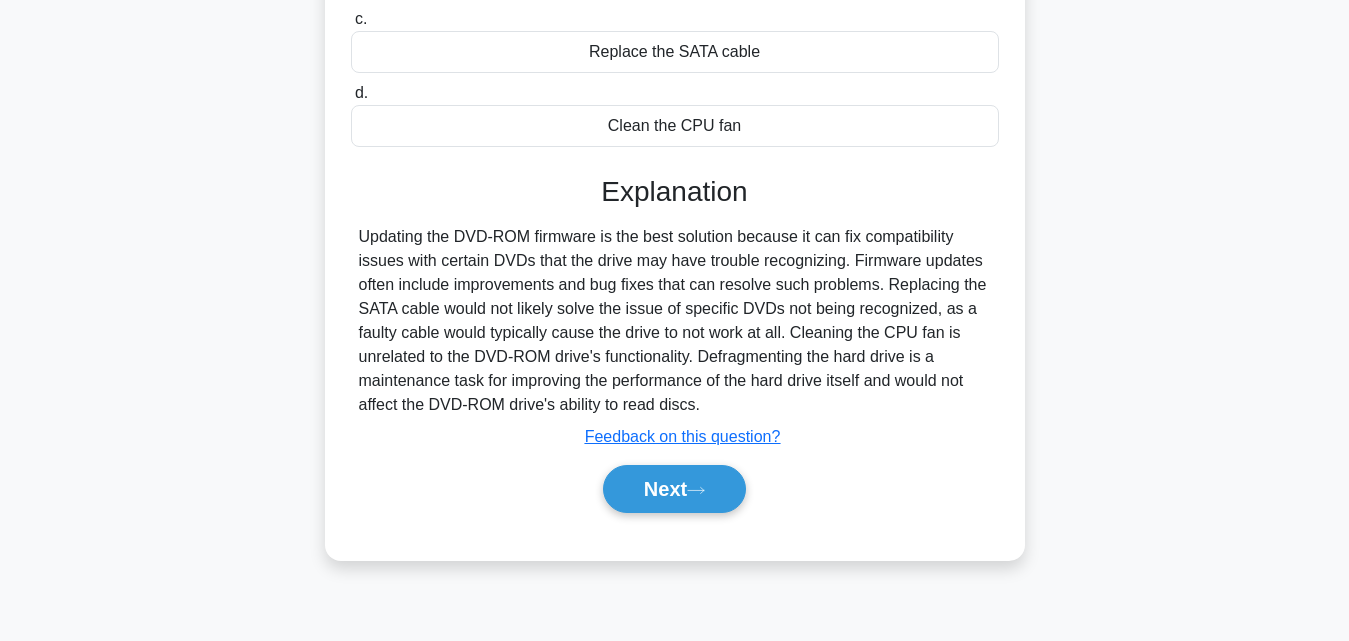 scroll, scrollTop: 361, scrollLeft: 0, axis: vertical 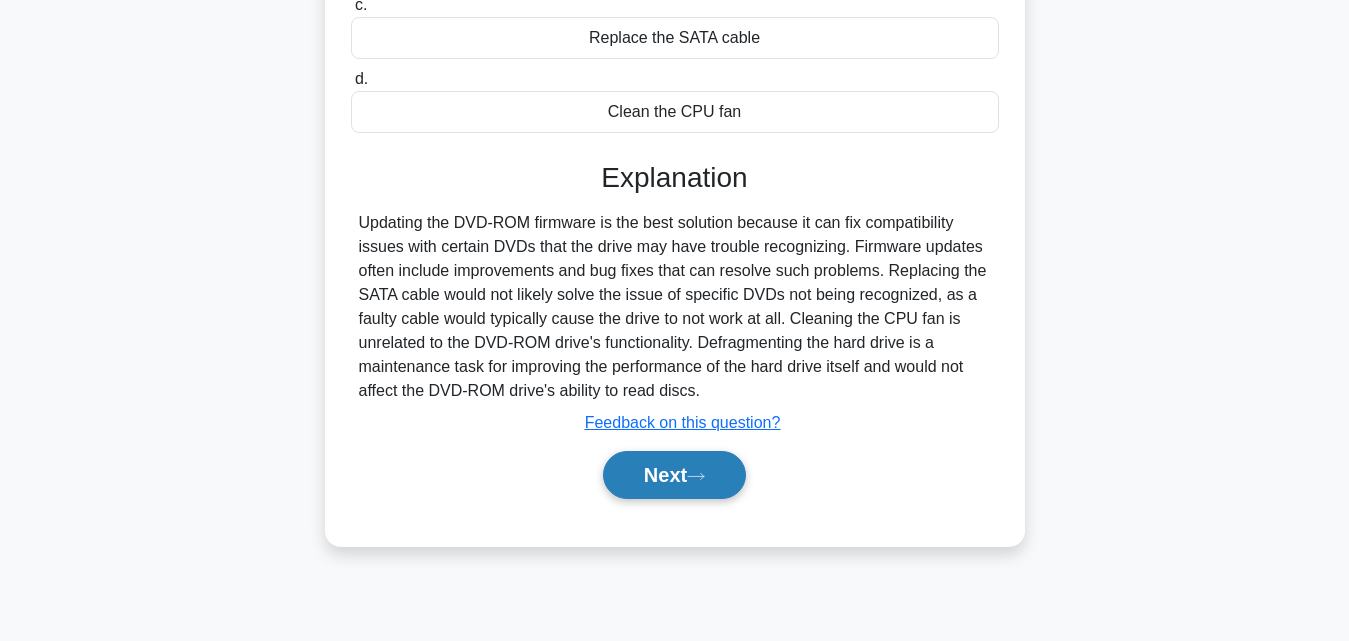 click 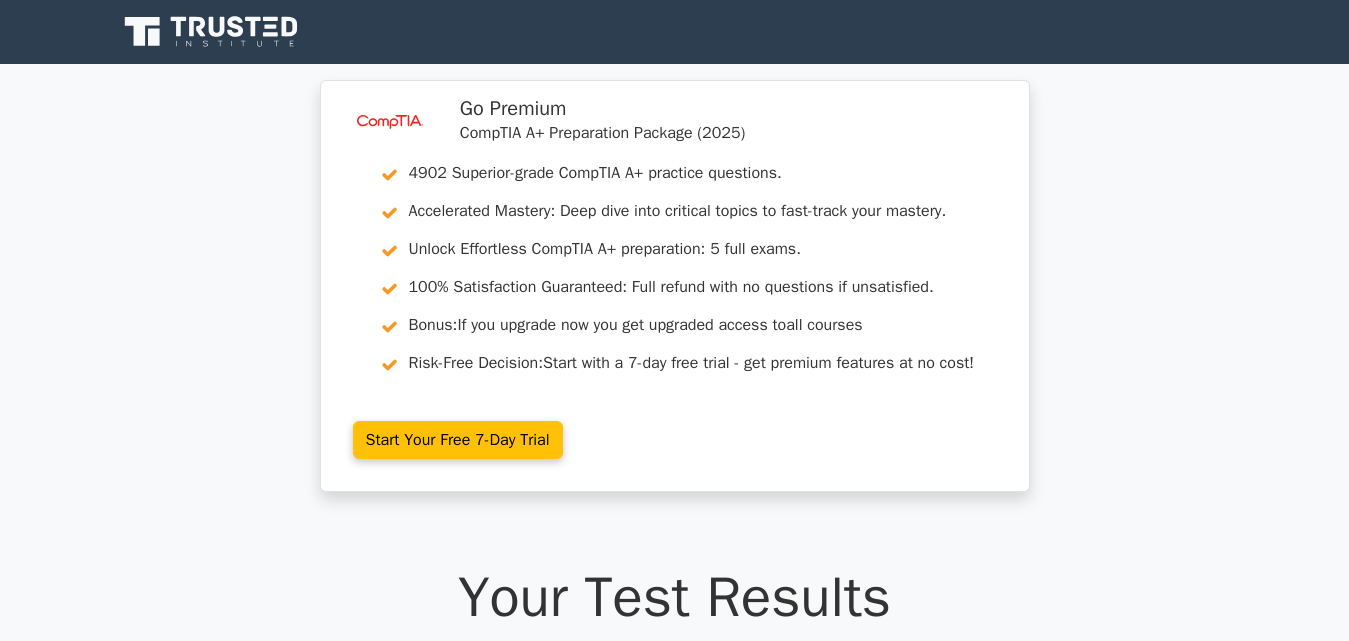 scroll, scrollTop: 0, scrollLeft: 0, axis: both 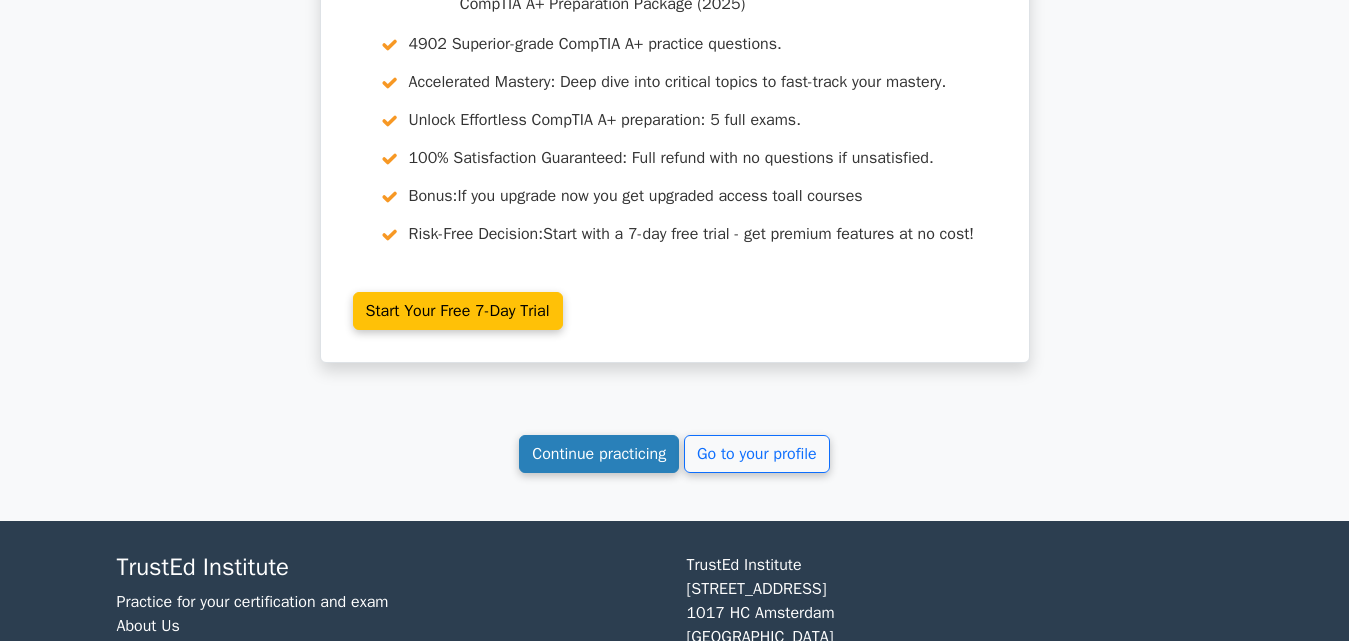 click on "Continue practicing" at bounding box center (599, 454) 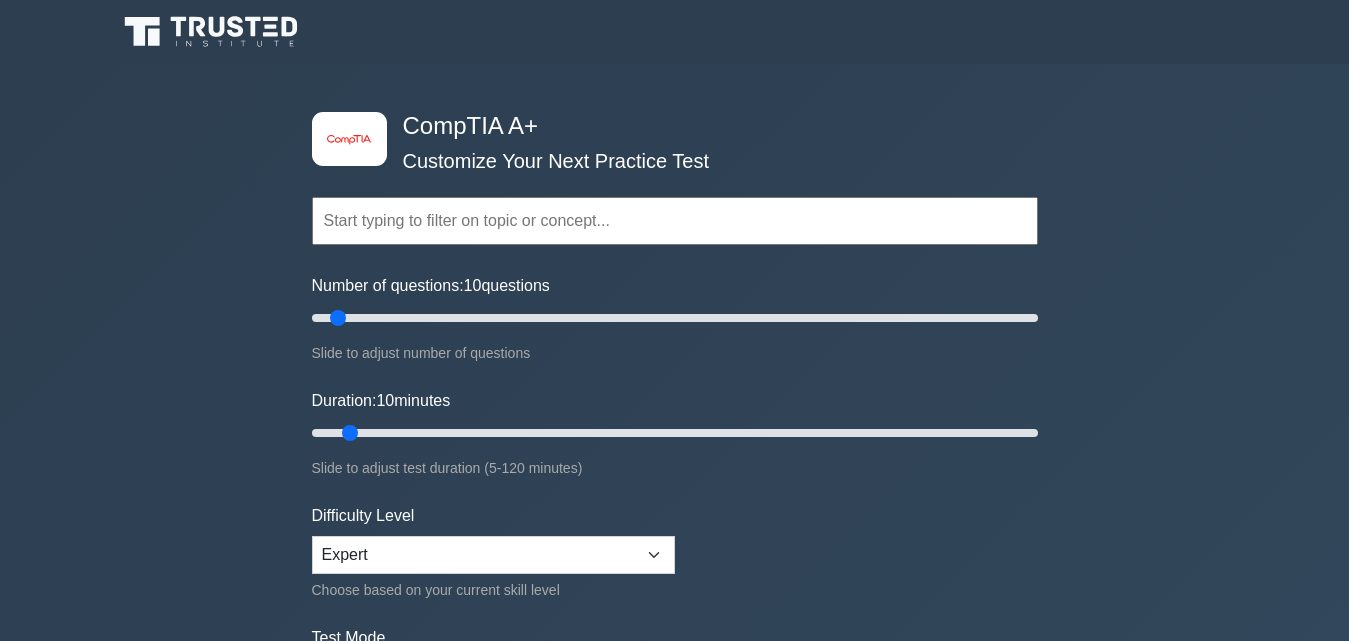 scroll, scrollTop: 0, scrollLeft: 0, axis: both 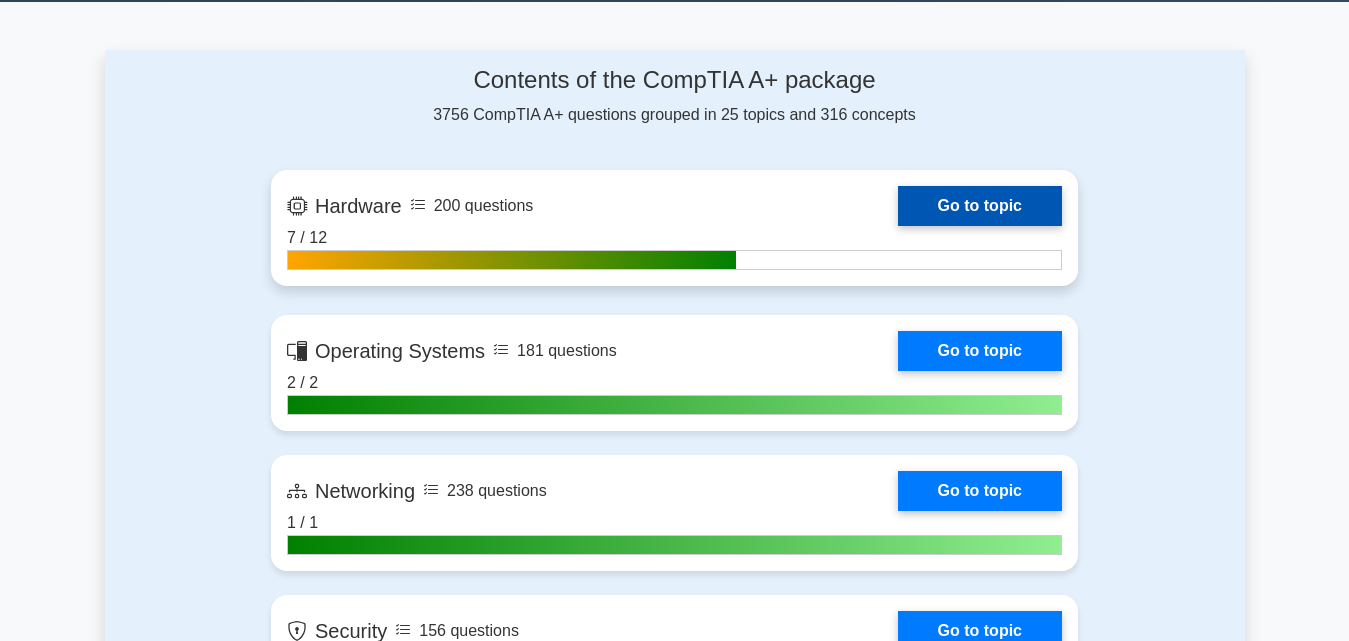 click on "Go to topic" at bounding box center [980, 206] 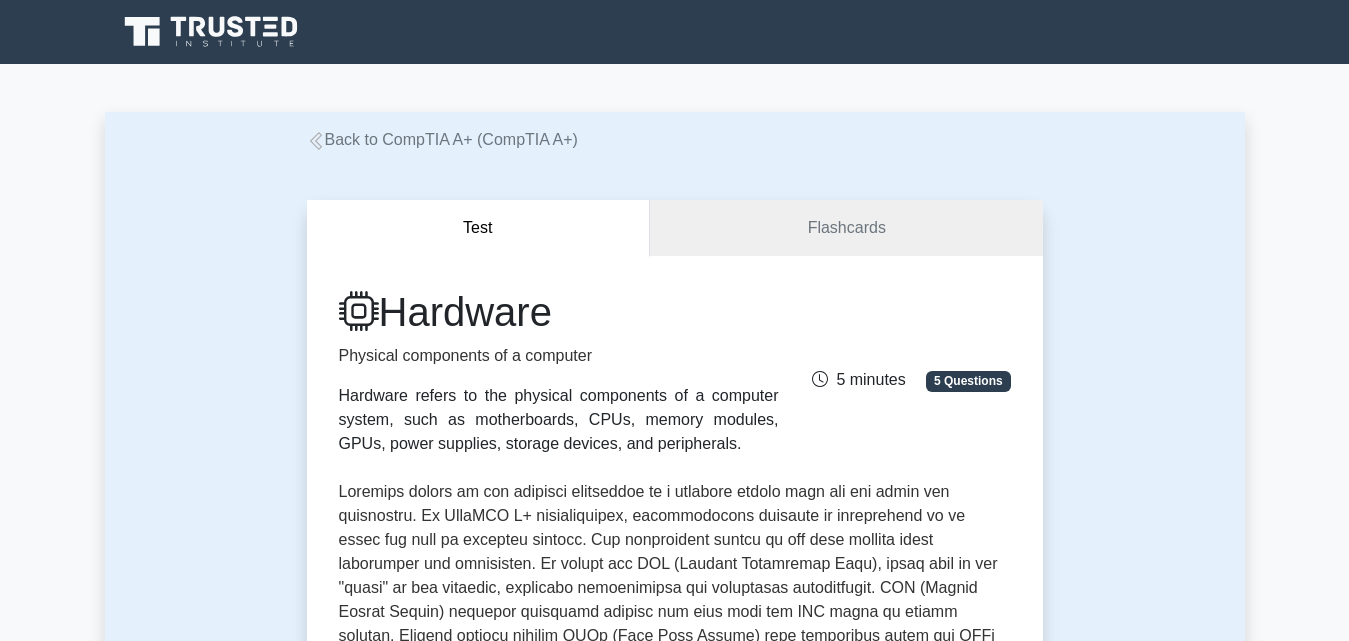 scroll, scrollTop: 0, scrollLeft: 0, axis: both 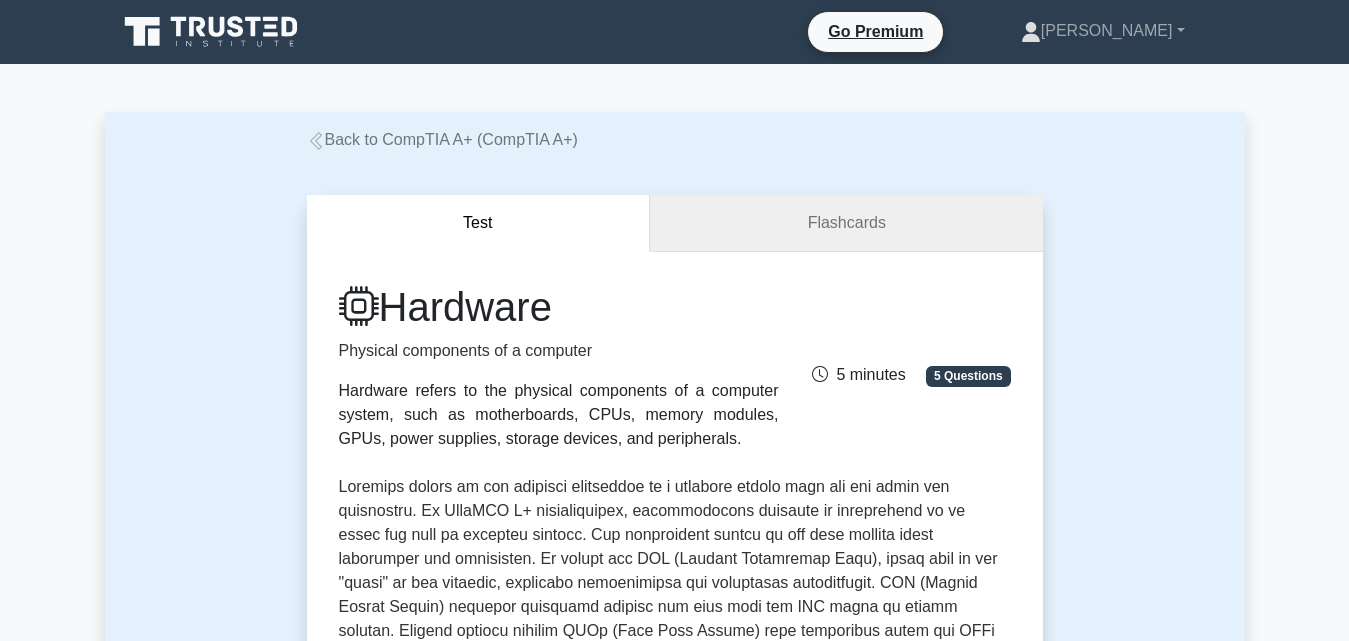 click on "Flashcards" at bounding box center [846, 223] 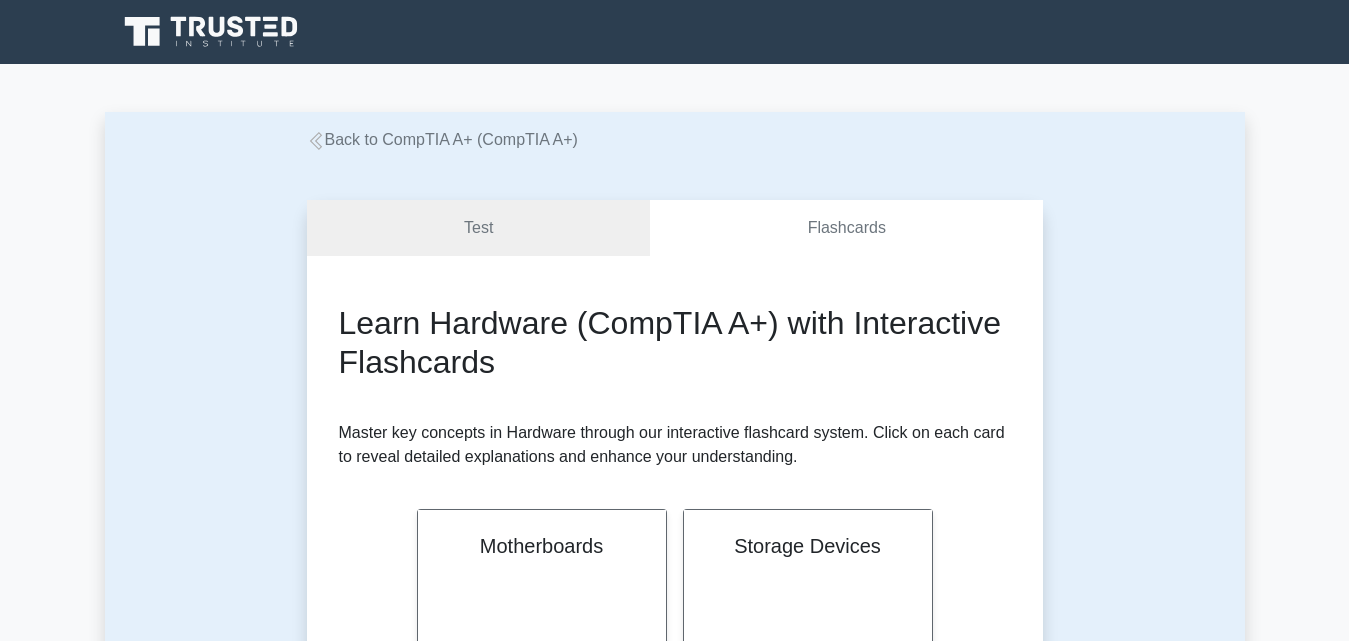 scroll, scrollTop: 0, scrollLeft: 0, axis: both 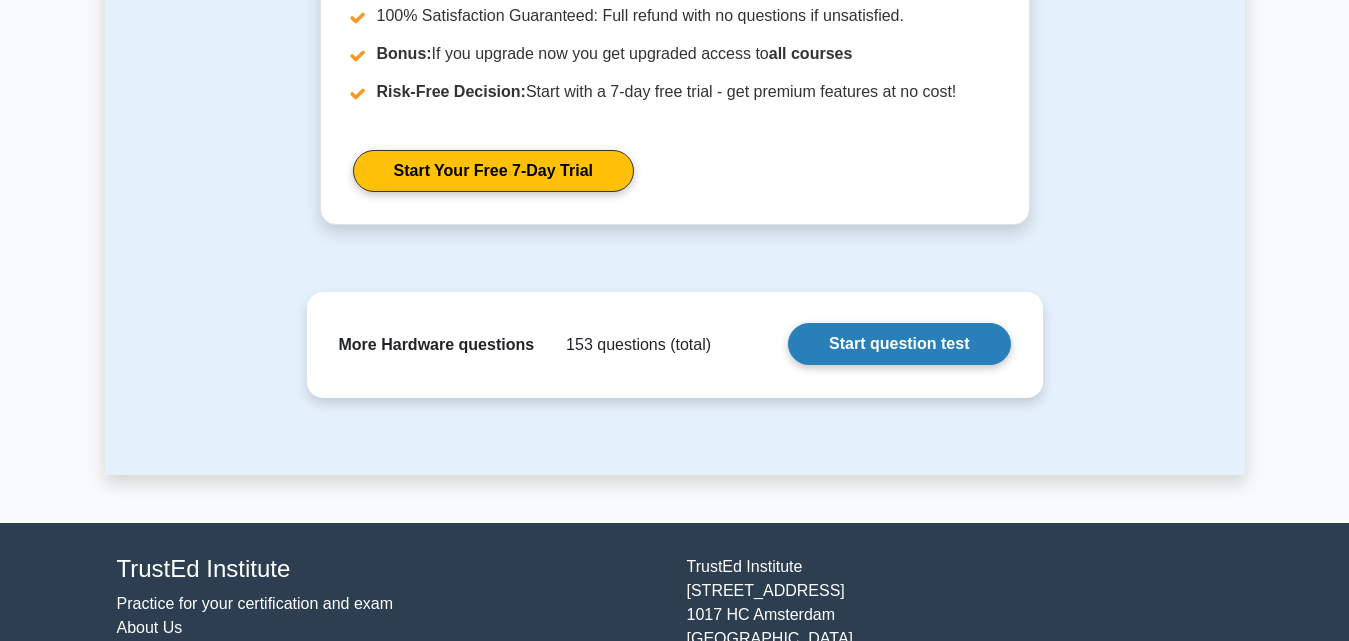 click on "Start  question test" at bounding box center [899, 344] 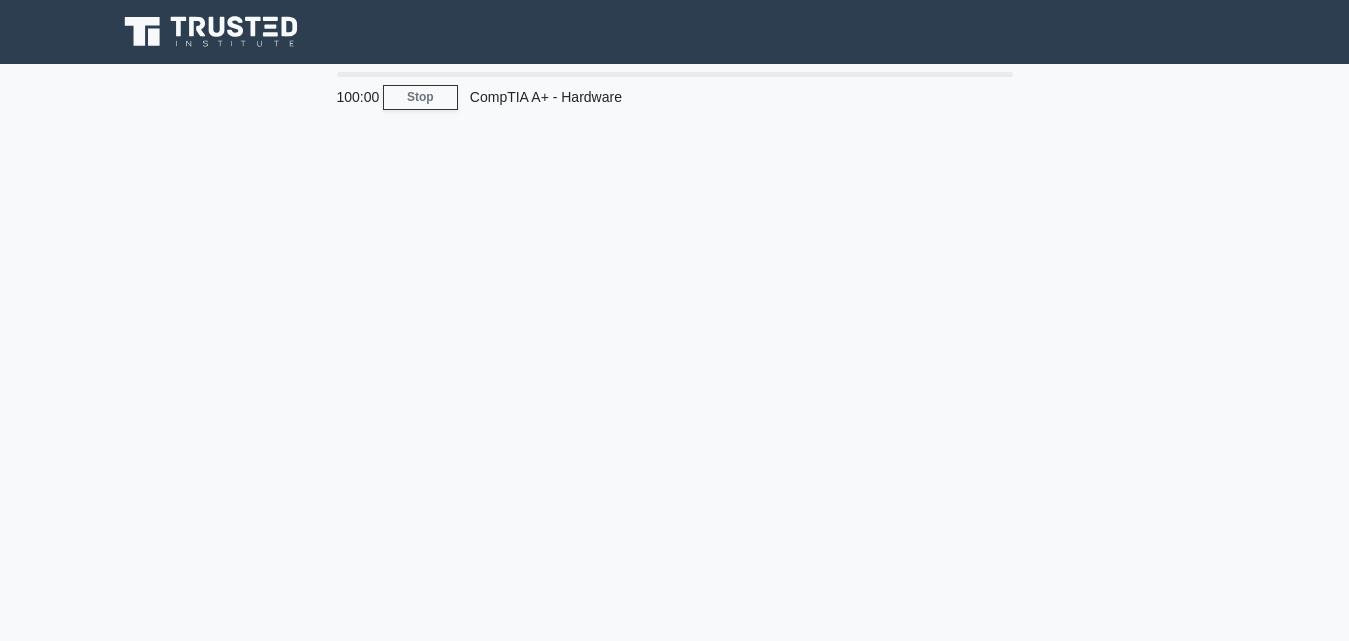scroll, scrollTop: 0, scrollLeft: 0, axis: both 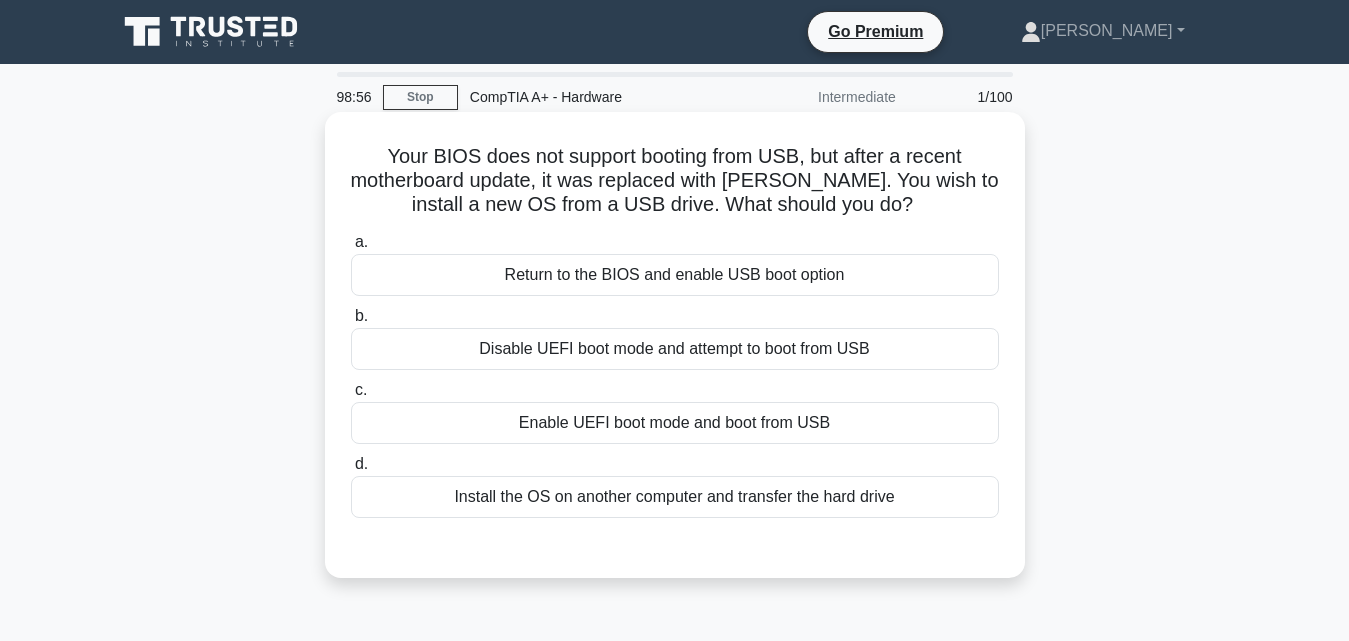 click on "Enable UEFI boot mode and boot from USB" at bounding box center [675, 423] 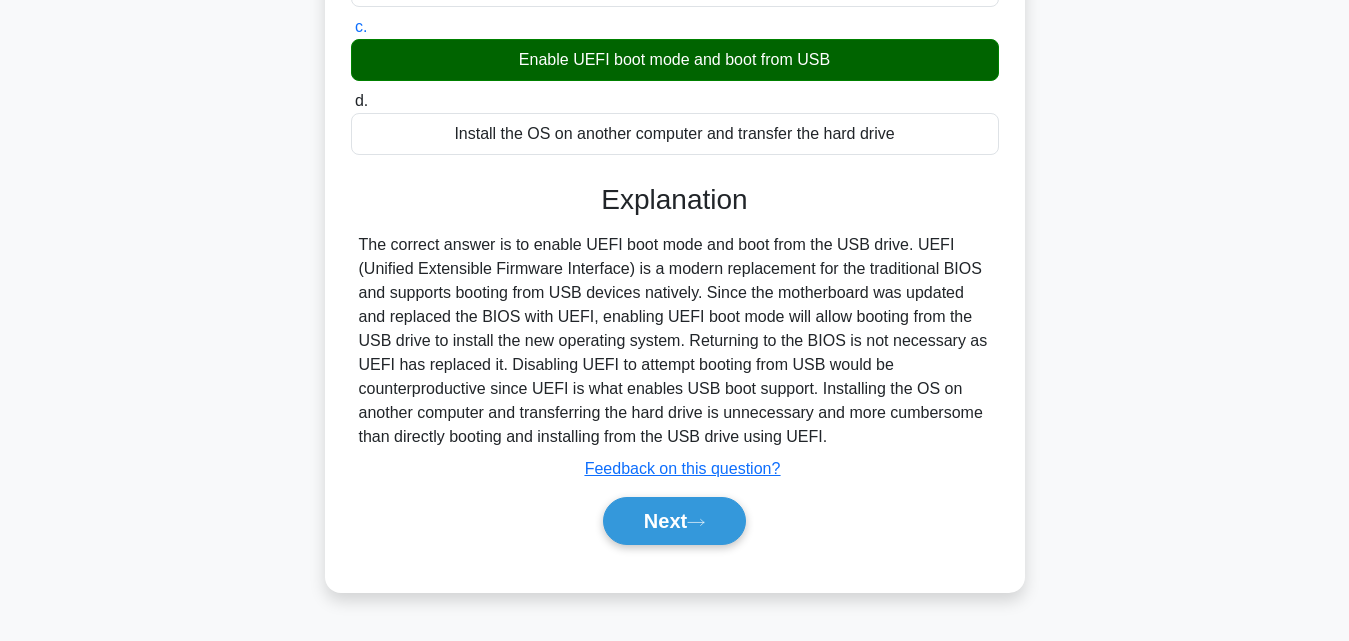 scroll, scrollTop: 370, scrollLeft: 0, axis: vertical 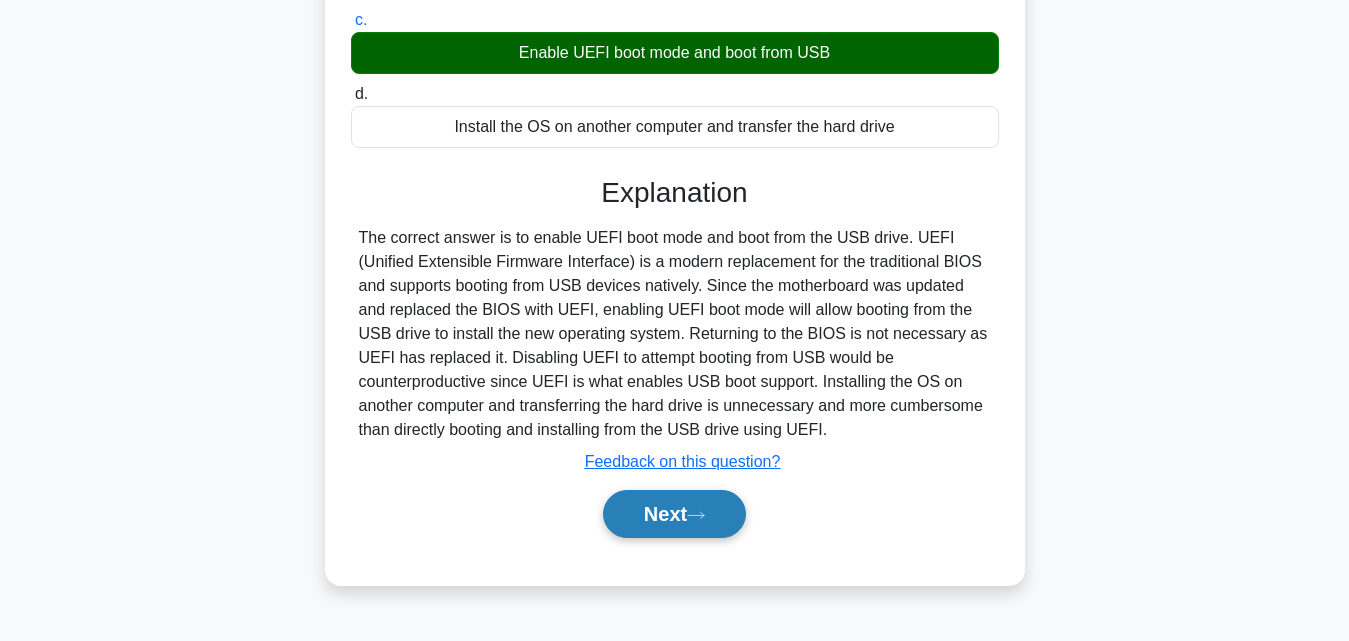 click on "Next" at bounding box center [674, 514] 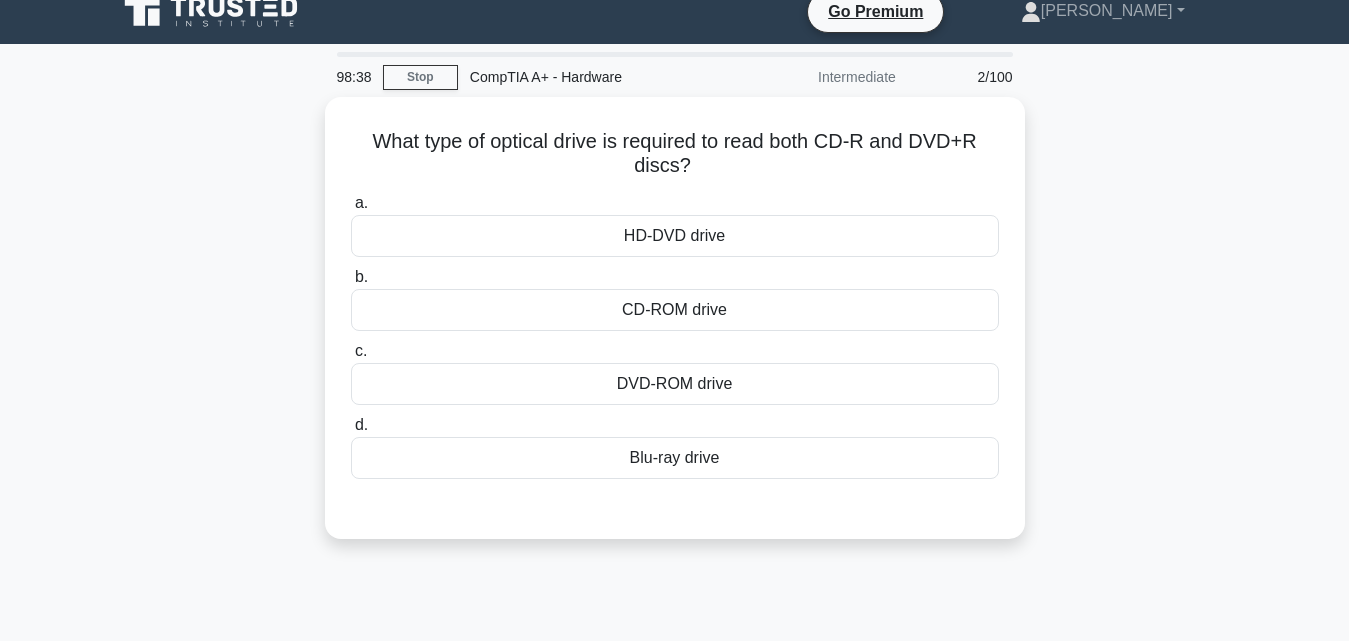 scroll, scrollTop: 0, scrollLeft: 0, axis: both 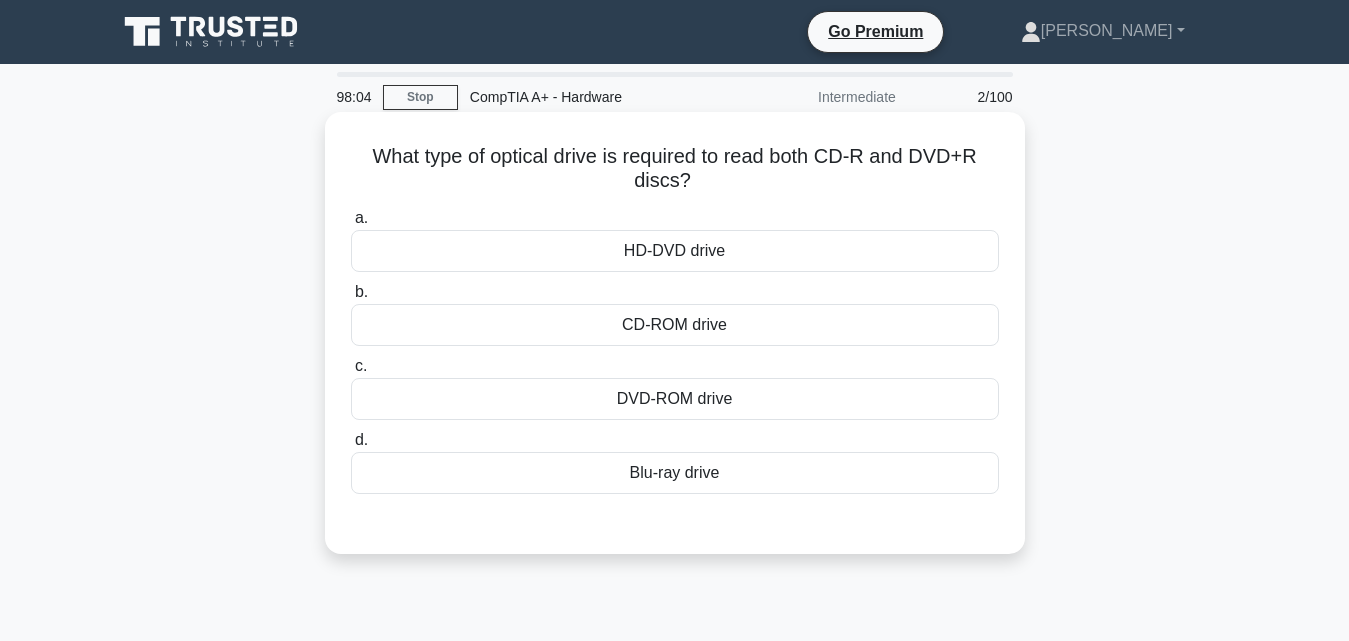 click on "Blu-ray drive" at bounding box center (675, 473) 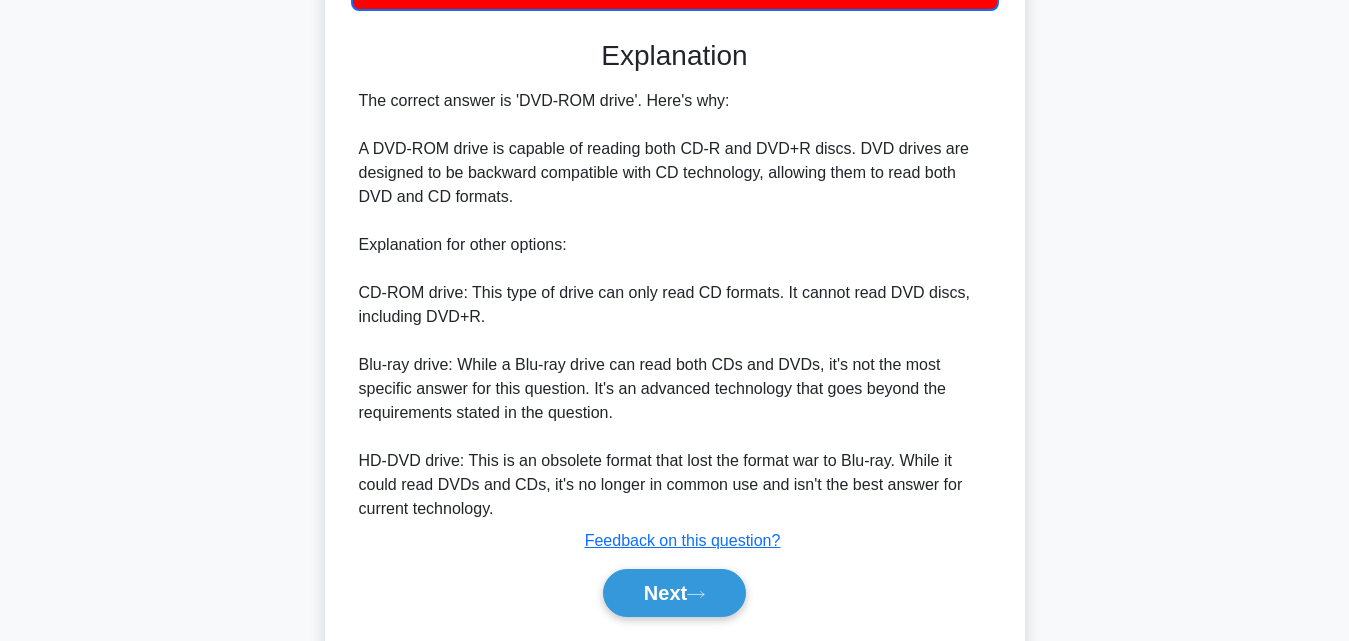 scroll, scrollTop: 498, scrollLeft: 0, axis: vertical 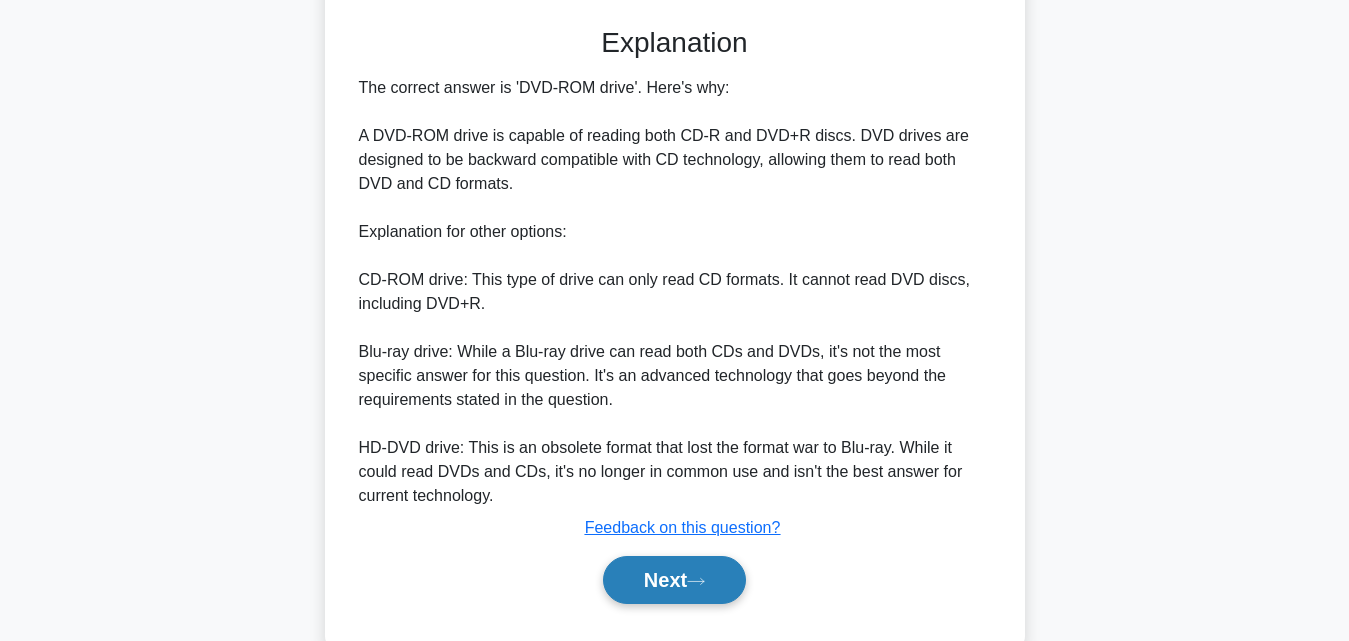 click on "Next" at bounding box center [674, 580] 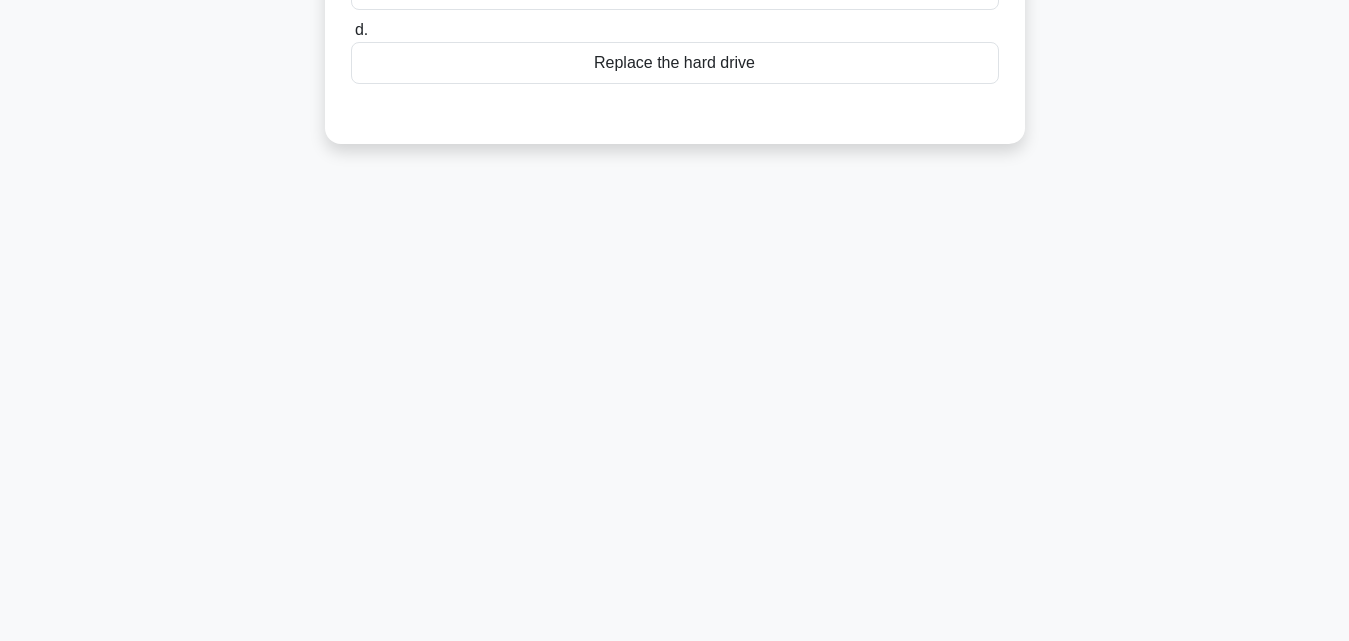scroll, scrollTop: 439, scrollLeft: 0, axis: vertical 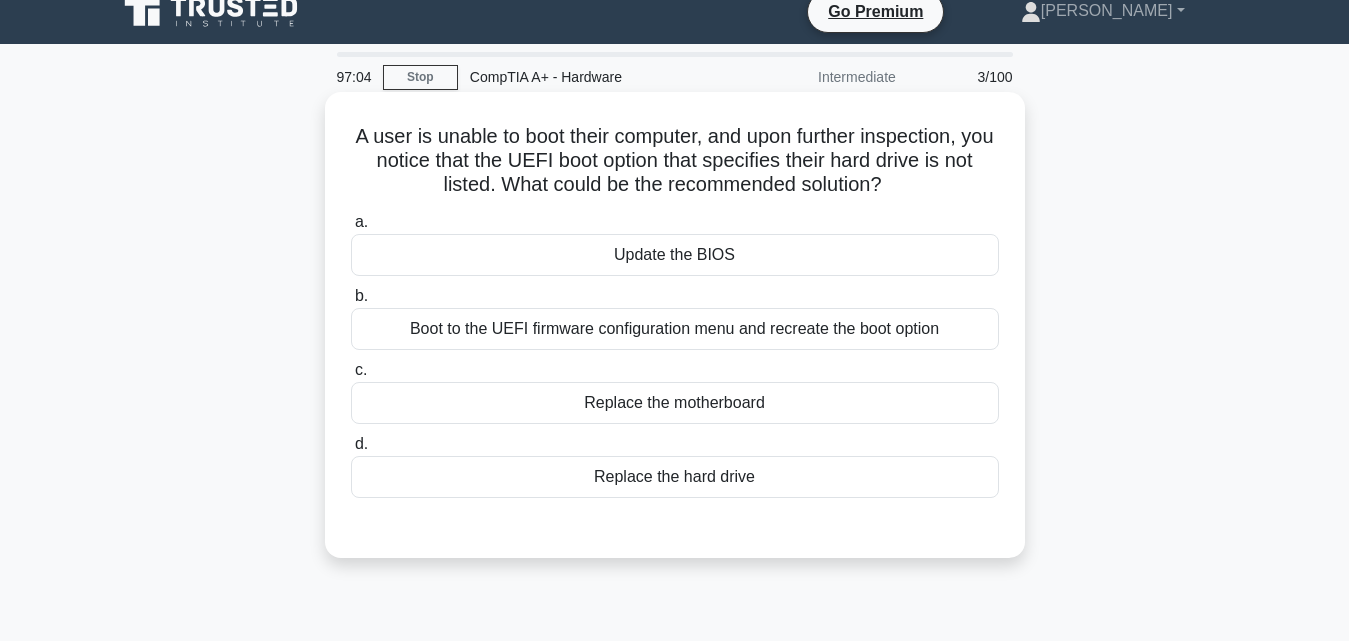 click on "b.
Boot to the UEFI firmware configuration menu and recreate the boot option" at bounding box center (351, 296) 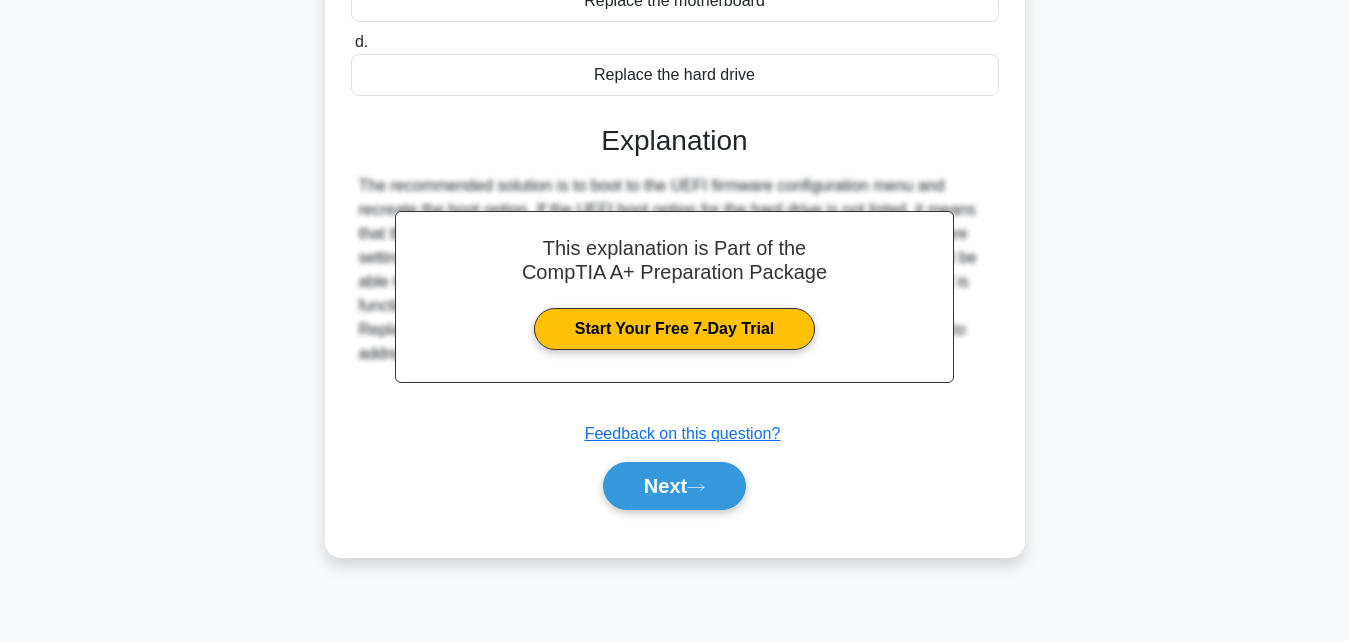 scroll, scrollTop: 439, scrollLeft: 0, axis: vertical 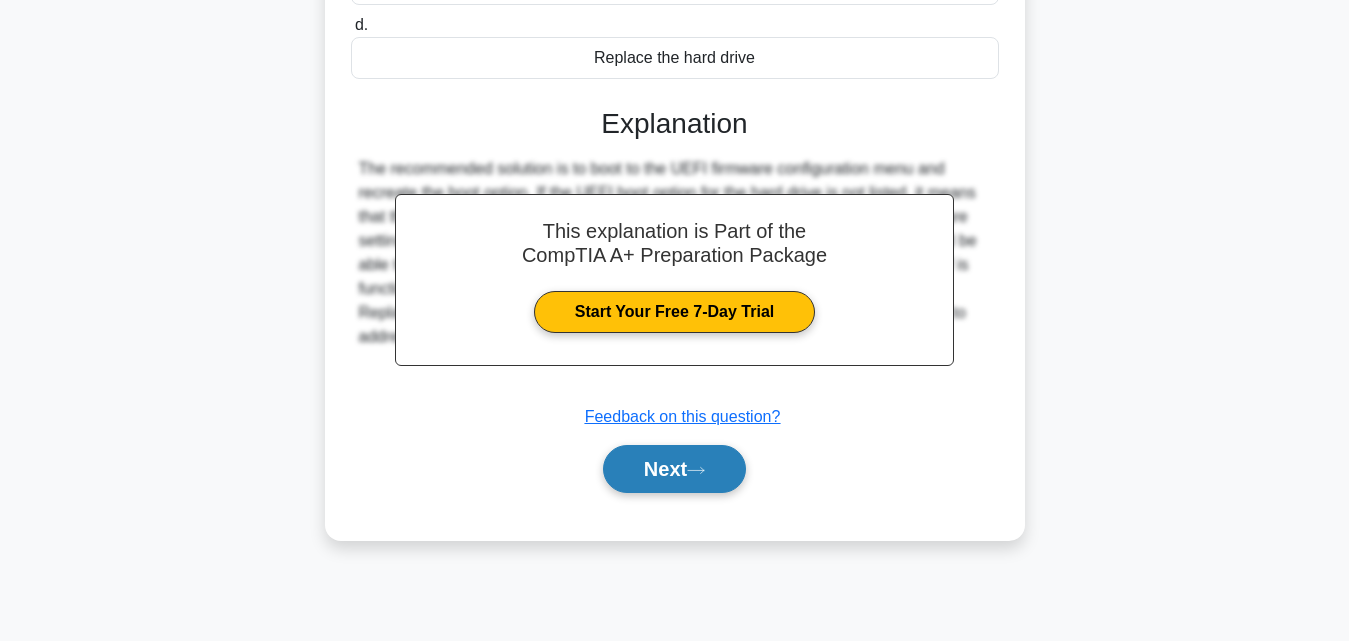 click on "Next" at bounding box center (674, 469) 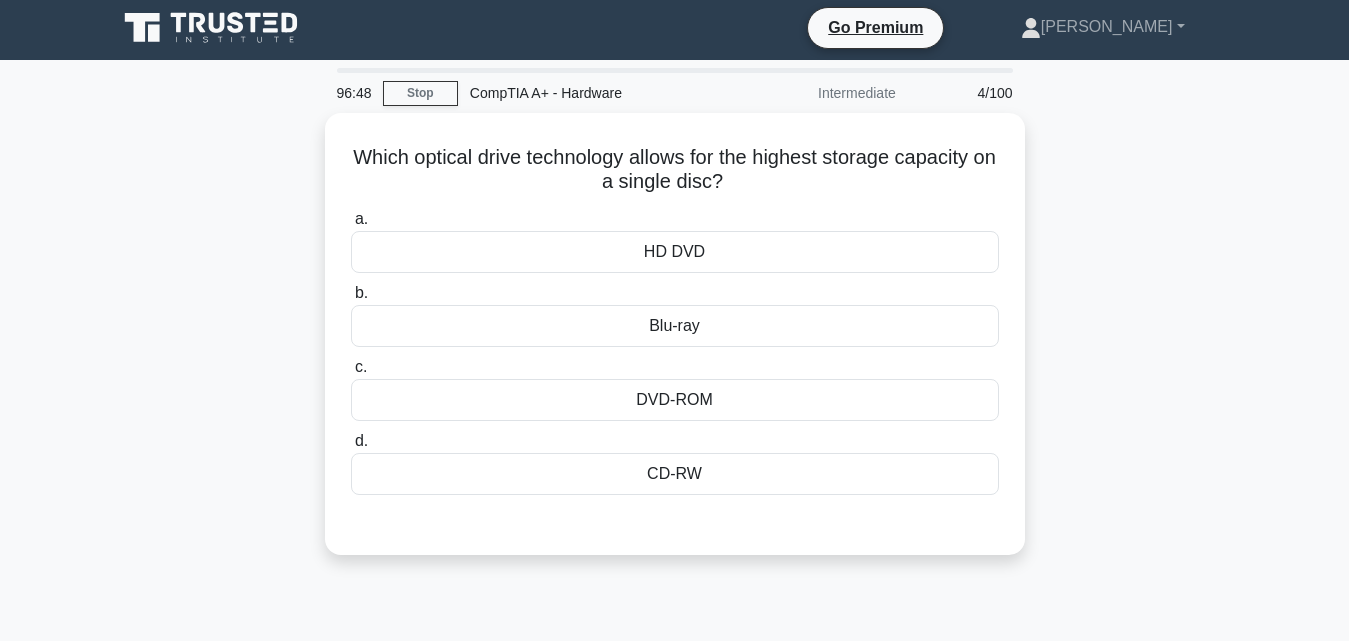 scroll, scrollTop: 0, scrollLeft: 0, axis: both 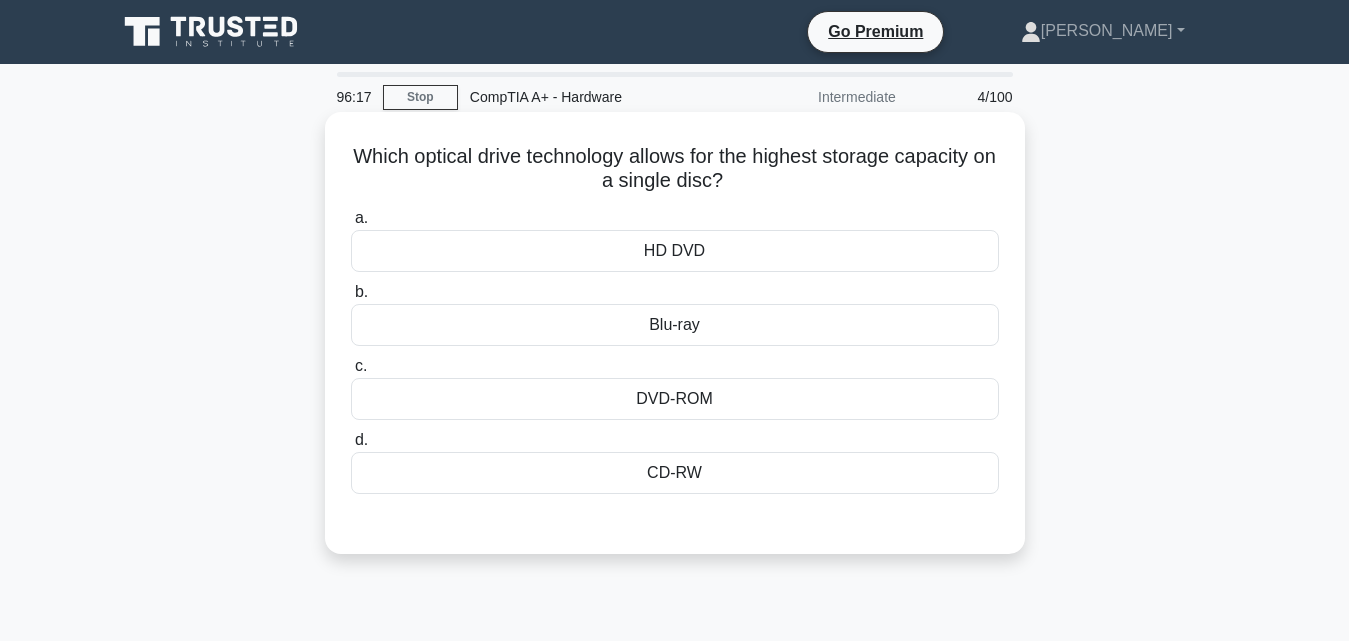 click on "CD-RW" at bounding box center (675, 473) 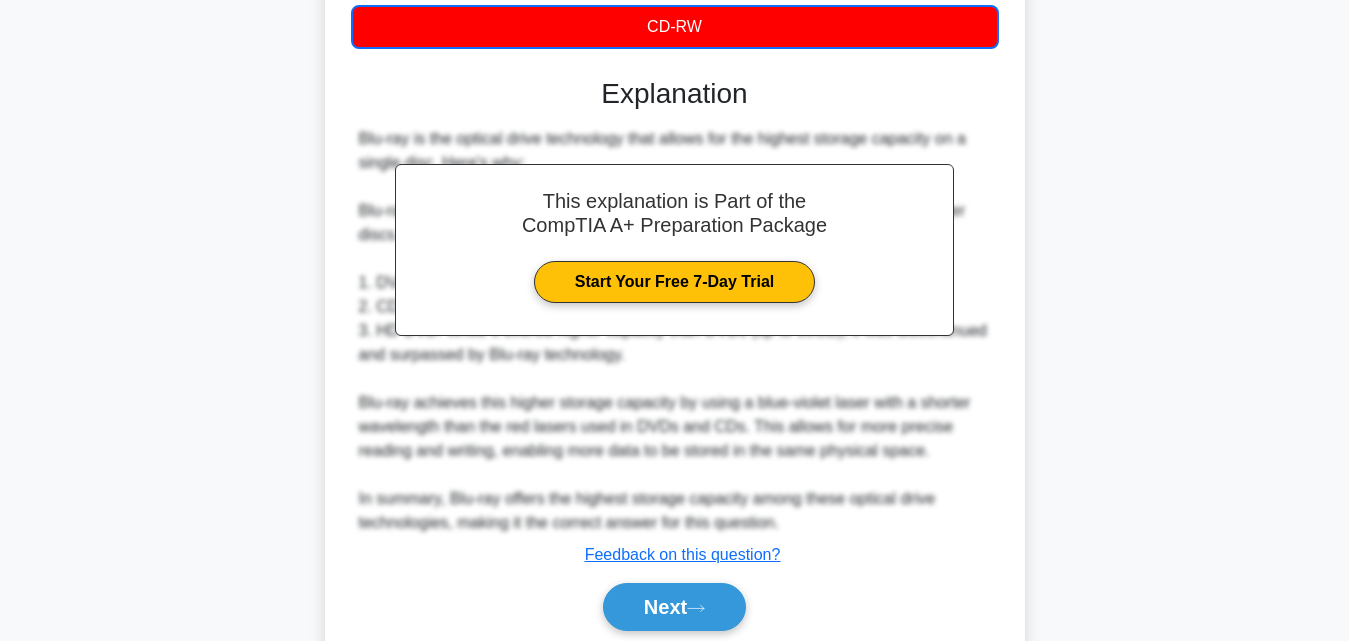 scroll, scrollTop: 464, scrollLeft: 0, axis: vertical 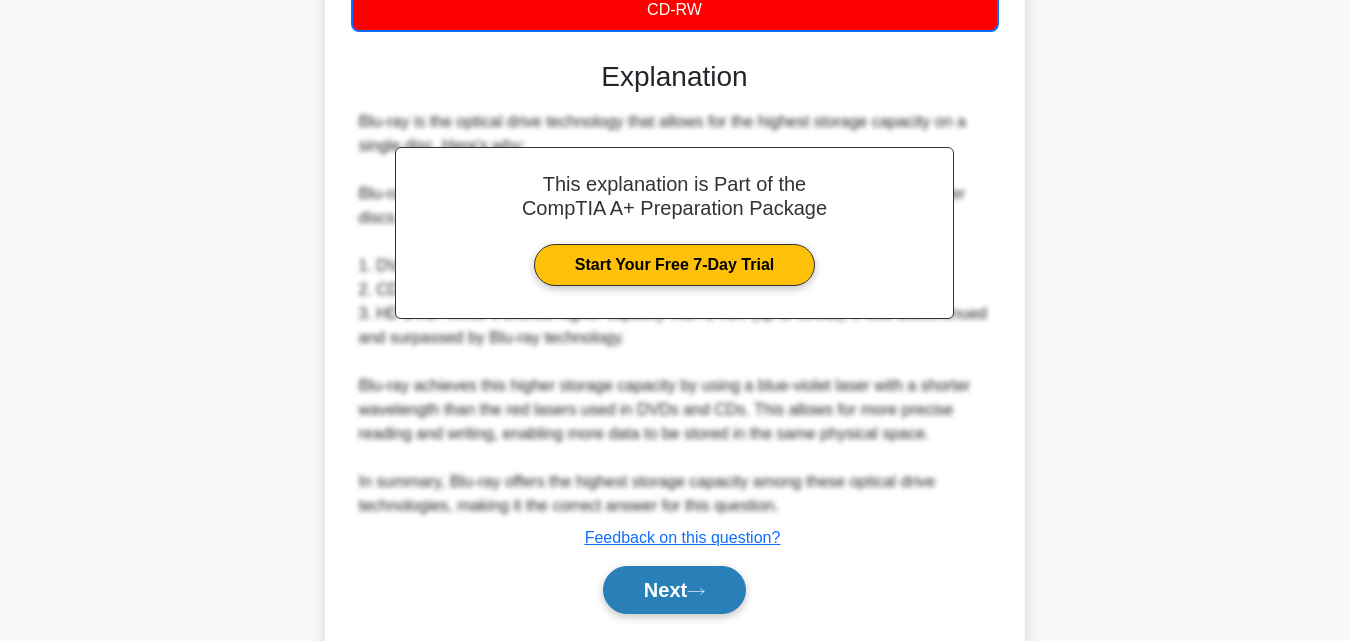 click on "Next" at bounding box center [674, 590] 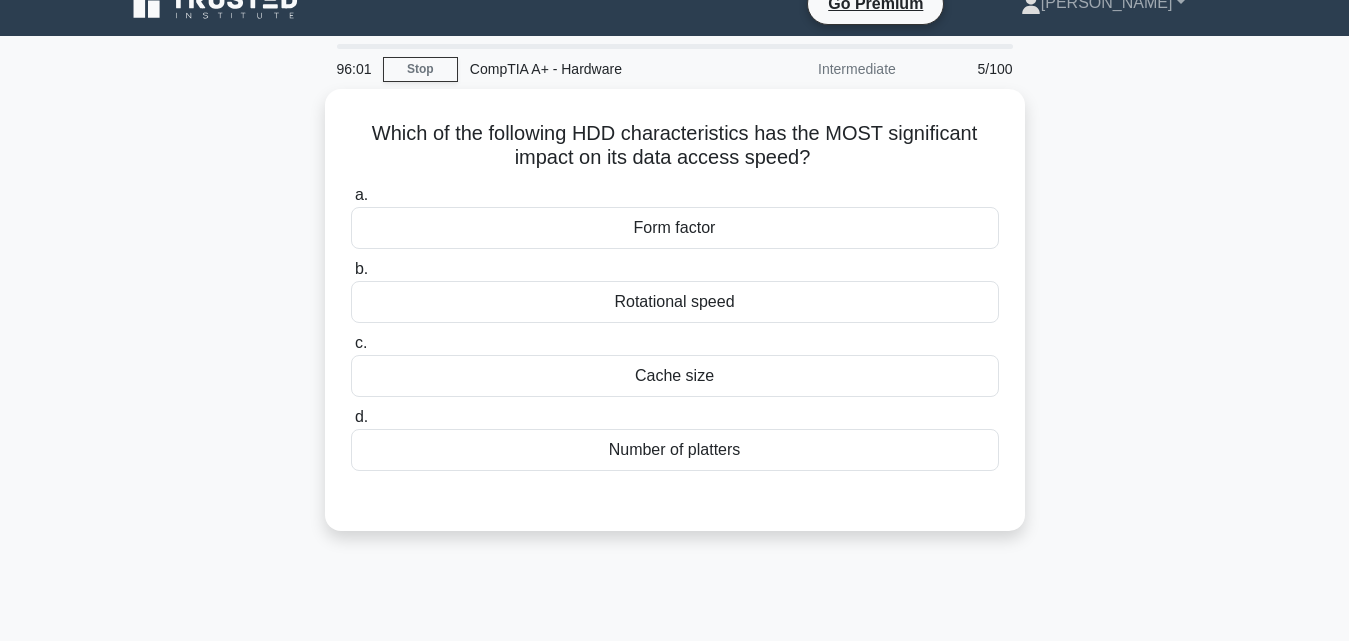scroll, scrollTop: 3, scrollLeft: 0, axis: vertical 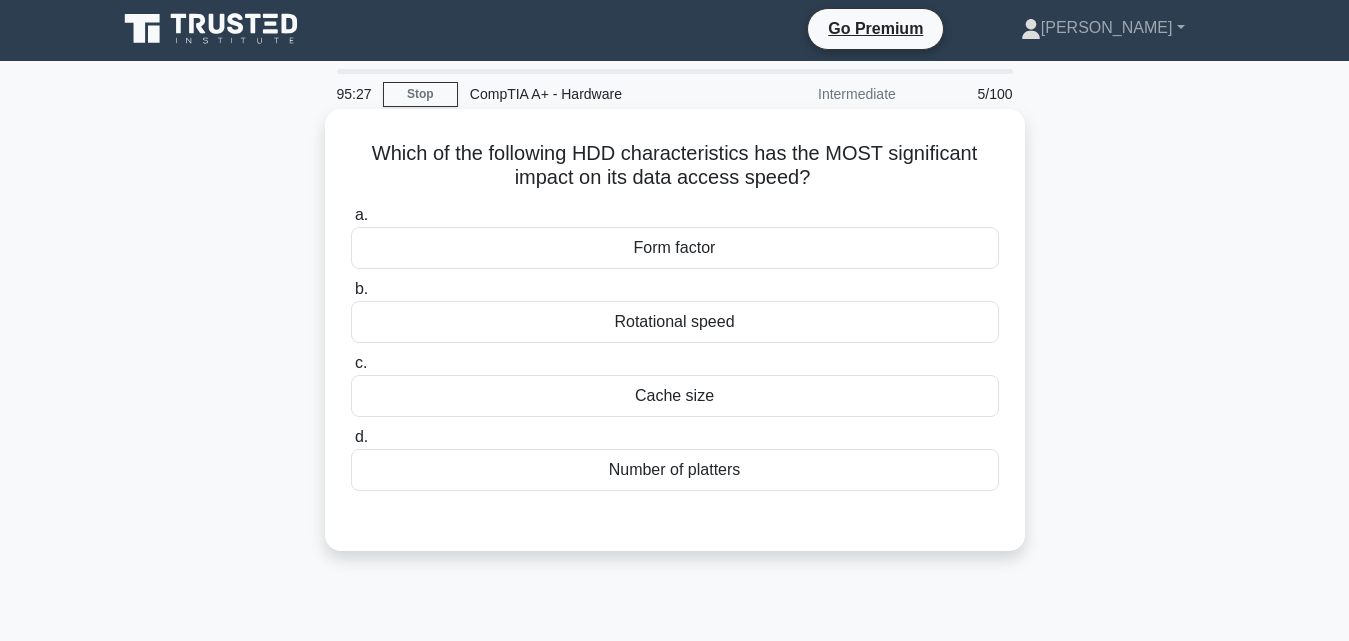 click on "Cache size" at bounding box center (675, 396) 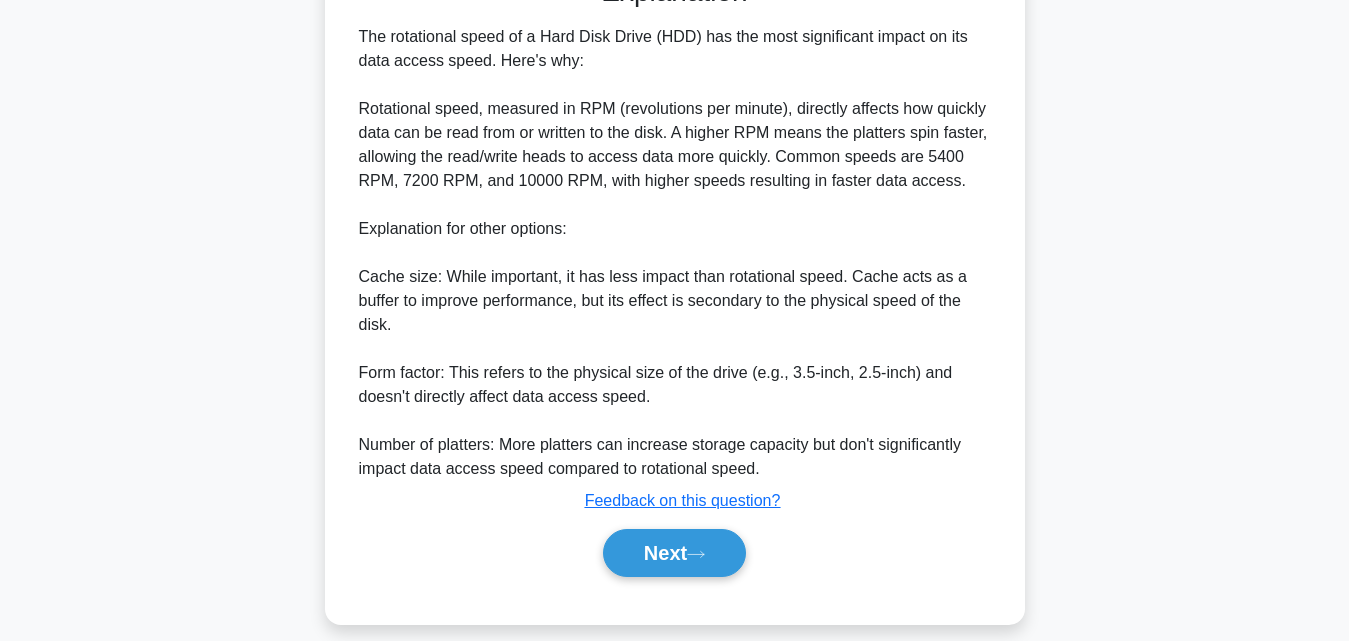 scroll, scrollTop: 571, scrollLeft: 0, axis: vertical 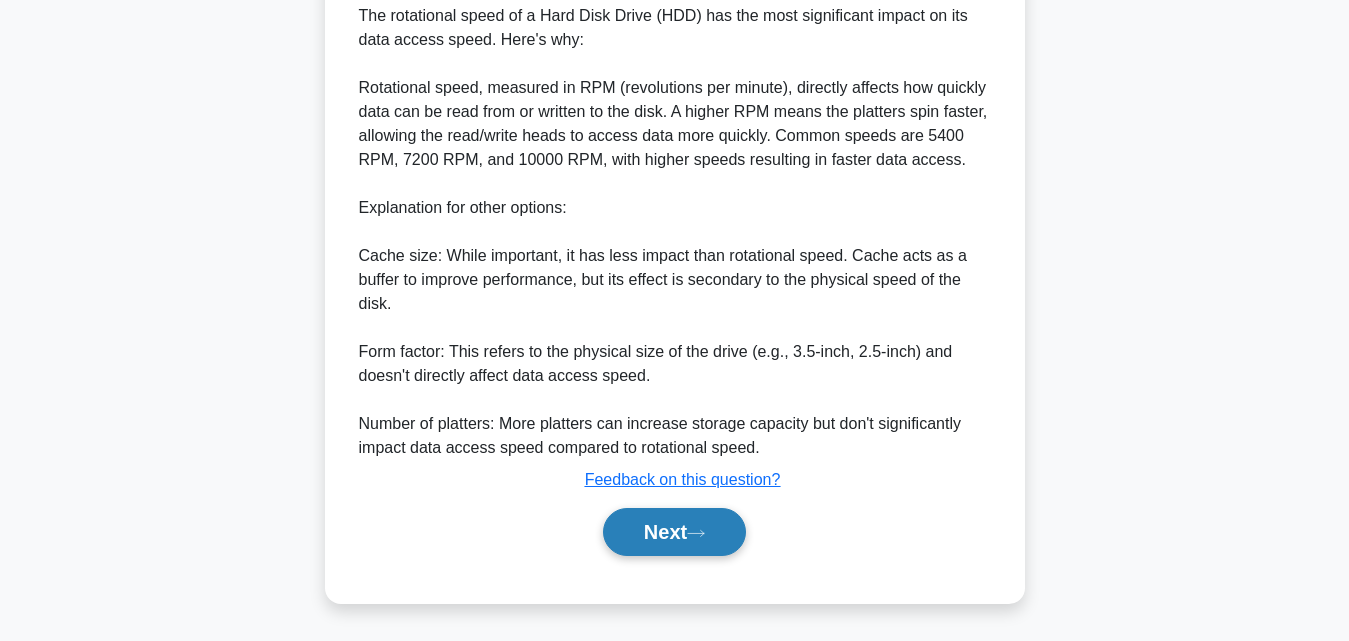 click on "Next" at bounding box center [674, 532] 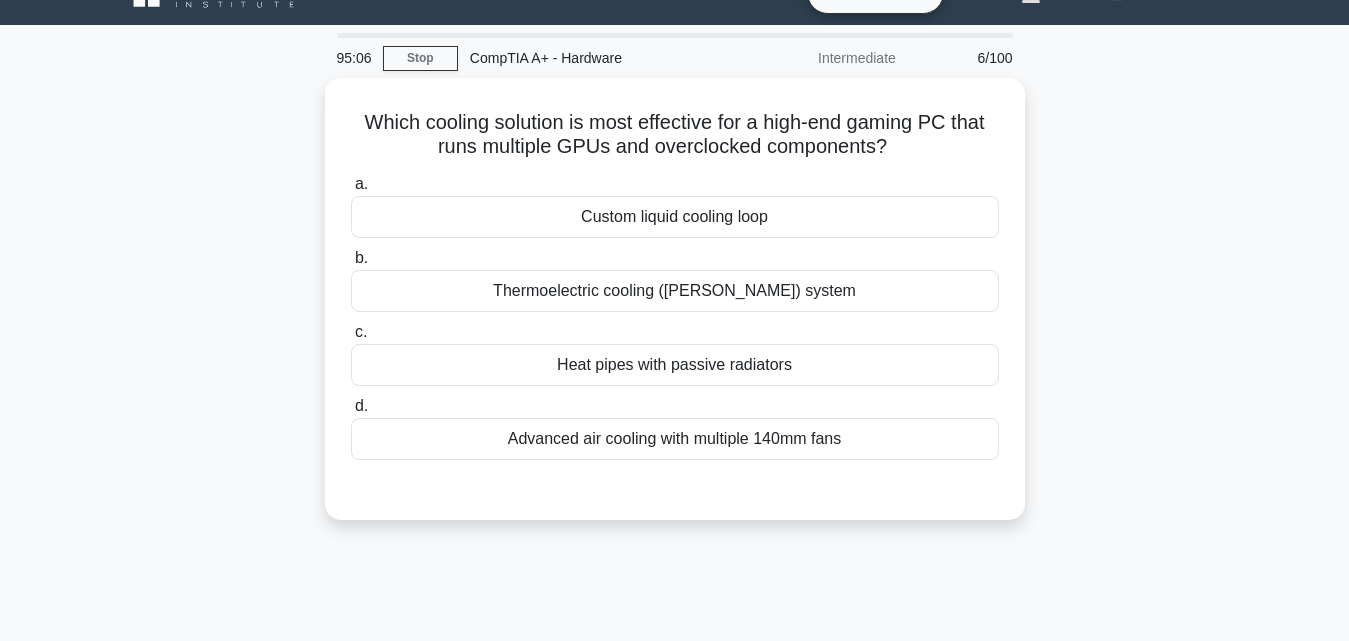 scroll, scrollTop: 0, scrollLeft: 0, axis: both 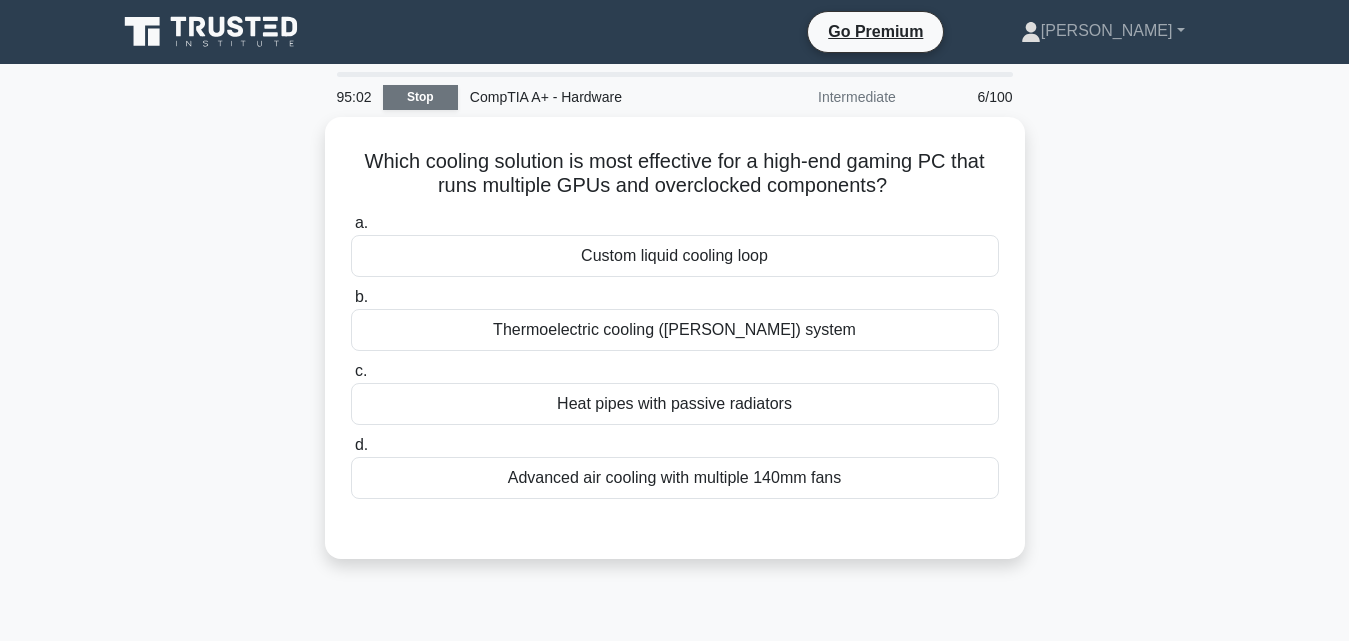 click on "Stop" at bounding box center (420, 97) 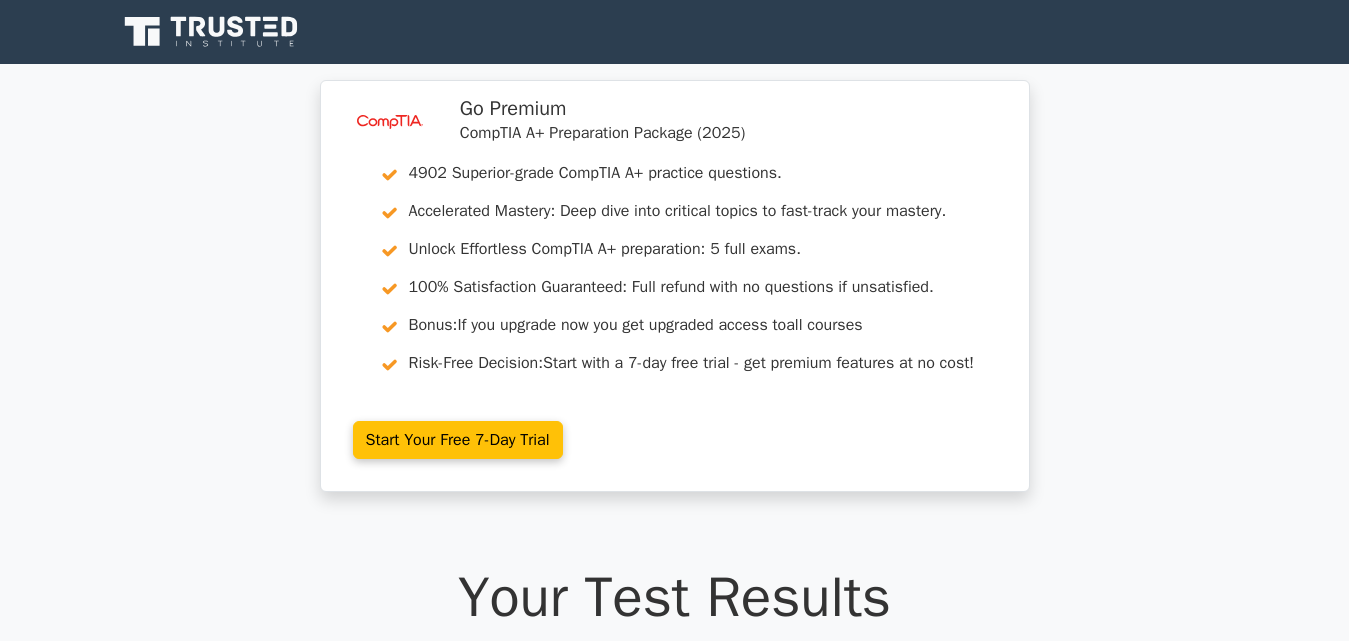 scroll, scrollTop: 0, scrollLeft: 0, axis: both 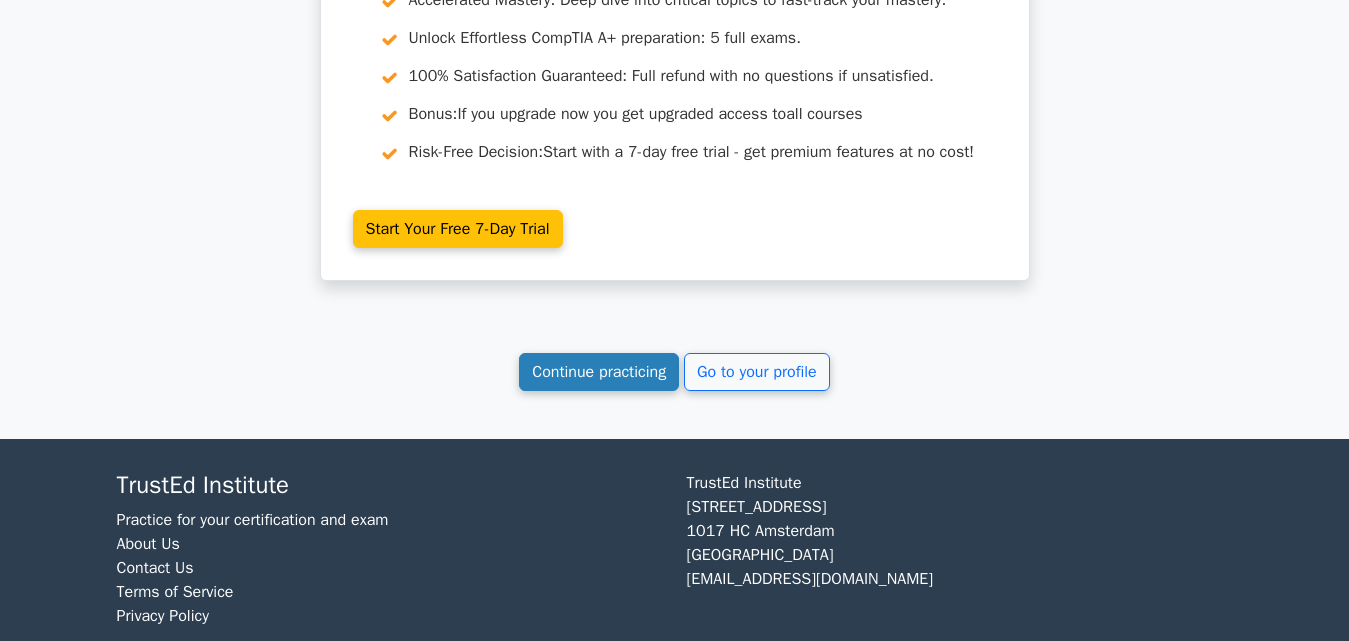 click on "Continue practicing" at bounding box center (599, 372) 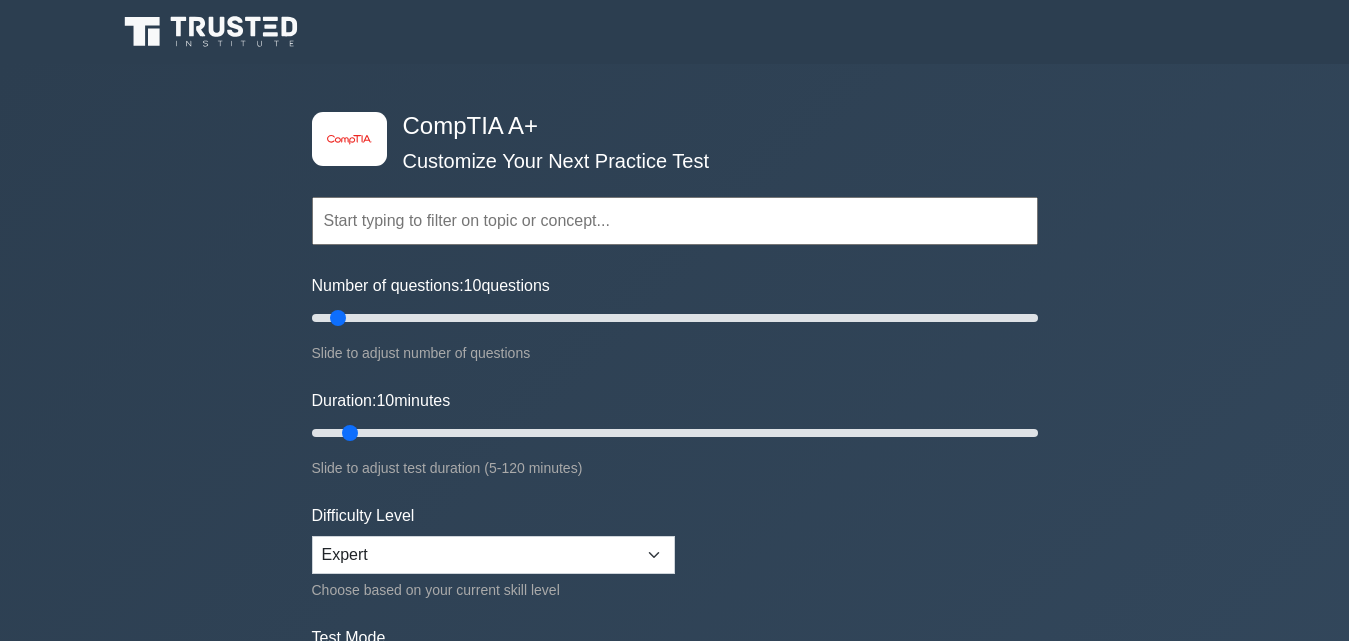 scroll, scrollTop: 0, scrollLeft: 0, axis: both 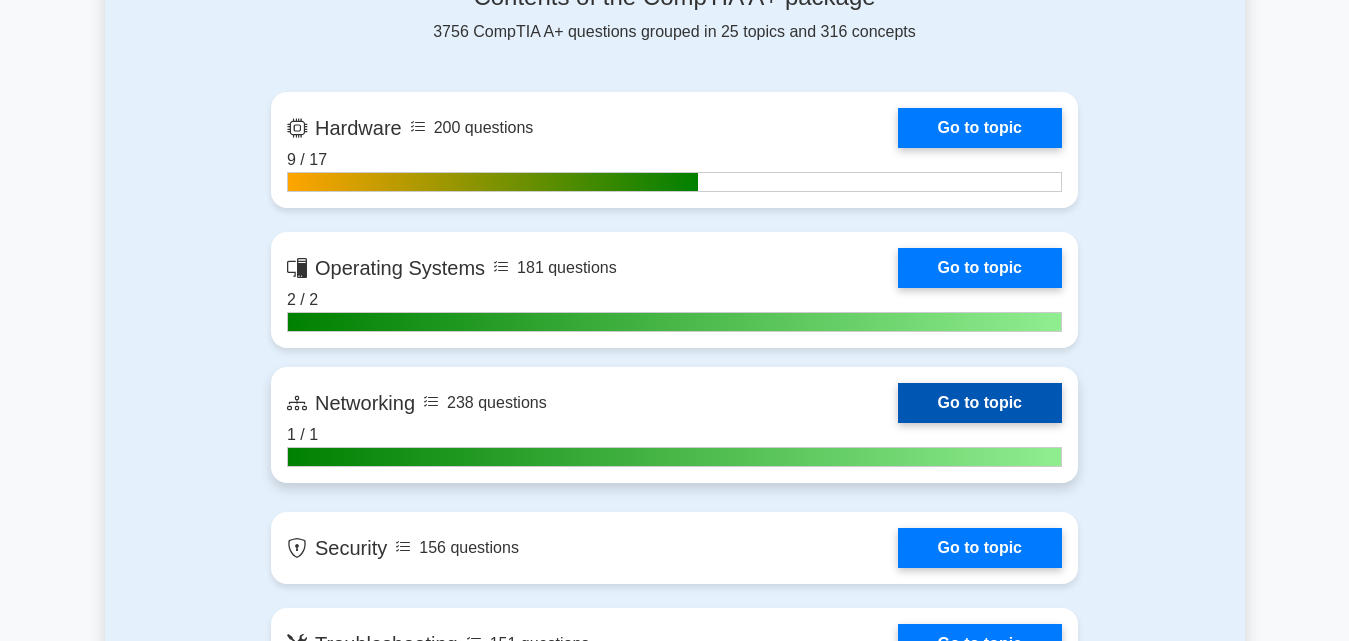 click on "Go to topic" at bounding box center (980, 403) 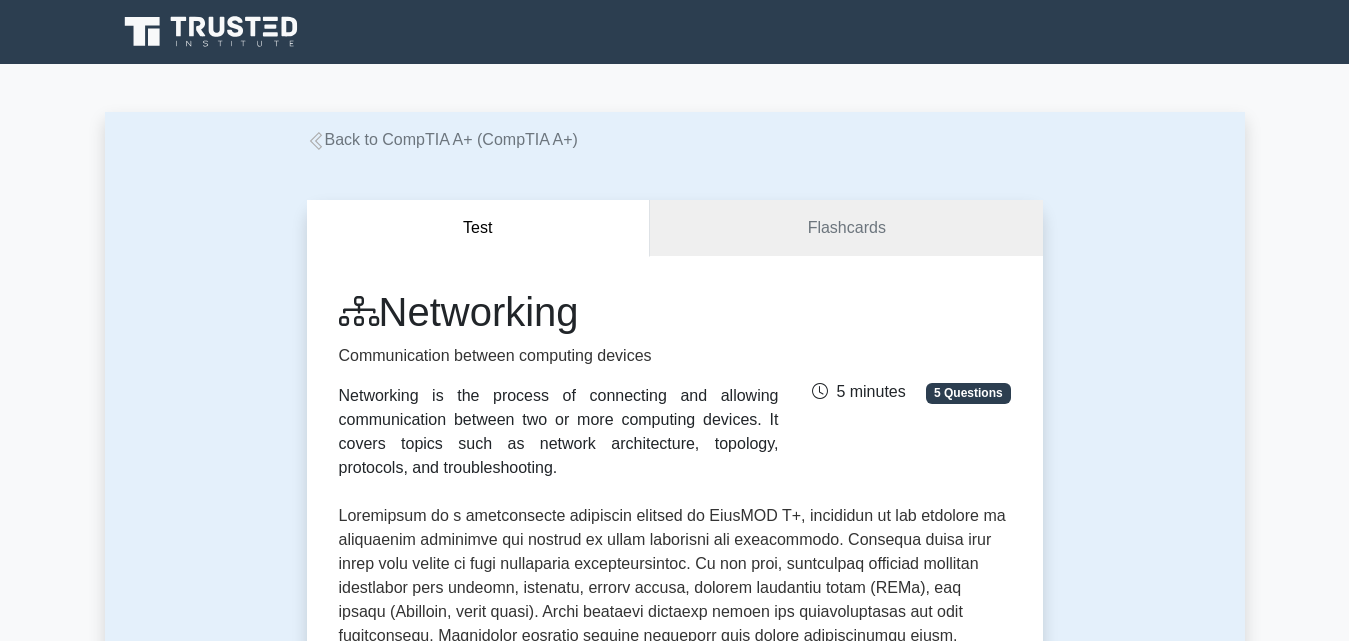 scroll, scrollTop: 0, scrollLeft: 0, axis: both 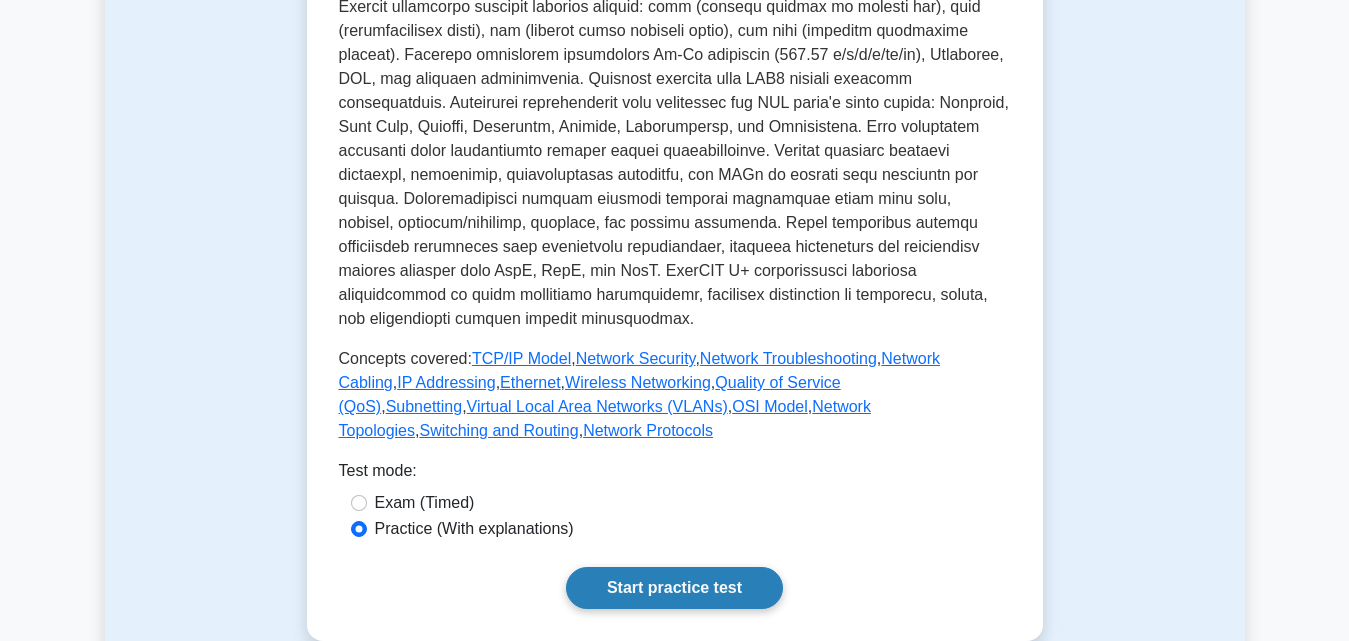 click on "Start practice test" at bounding box center [674, 588] 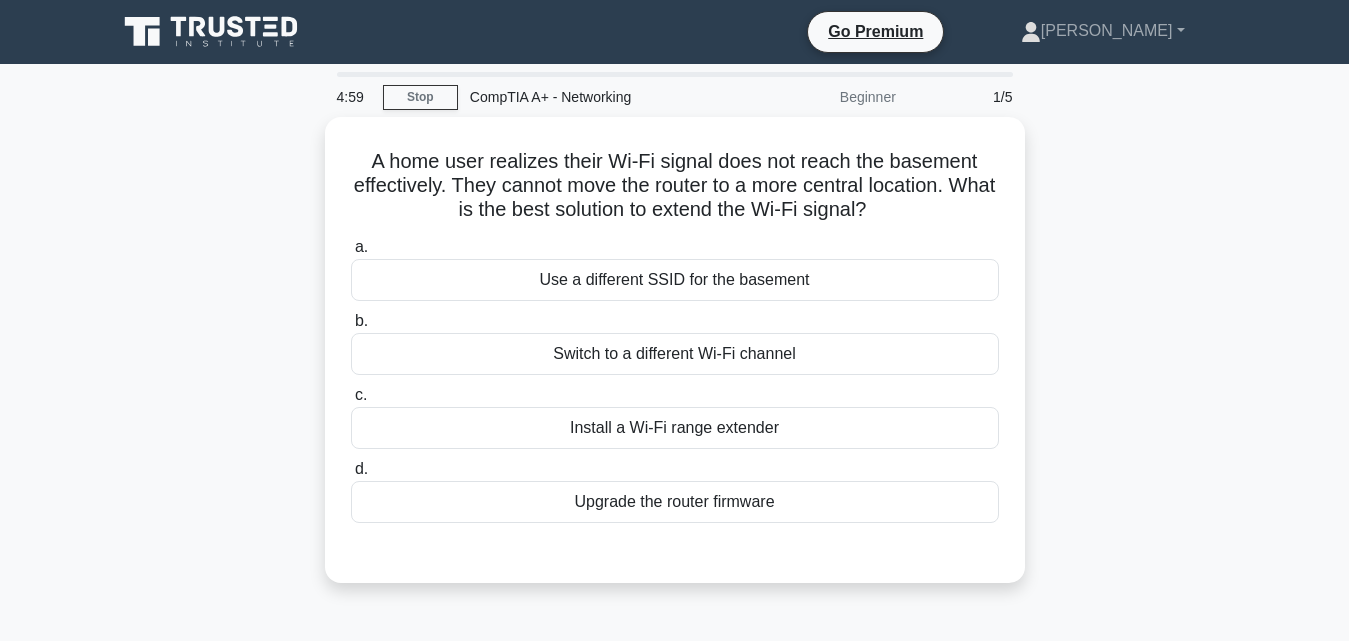 scroll, scrollTop: 0, scrollLeft: 0, axis: both 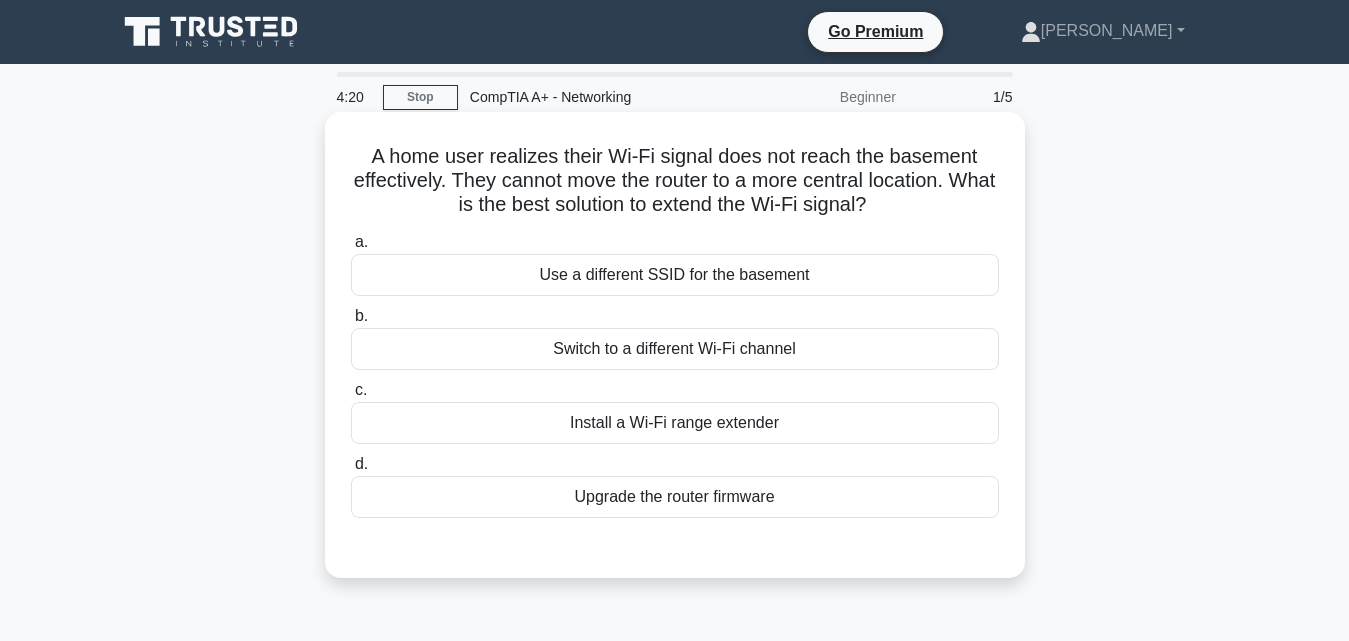 click on "Install a Wi-Fi range extender" at bounding box center (675, 423) 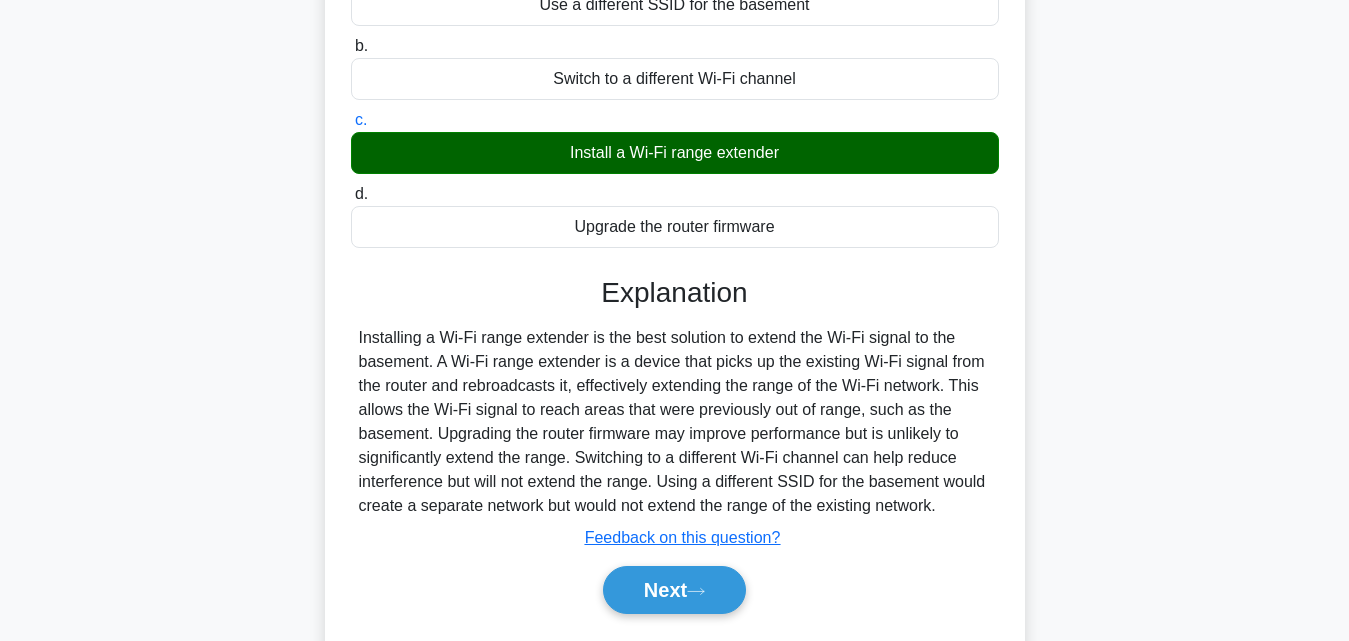 scroll, scrollTop: 290, scrollLeft: 0, axis: vertical 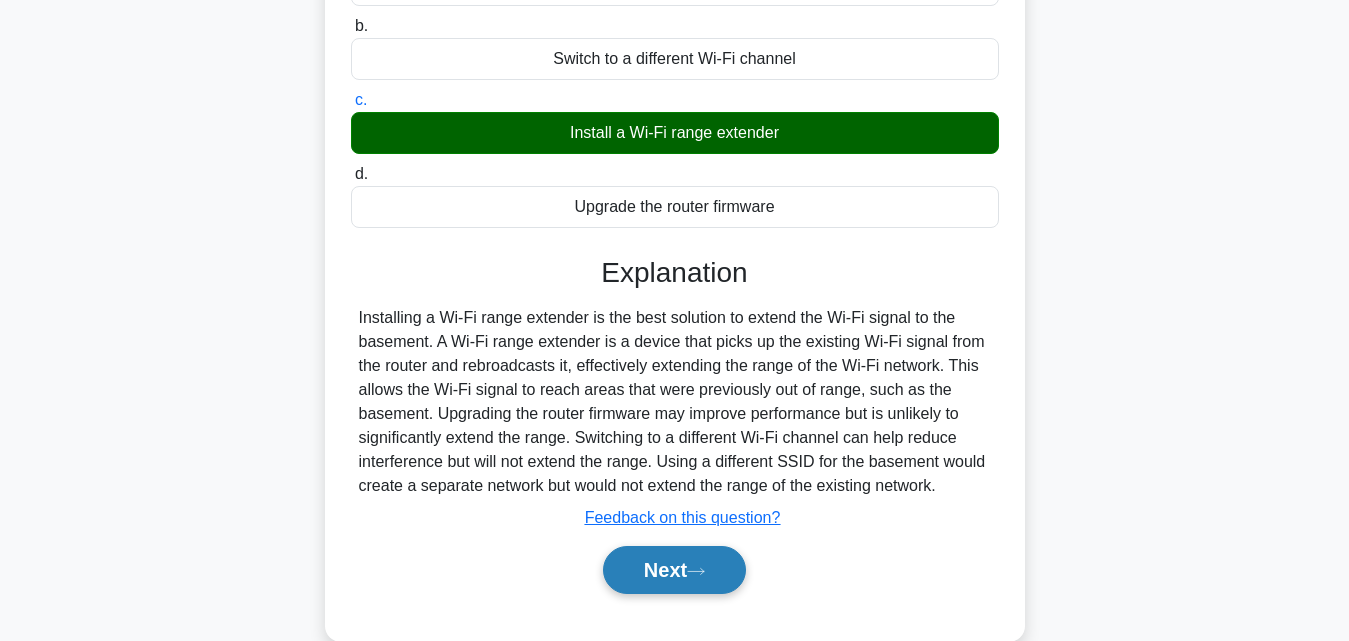 click on "Next" at bounding box center (674, 570) 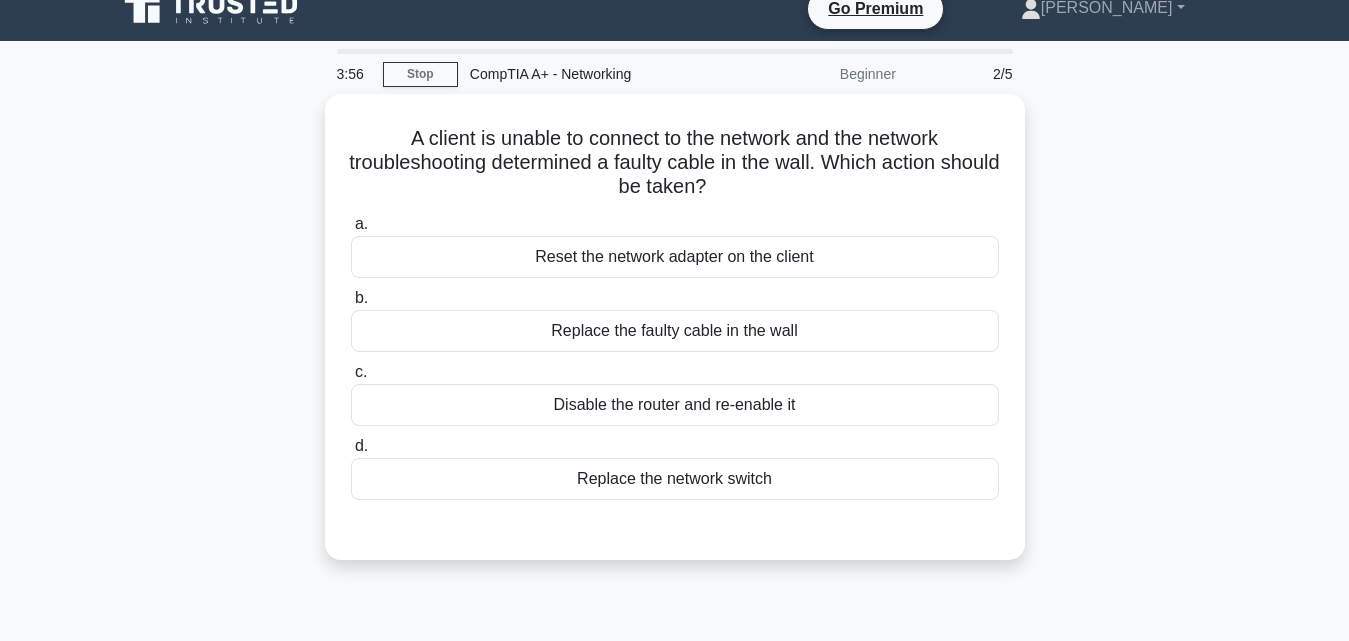 scroll, scrollTop: 4, scrollLeft: 0, axis: vertical 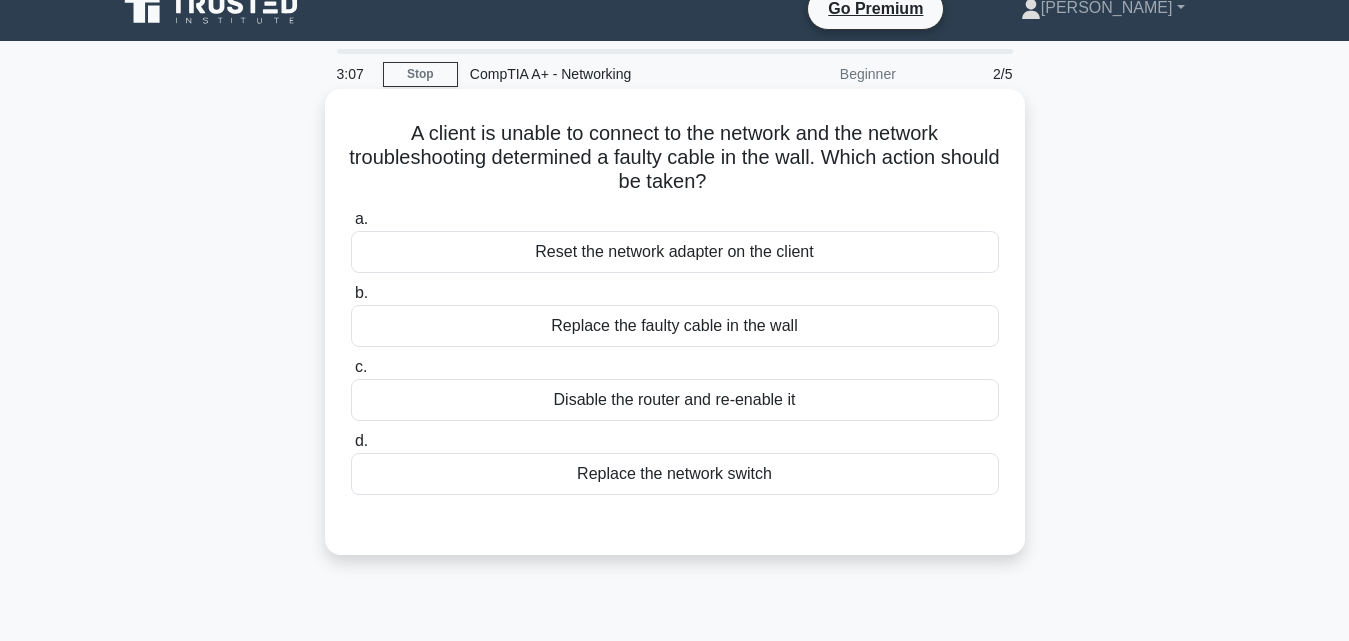 click on "Replace the faulty cable in the wall" at bounding box center (675, 326) 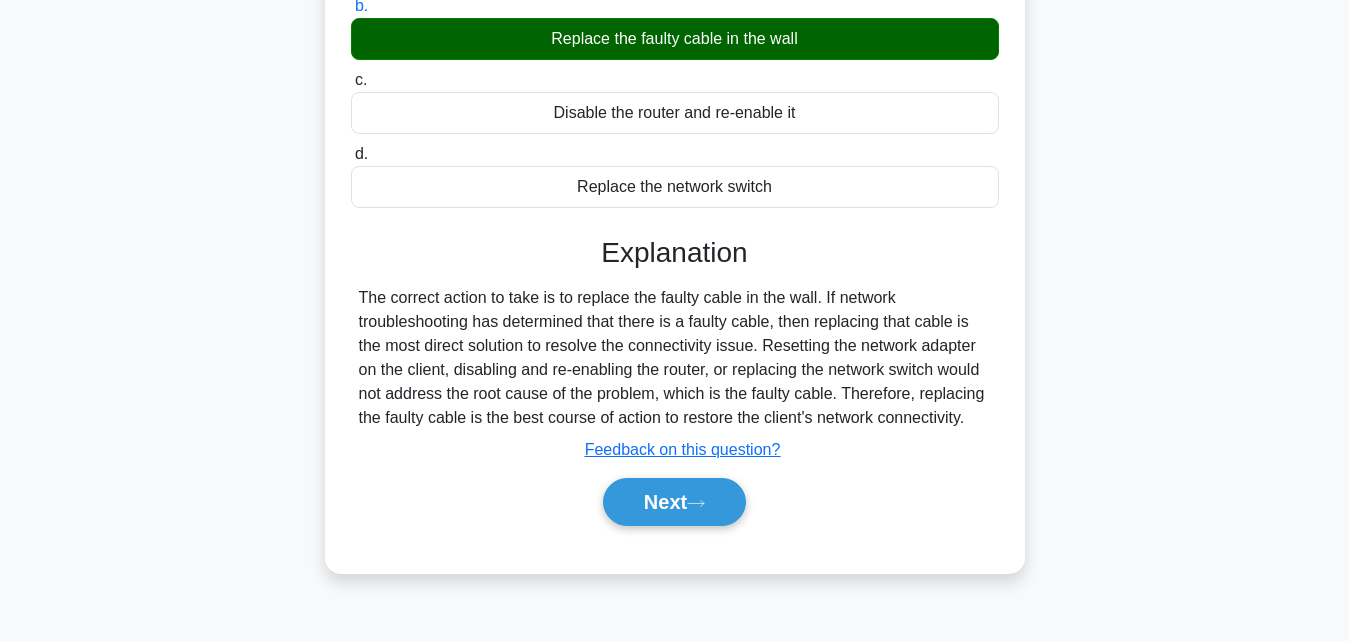 scroll, scrollTop: 343, scrollLeft: 0, axis: vertical 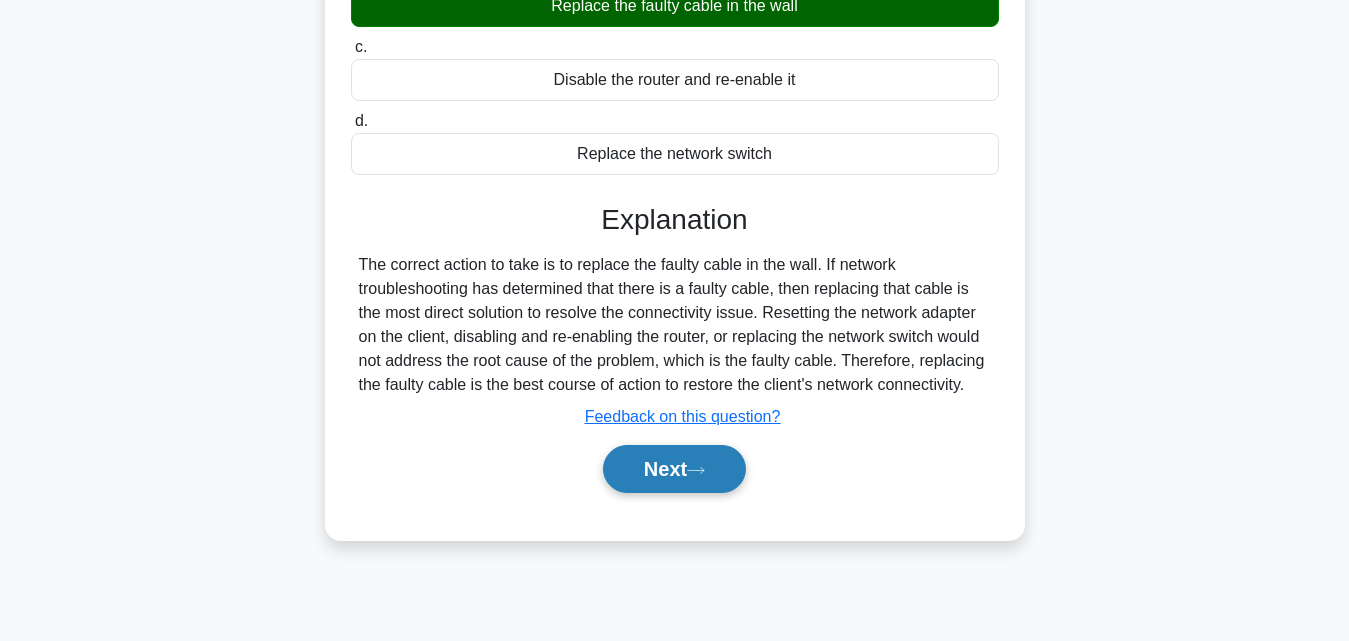 click on "Next" at bounding box center [674, 469] 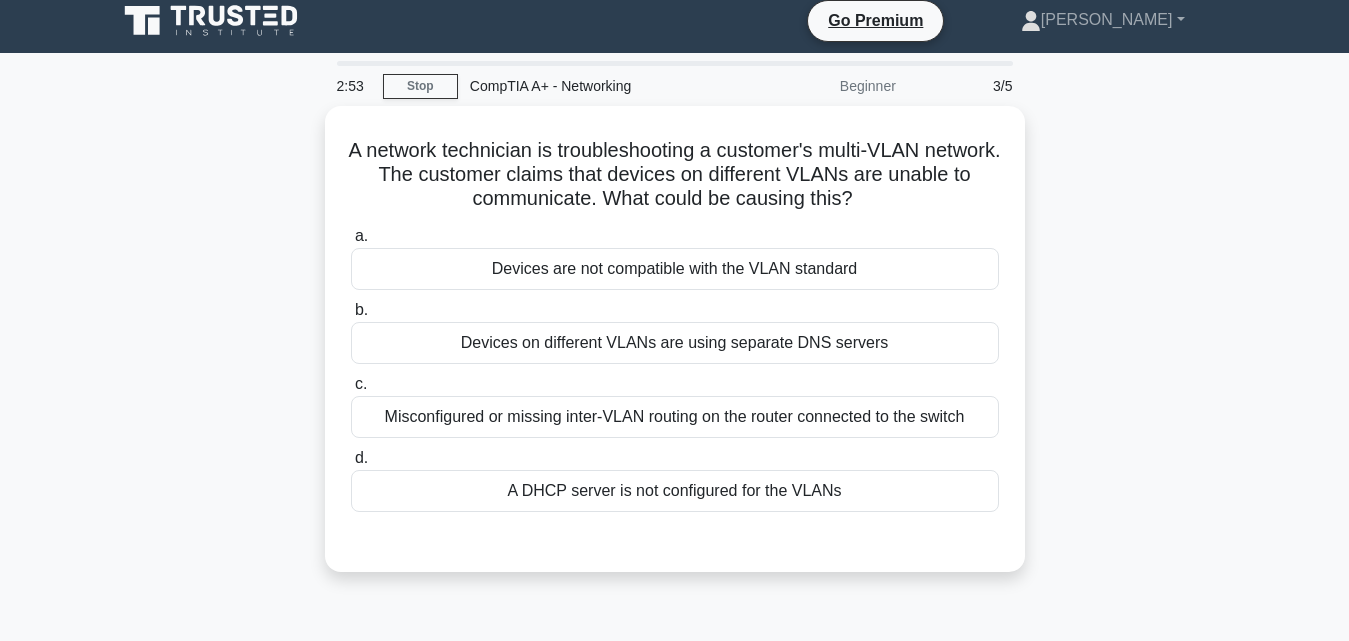 scroll, scrollTop: 7, scrollLeft: 0, axis: vertical 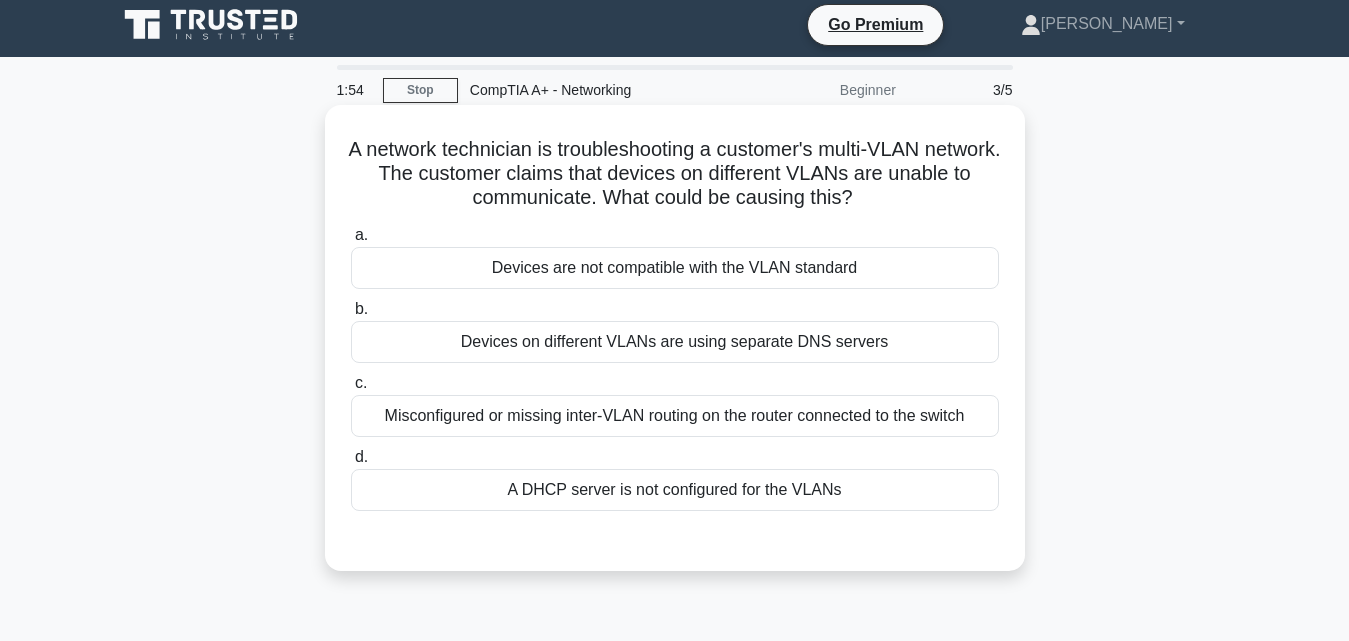click on "Misconfigured or missing inter-VLAN routing on the router connected to the switch" at bounding box center (675, 416) 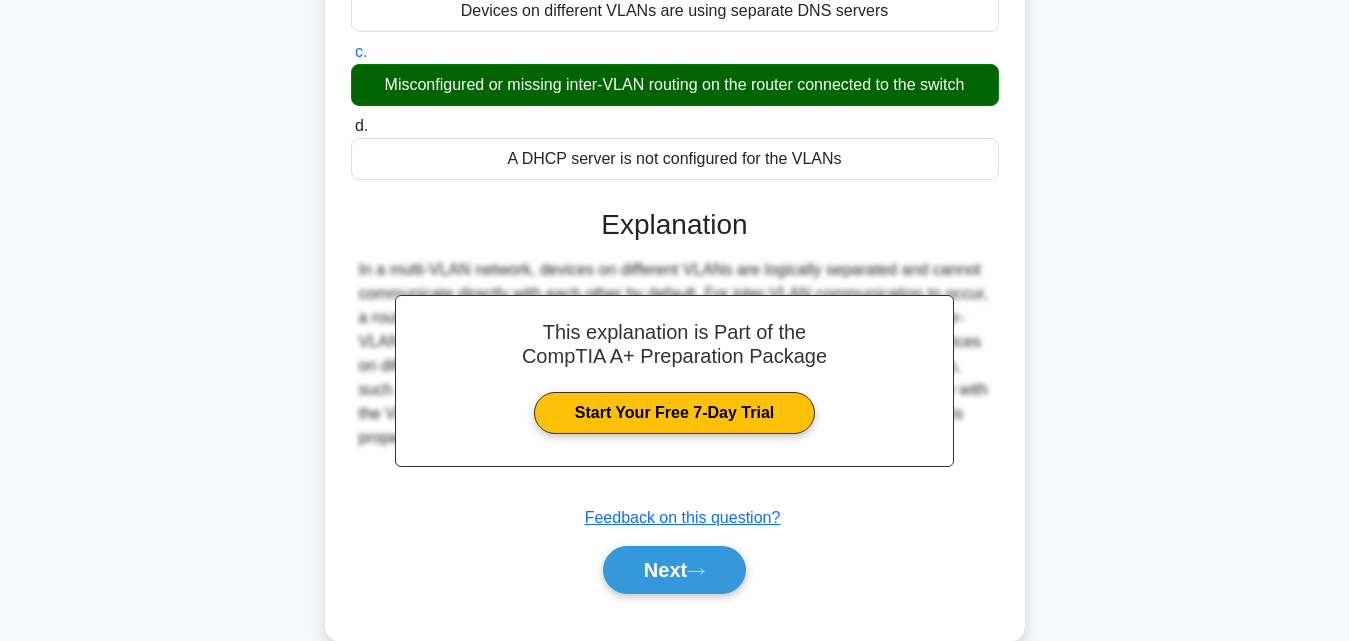 scroll, scrollTop: 345, scrollLeft: 0, axis: vertical 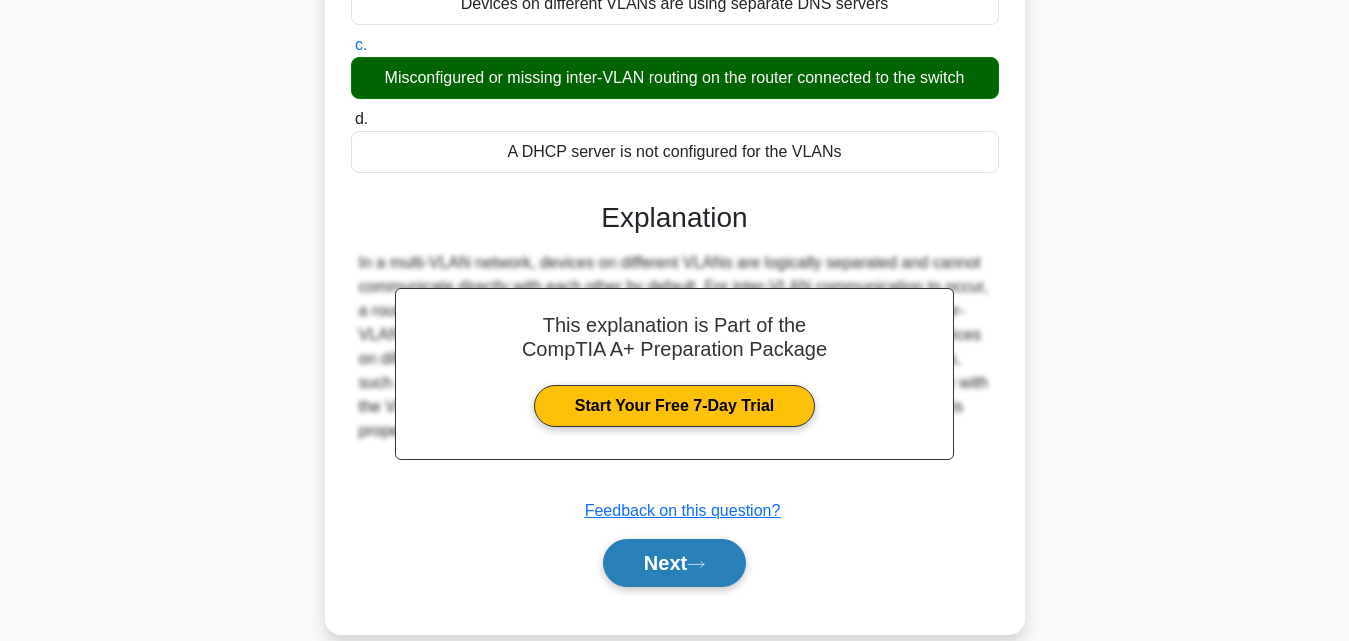 click on "Next" at bounding box center (674, 563) 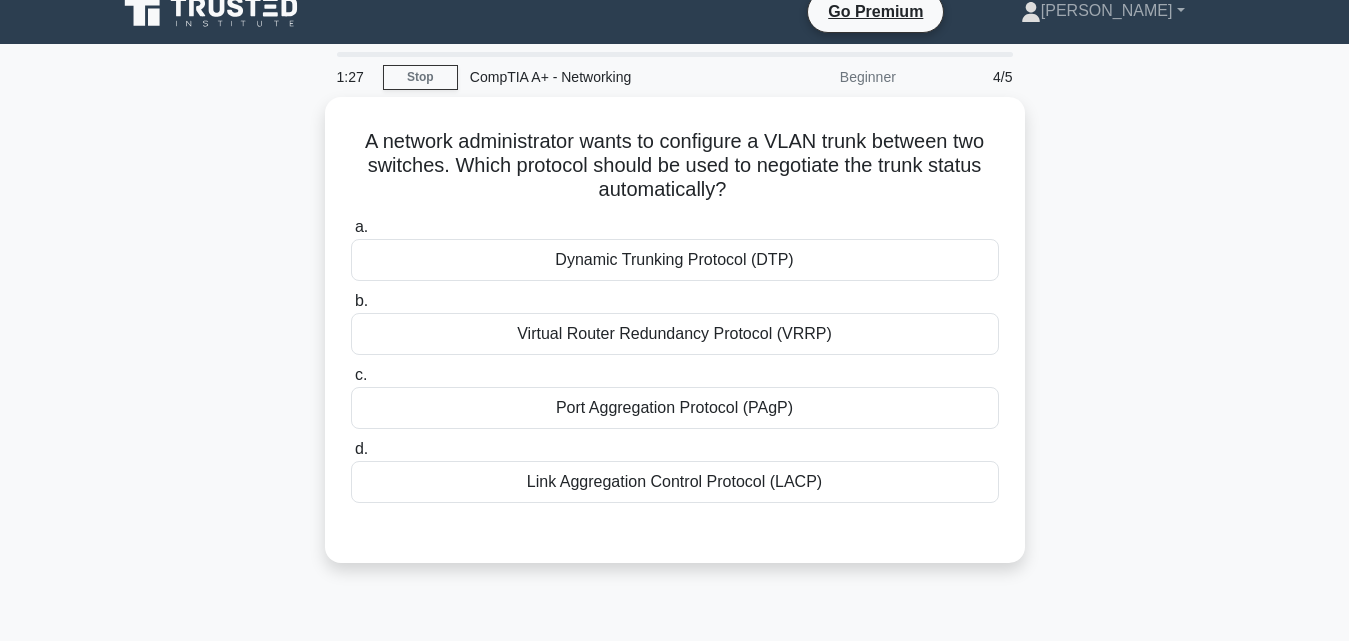 scroll, scrollTop: 0, scrollLeft: 0, axis: both 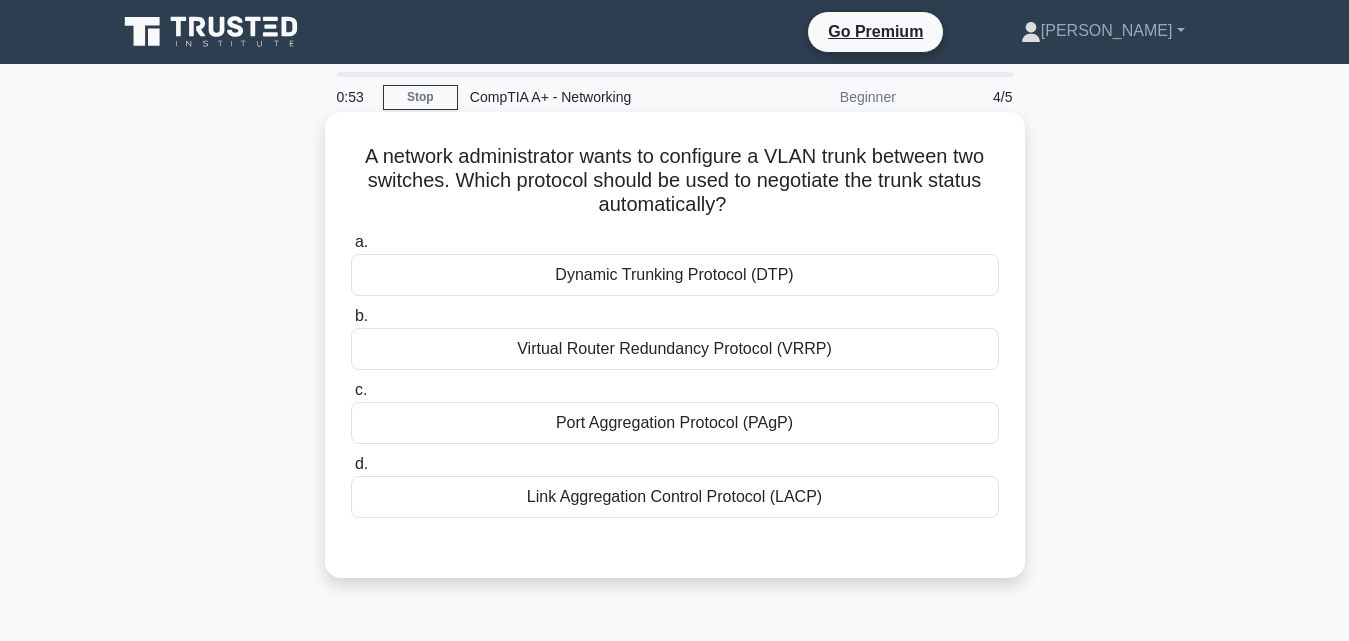 click on "Link Aggregation Control Protocol (LACP)" at bounding box center (675, 497) 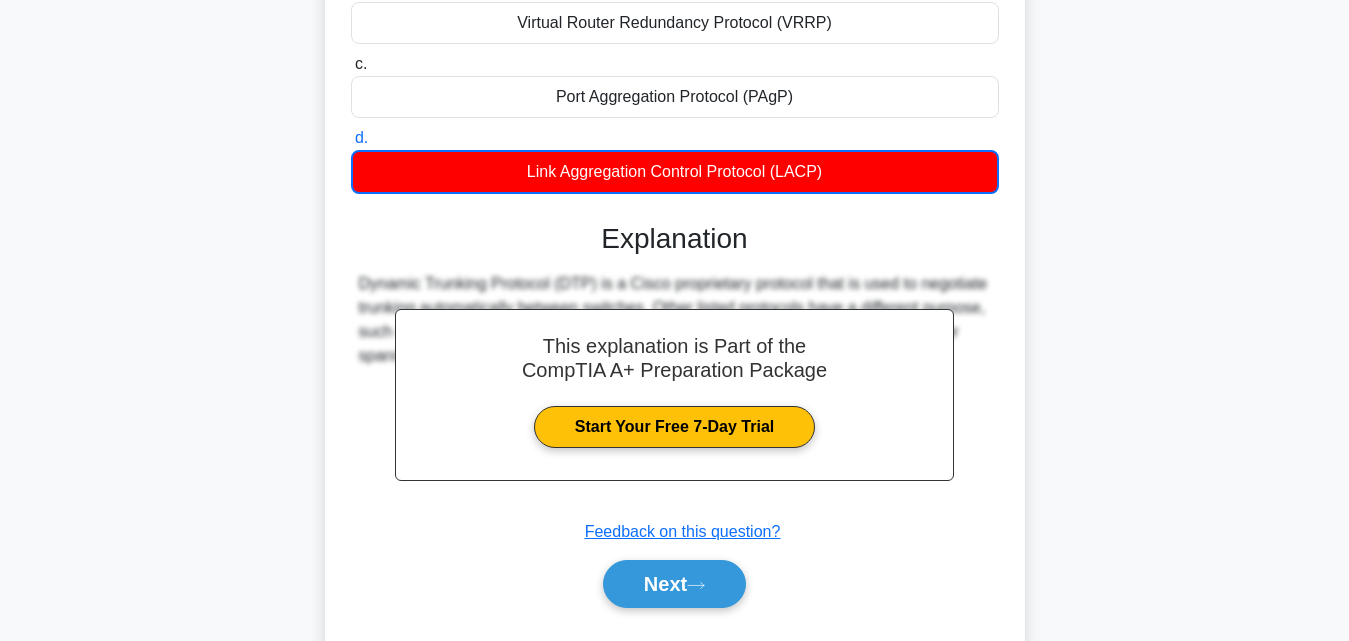 scroll, scrollTop: 341, scrollLeft: 0, axis: vertical 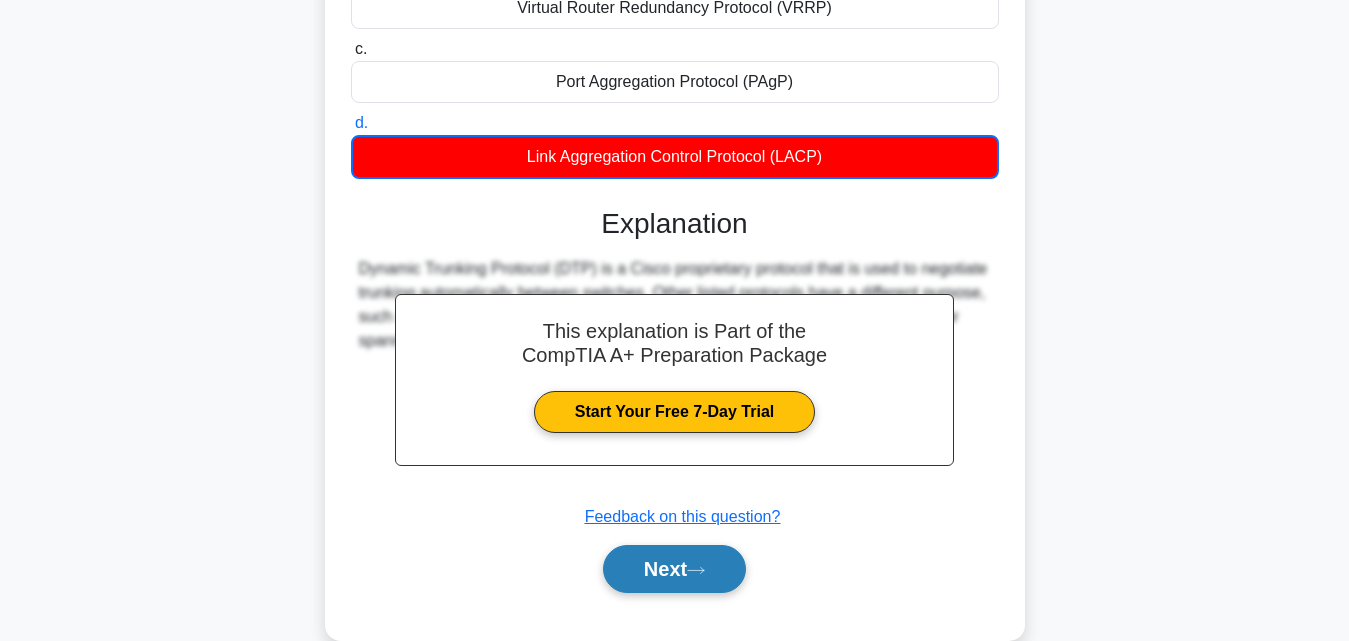 click 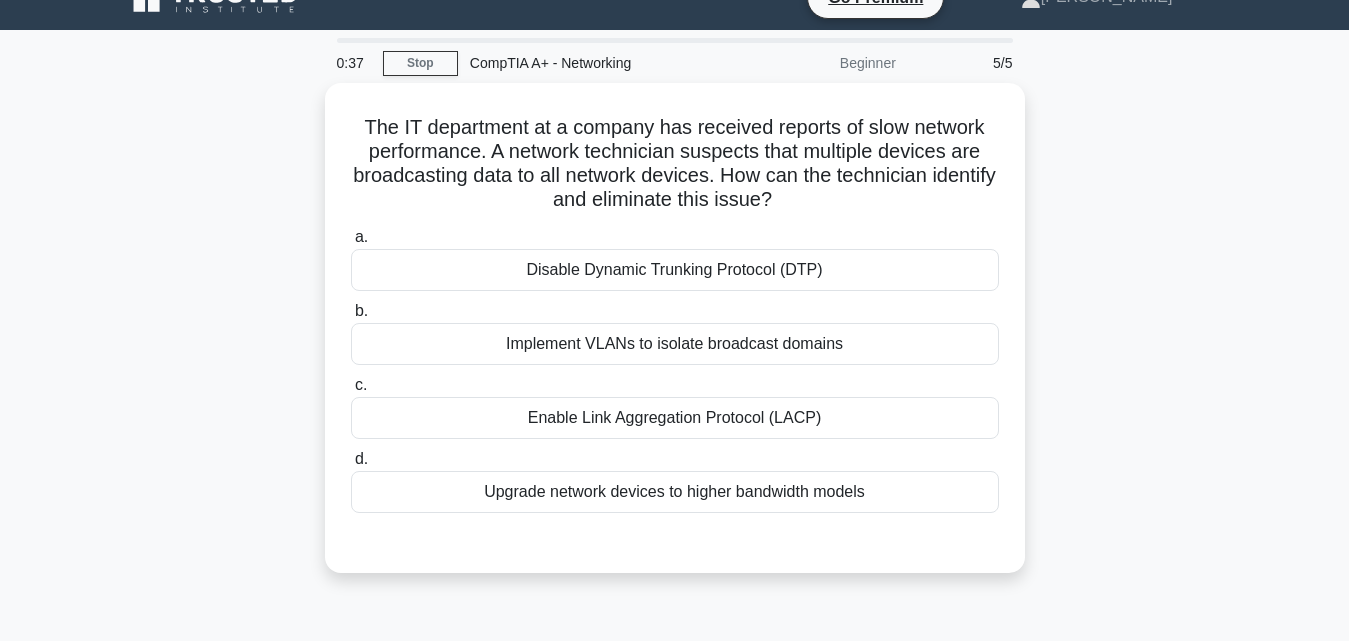 scroll, scrollTop: 0, scrollLeft: 0, axis: both 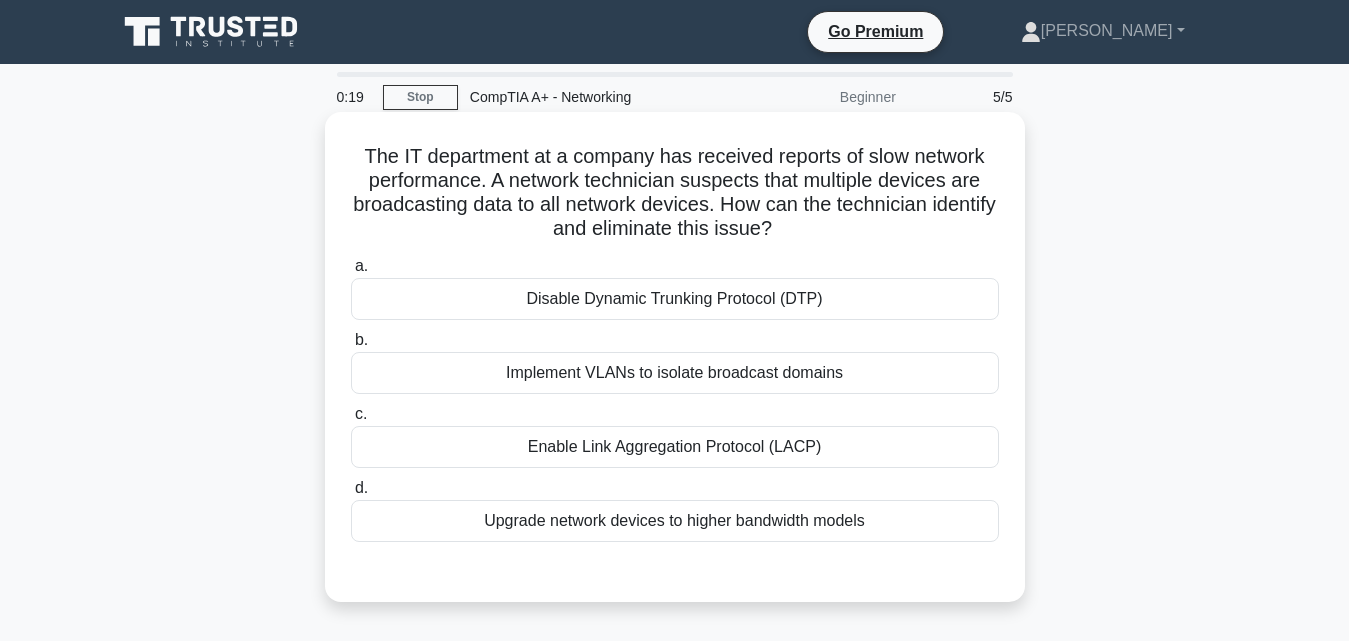 click on "Upgrade network devices to higher bandwidth models" at bounding box center (675, 521) 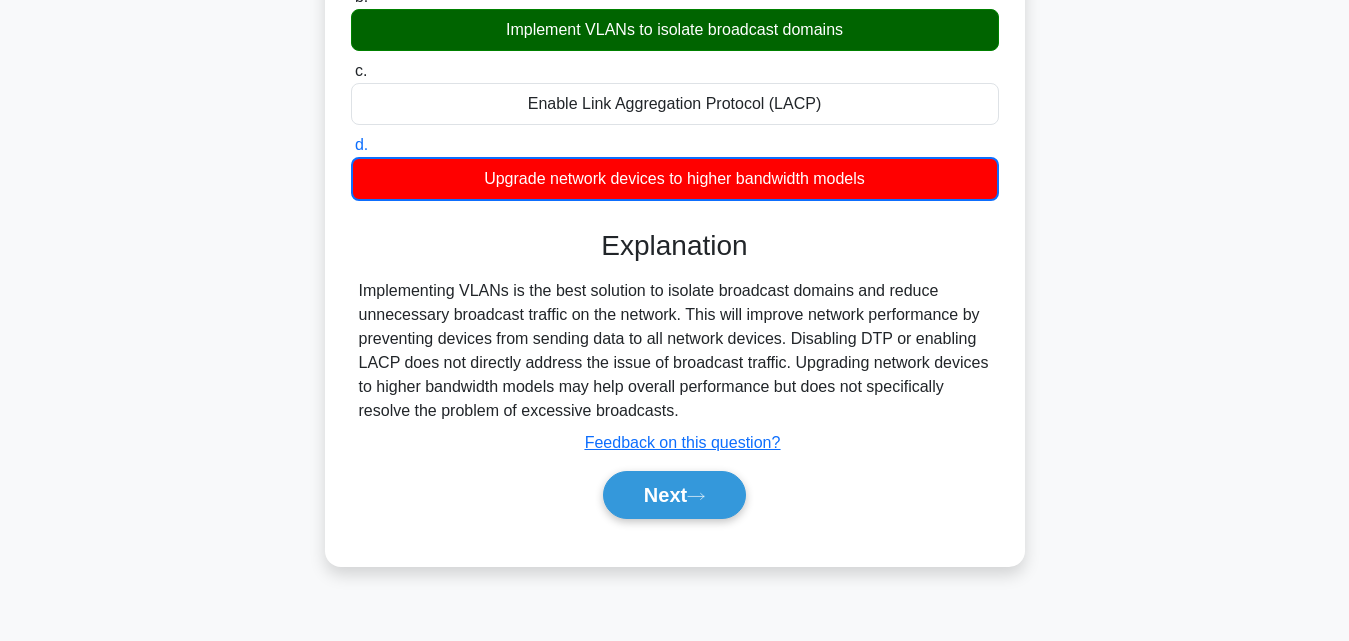 scroll, scrollTop: 380, scrollLeft: 0, axis: vertical 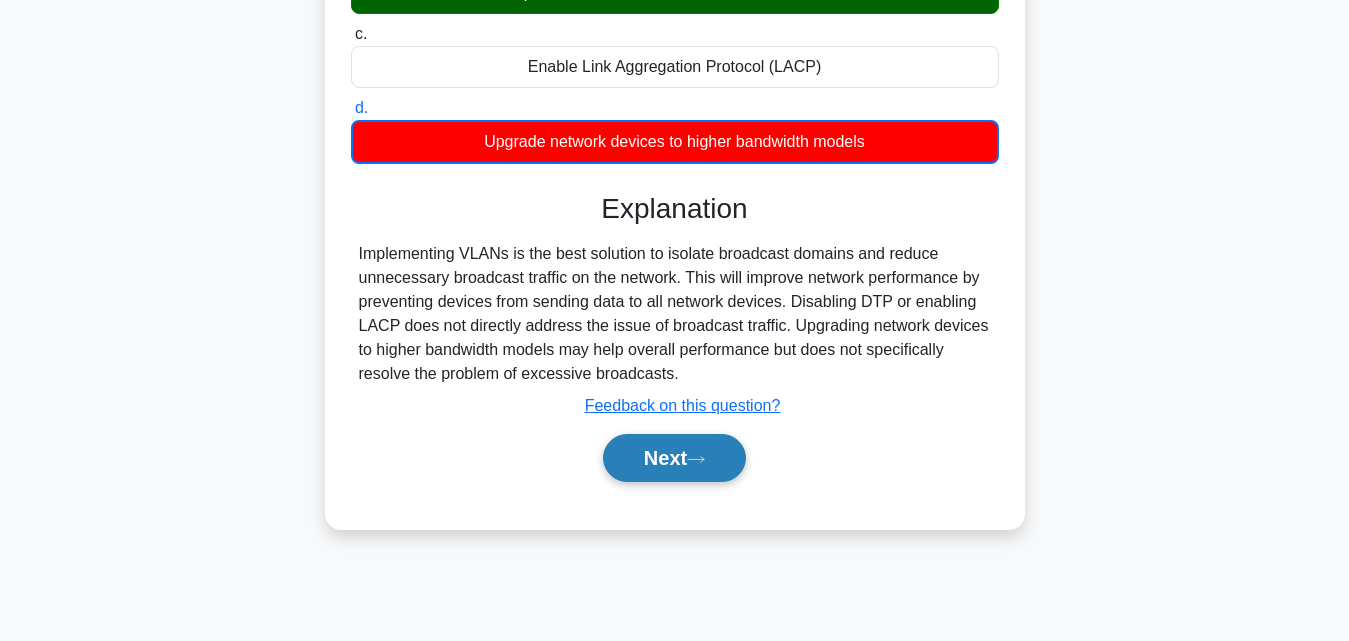 click on "Next" at bounding box center [674, 458] 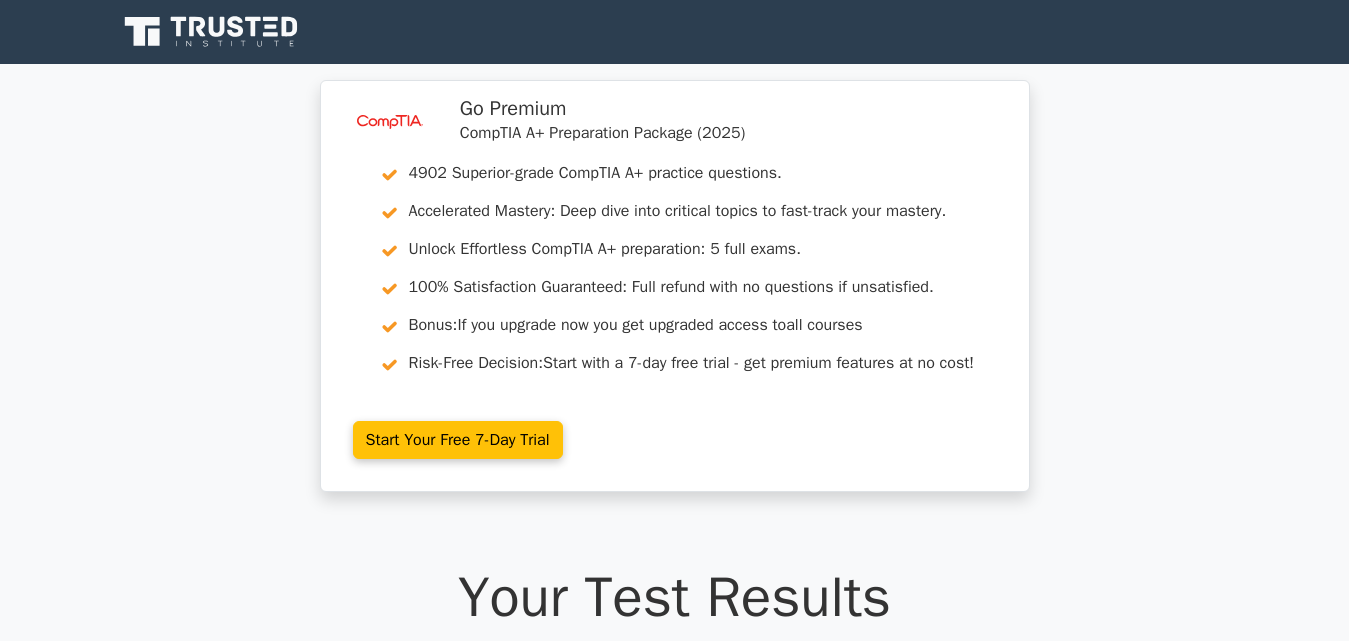 scroll, scrollTop: 0, scrollLeft: 0, axis: both 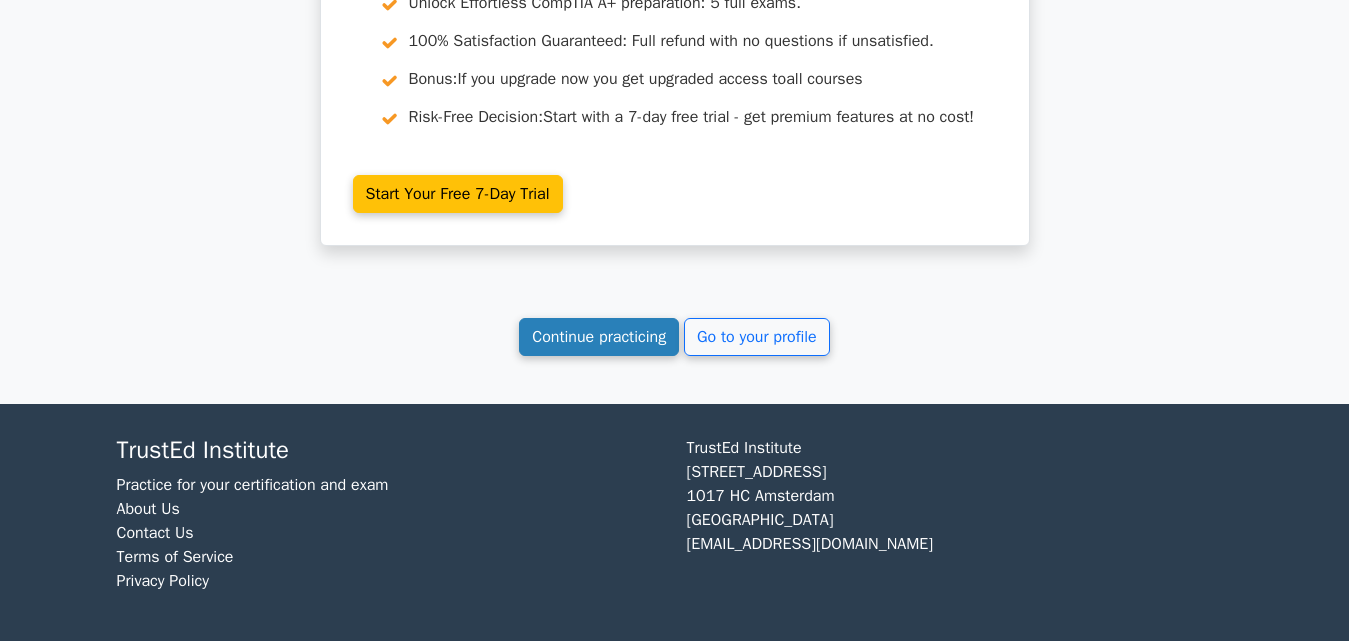 click on "Continue practicing" at bounding box center (599, 337) 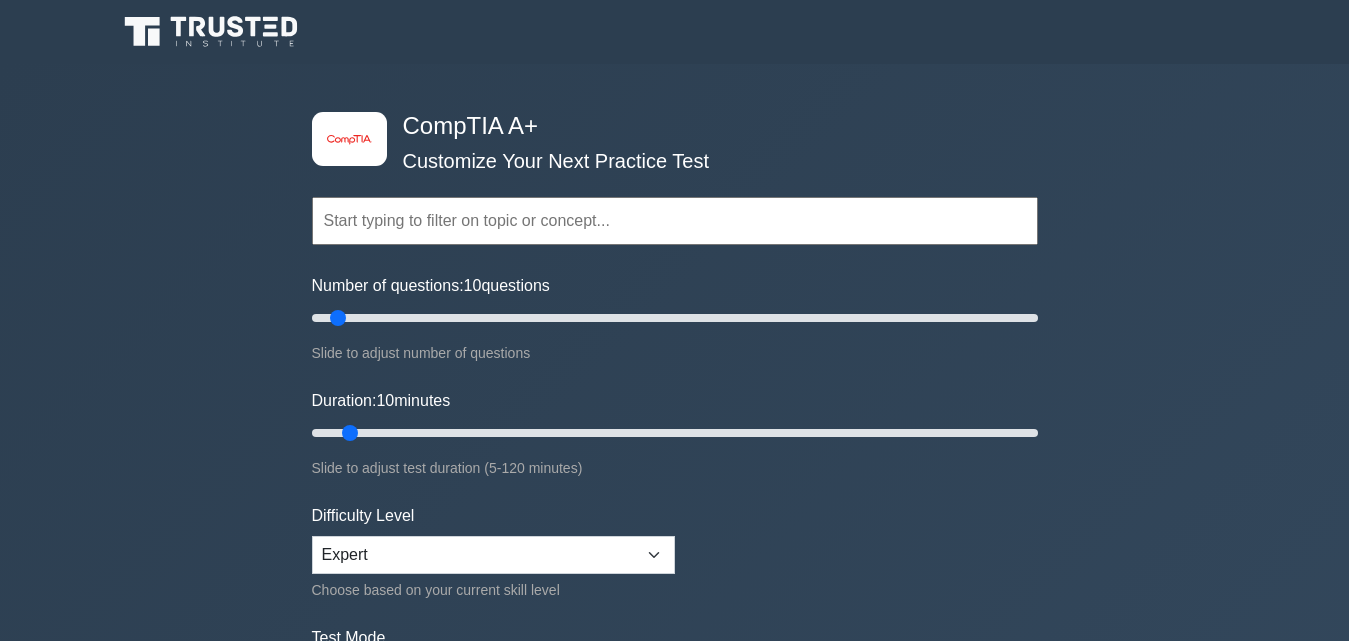 scroll, scrollTop: 0, scrollLeft: 0, axis: both 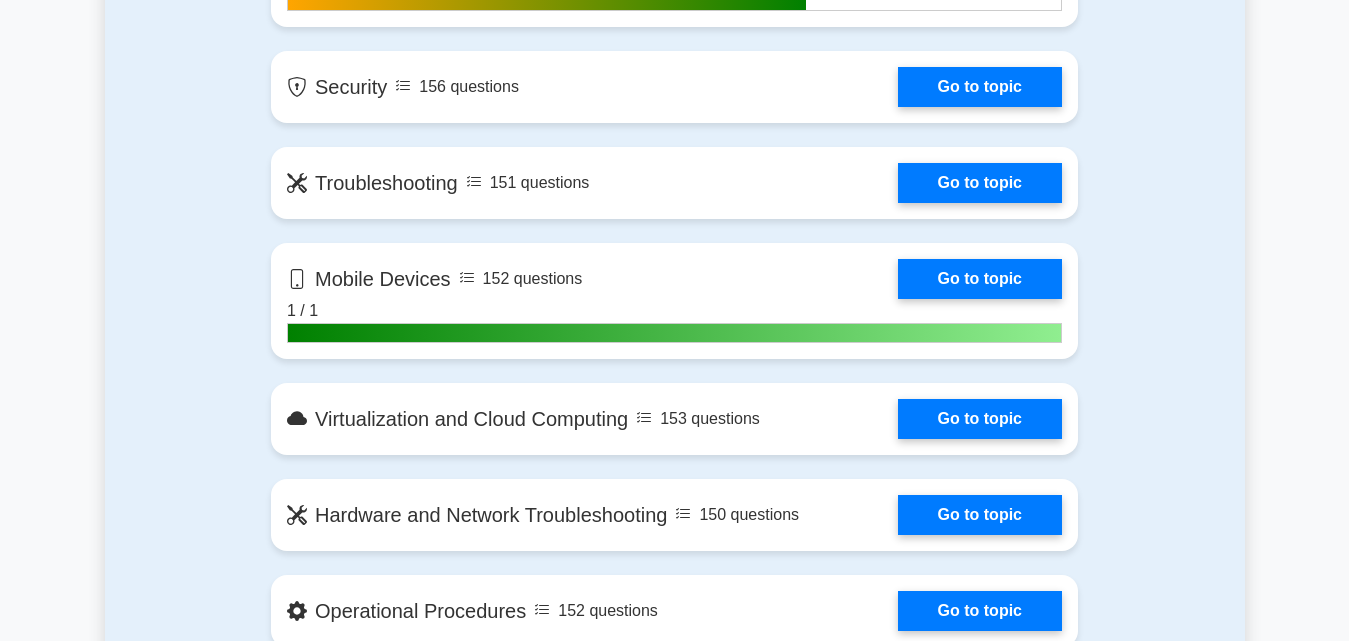 drag, startPoint x: 1359, startPoint y: 39, endPoint x: 1304, endPoint y: 190, distance: 160.7047 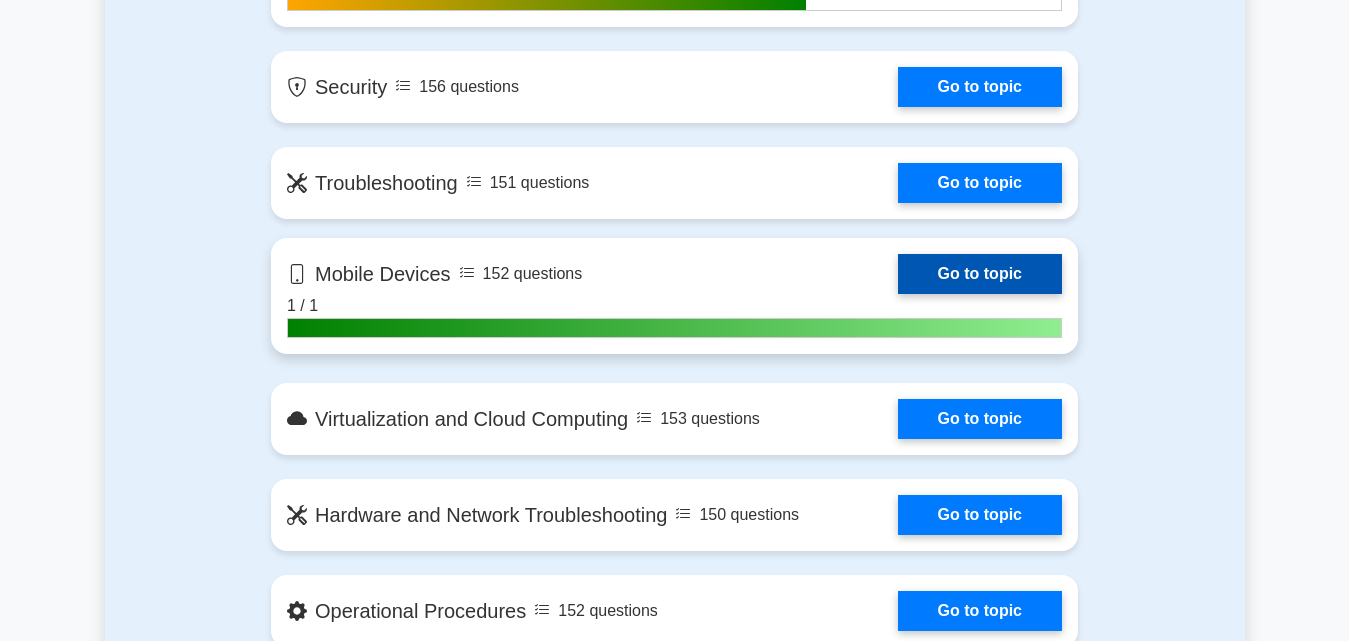 click on "Go to topic" at bounding box center [980, 274] 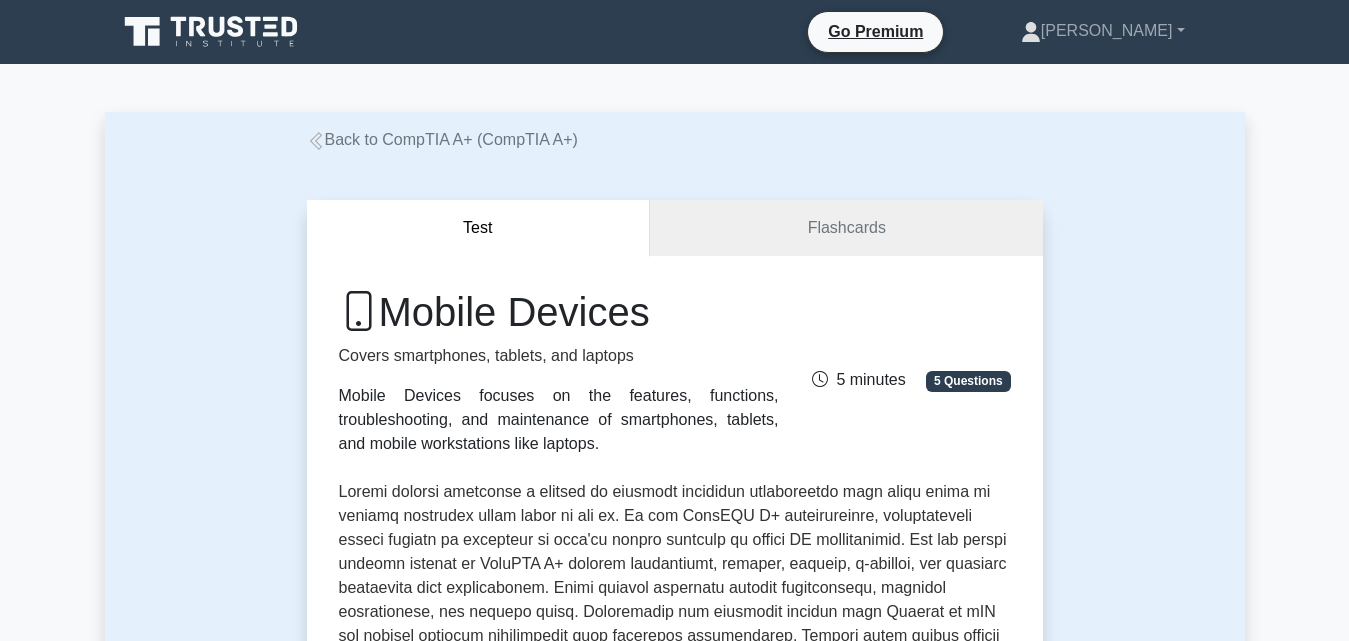 scroll, scrollTop: 0, scrollLeft: 0, axis: both 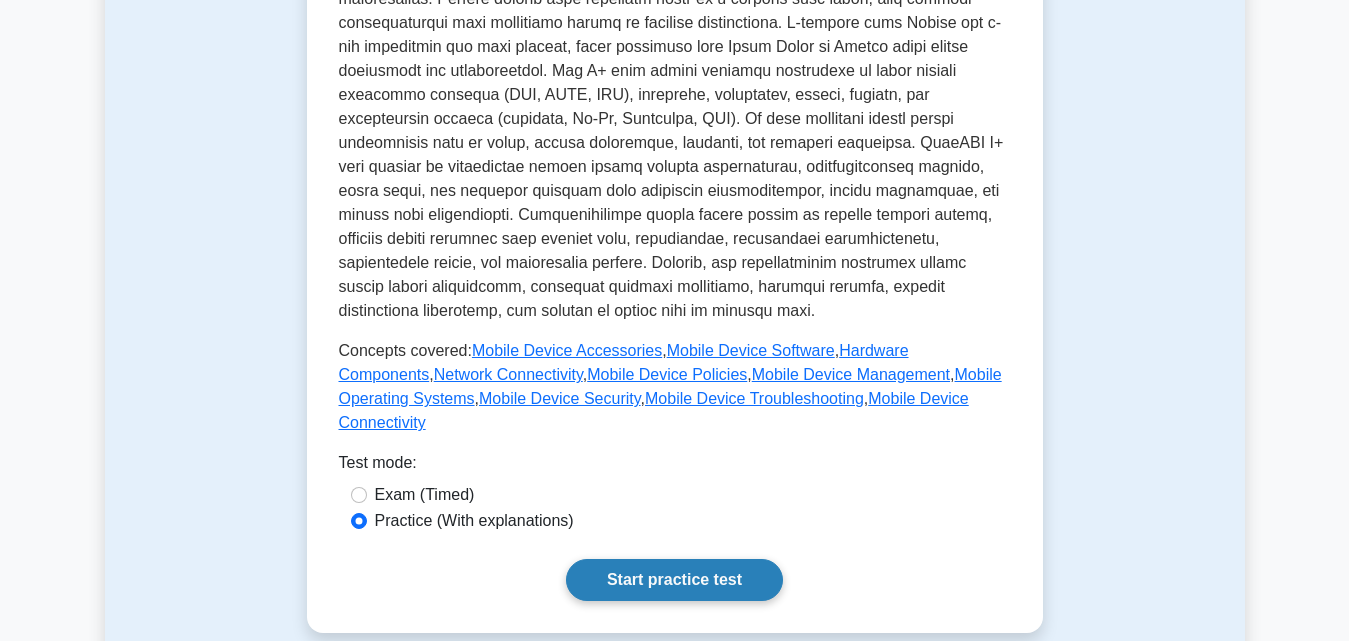 click on "Start practice test" at bounding box center (674, 580) 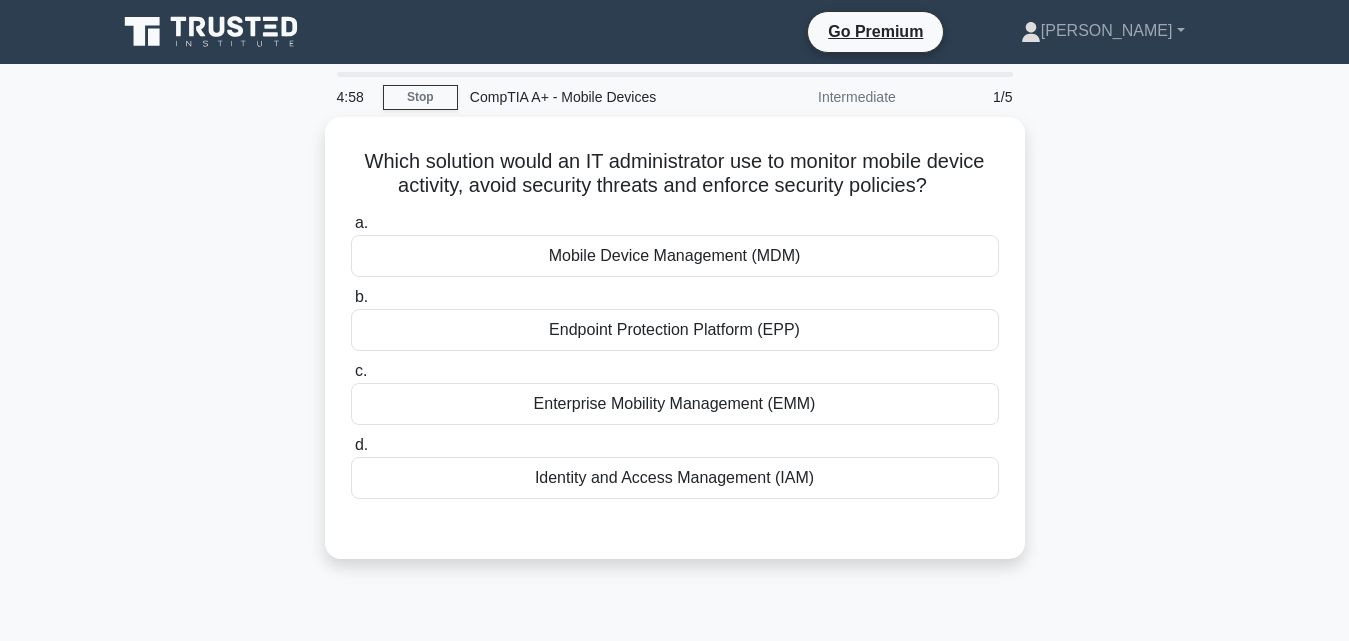 scroll, scrollTop: 0, scrollLeft: 0, axis: both 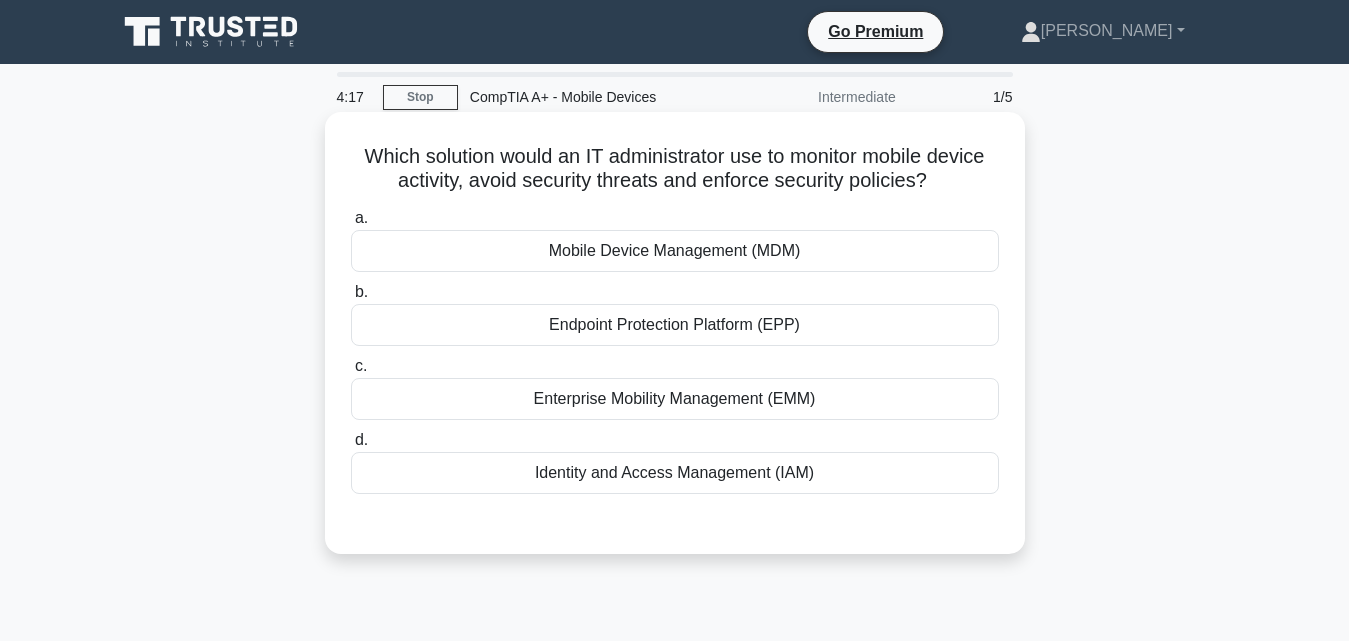 click on "b.
Endpoint Protection Platform (EPP)" at bounding box center [675, 313] 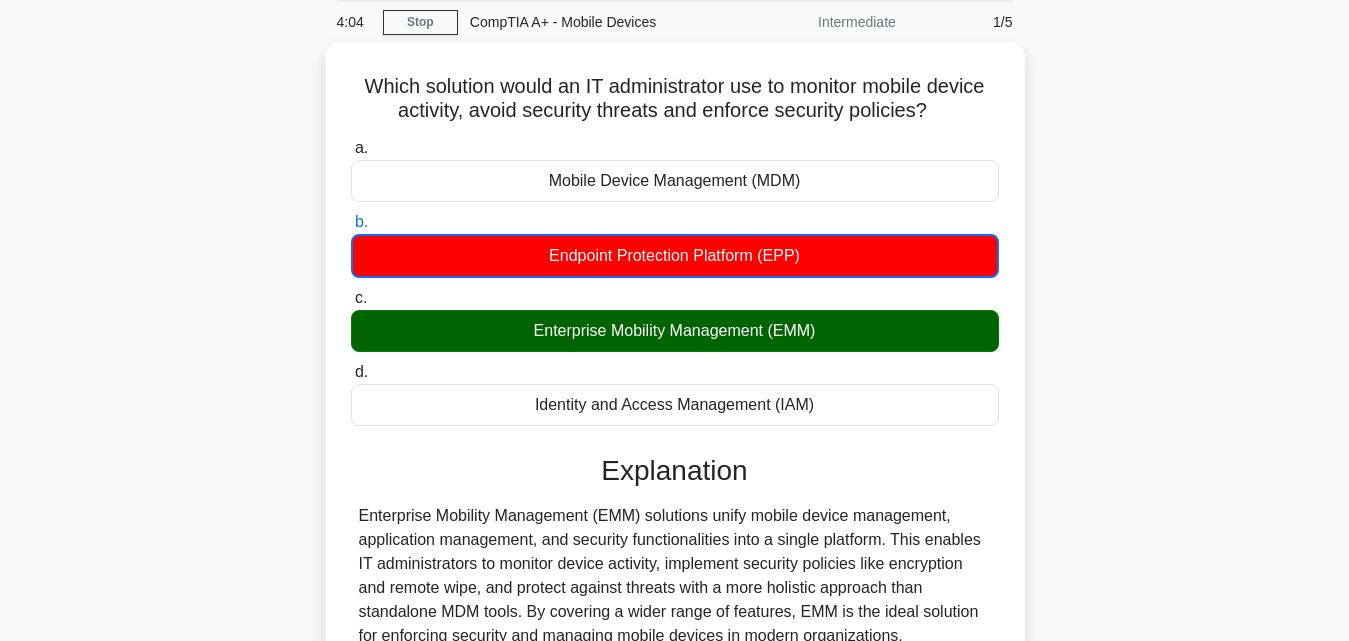 scroll, scrollTop: 94, scrollLeft: 0, axis: vertical 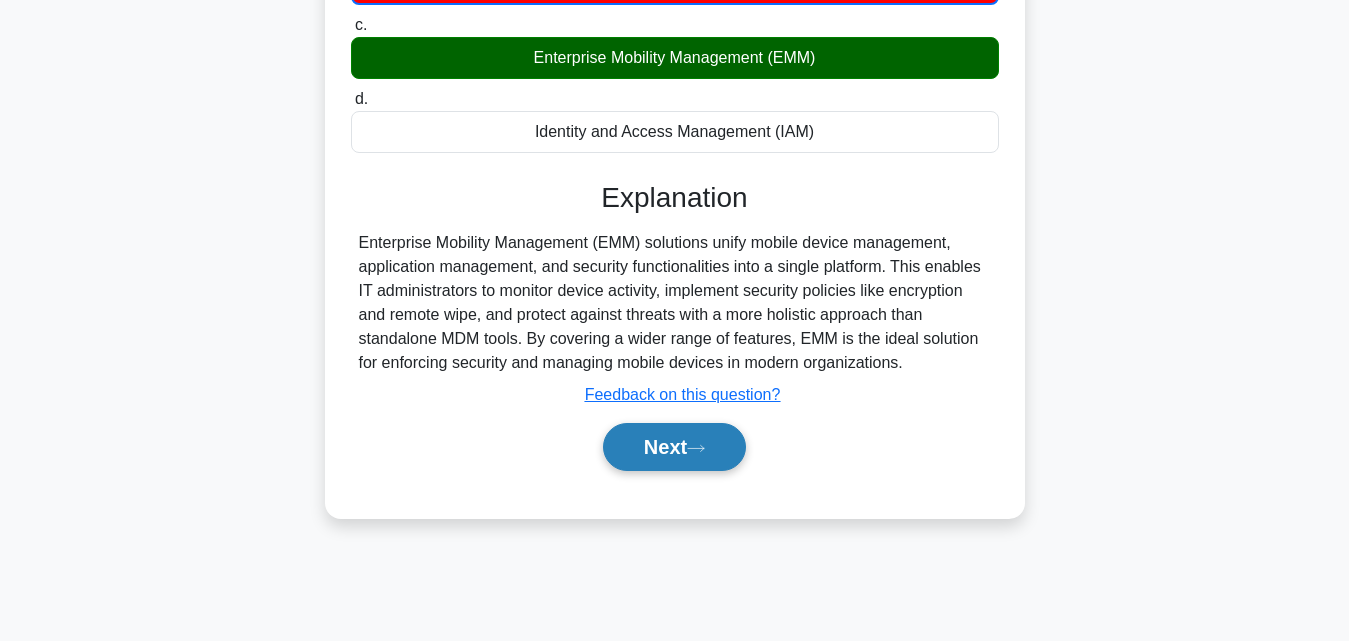 click on "Next" at bounding box center [674, 447] 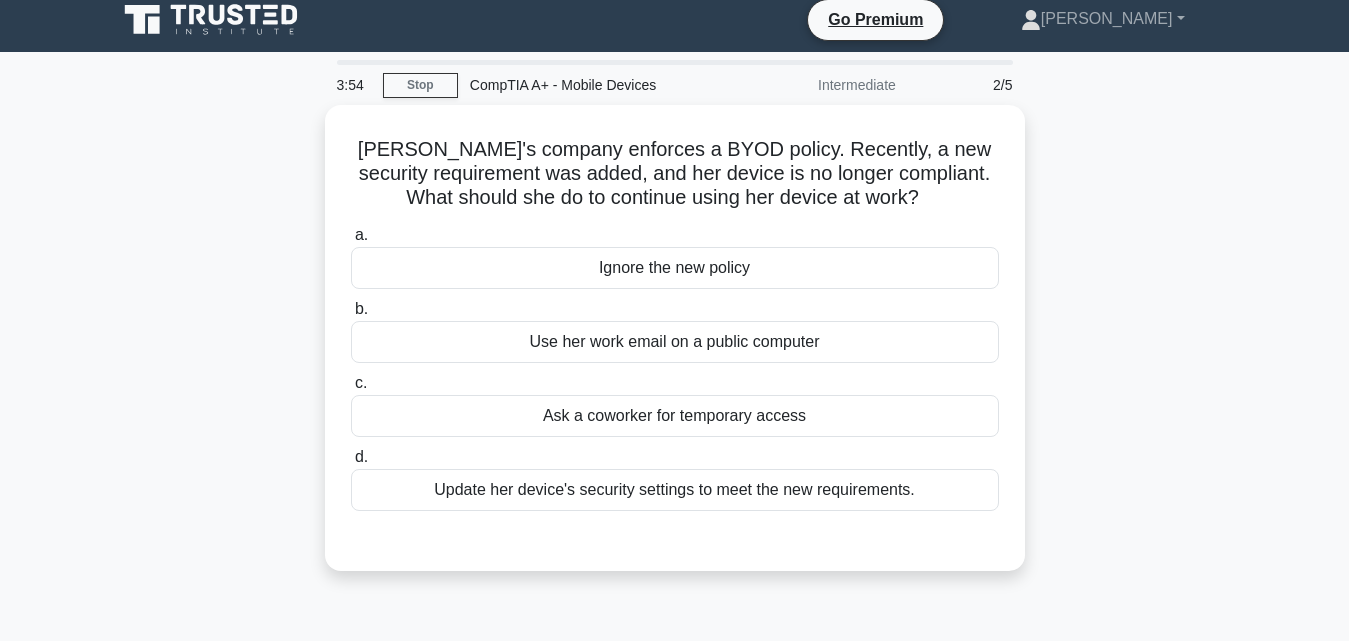 scroll, scrollTop: 0, scrollLeft: 0, axis: both 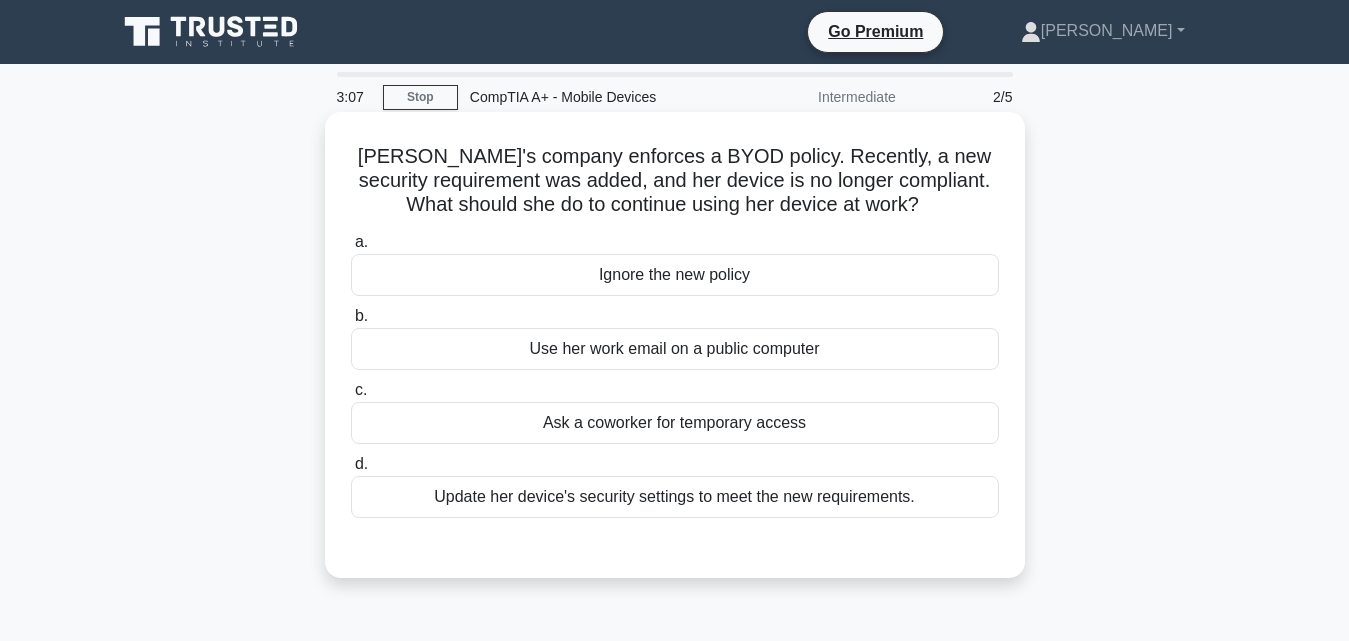 click on "Update her device's security settings to meet the new requirements." at bounding box center [675, 497] 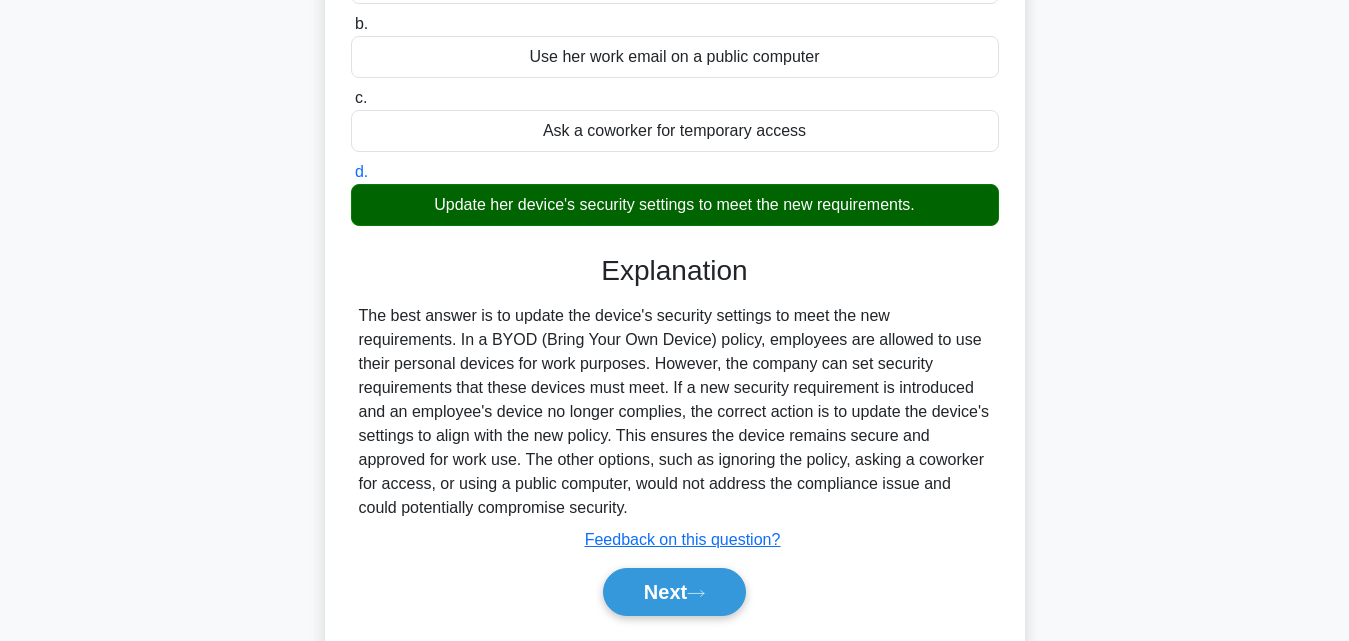 scroll, scrollTop: 345, scrollLeft: 0, axis: vertical 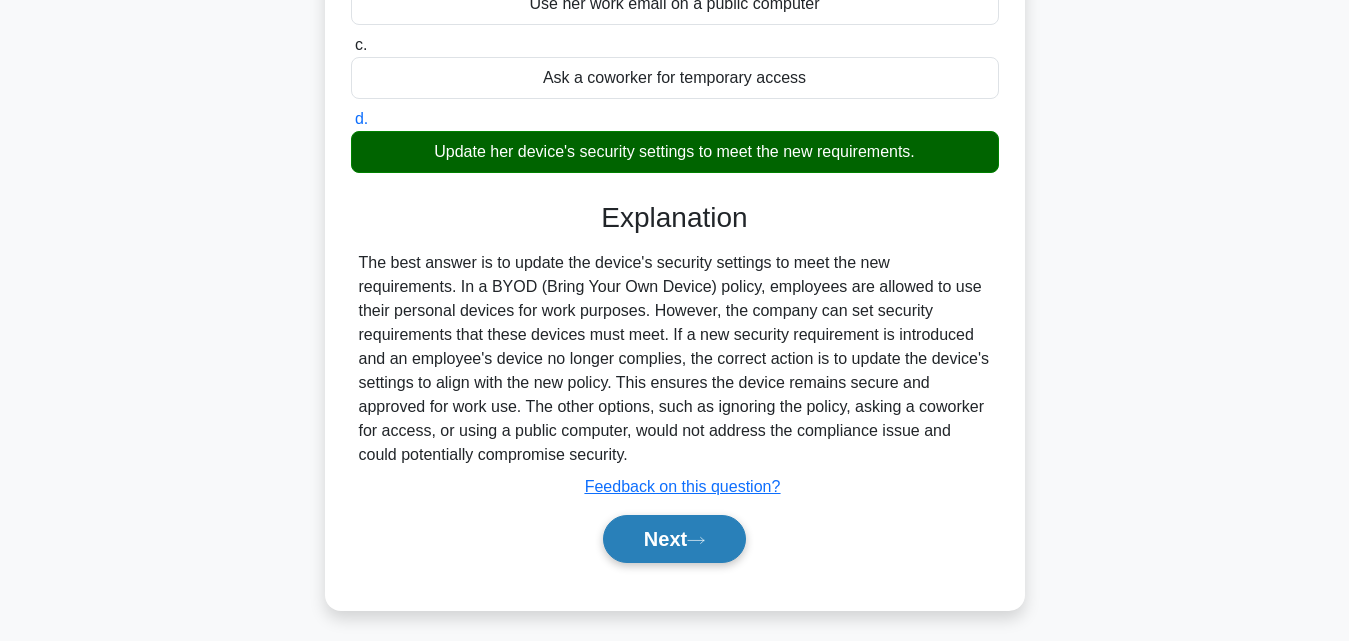 click on "Next" at bounding box center [674, 539] 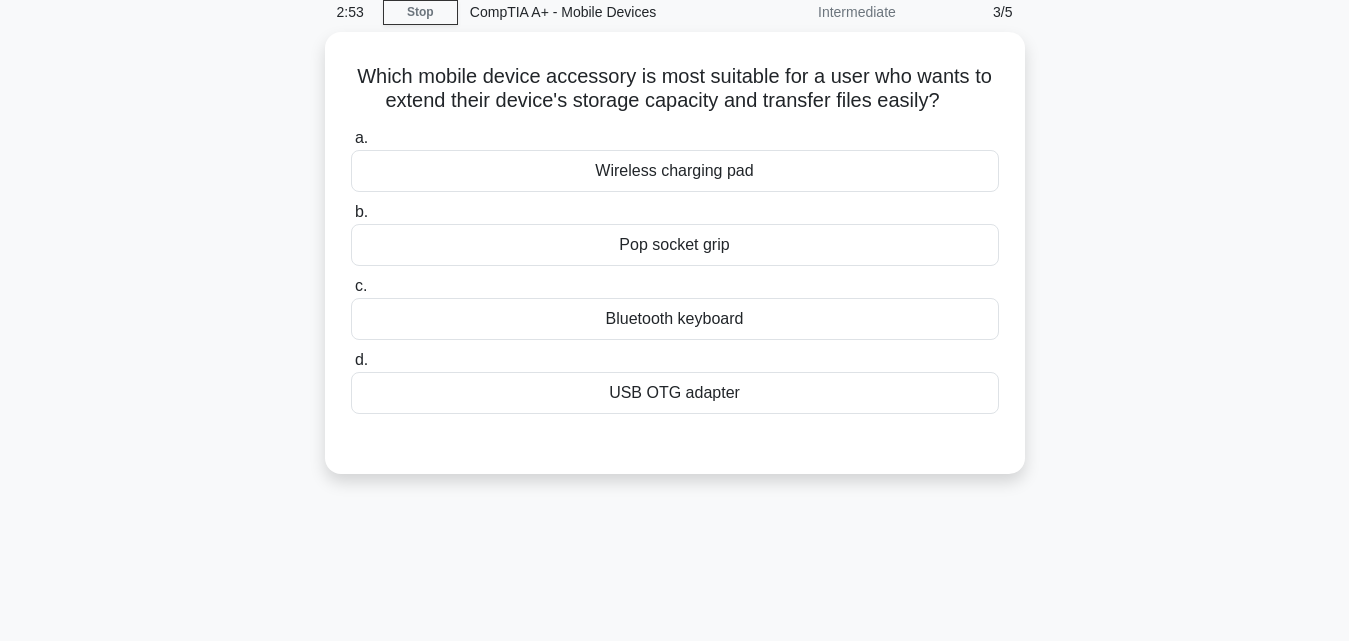 scroll, scrollTop: 0, scrollLeft: 0, axis: both 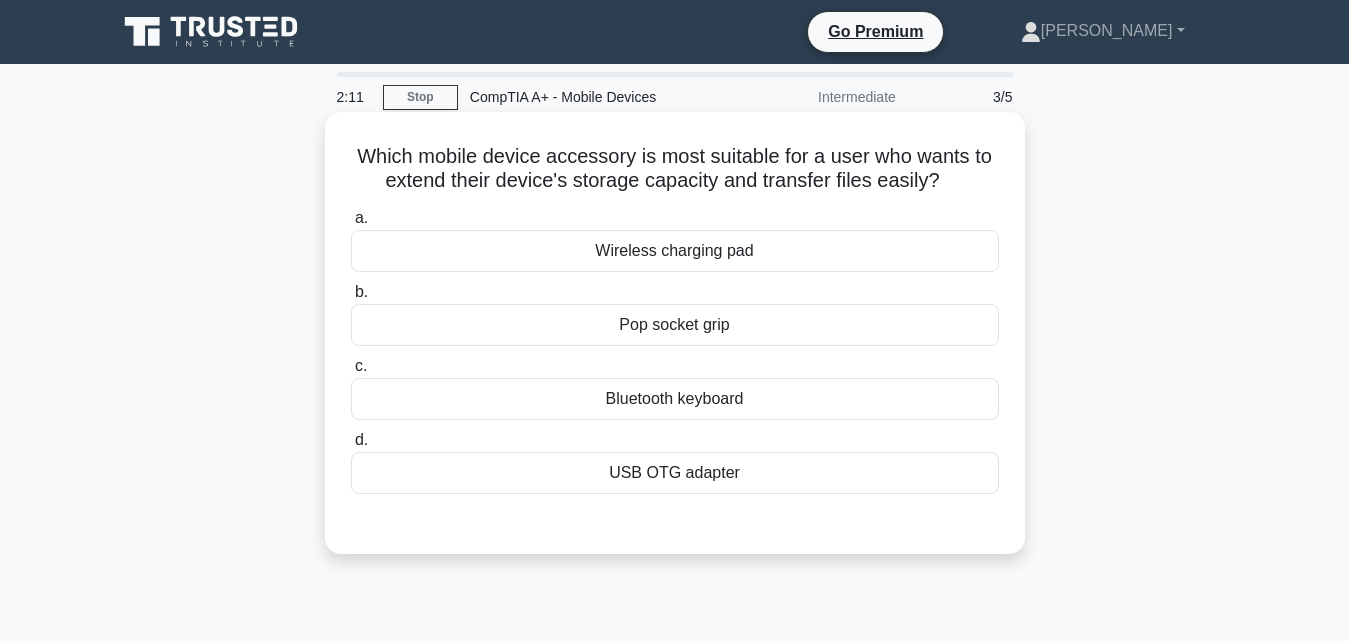 click on "Bluetooth keyboard" at bounding box center (675, 399) 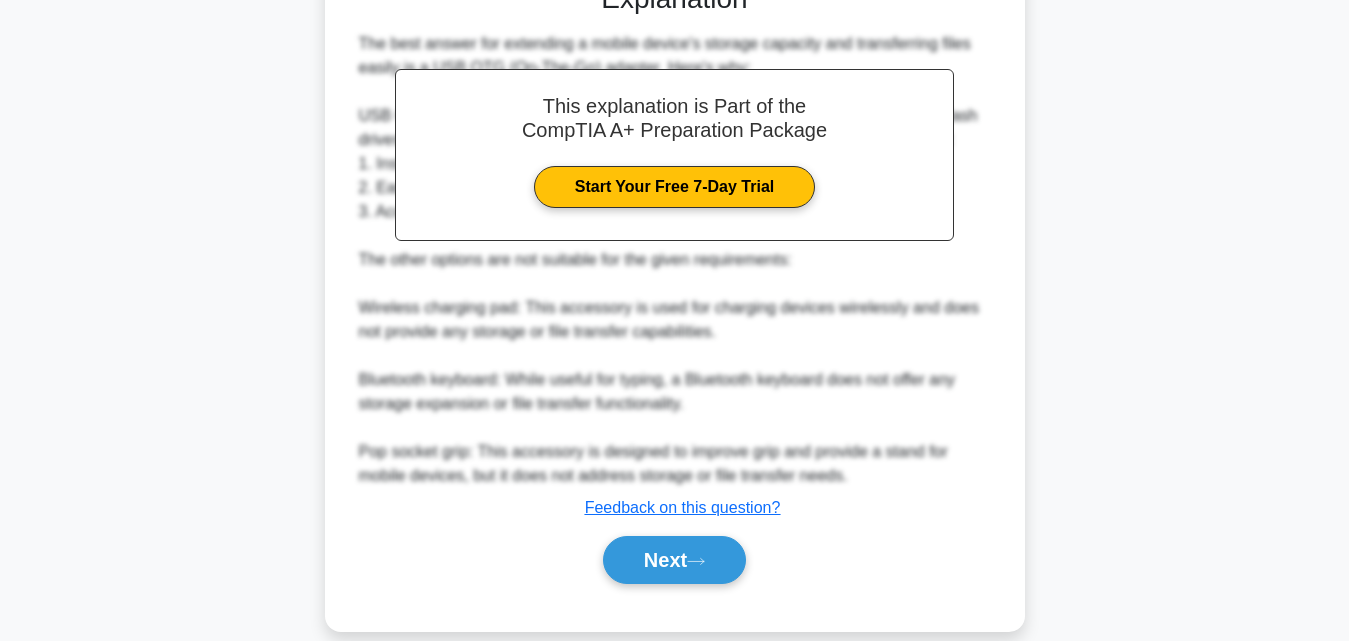 scroll, scrollTop: 571, scrollLeft: 0, axis: vertical 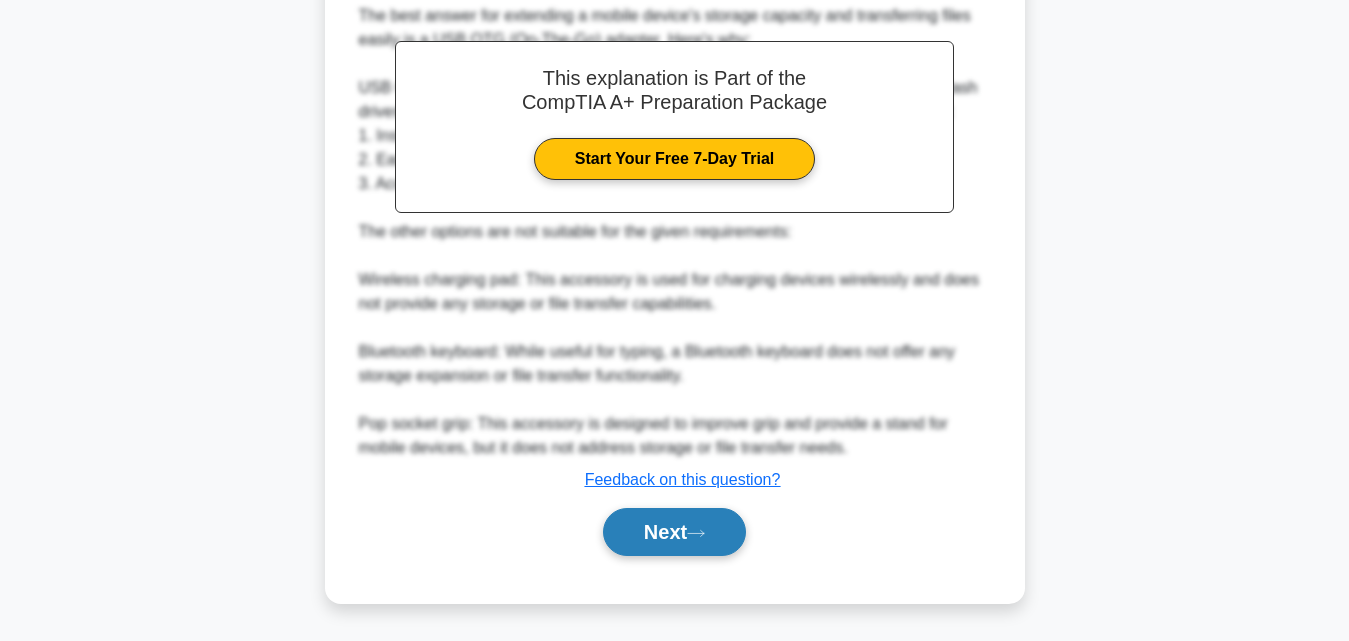 click on "Next" at bounding box center [674, 532] 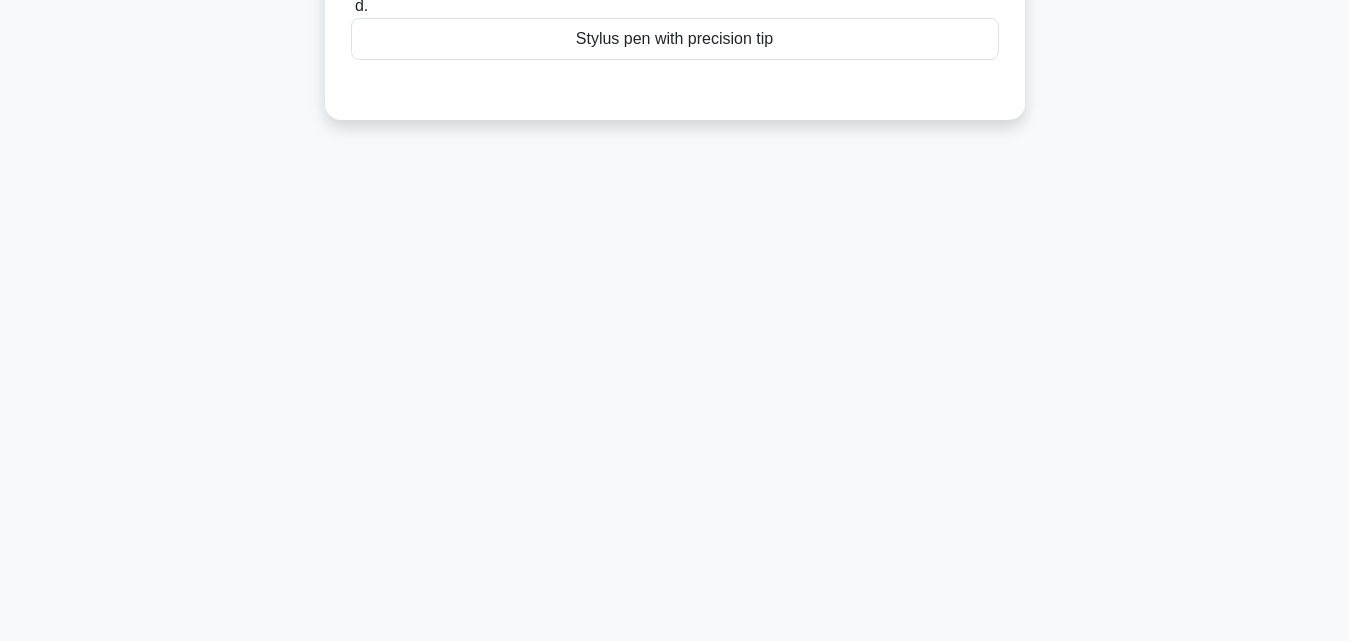 scroll, scrollTop: 439, scrollLeft: 0, axis: vertical 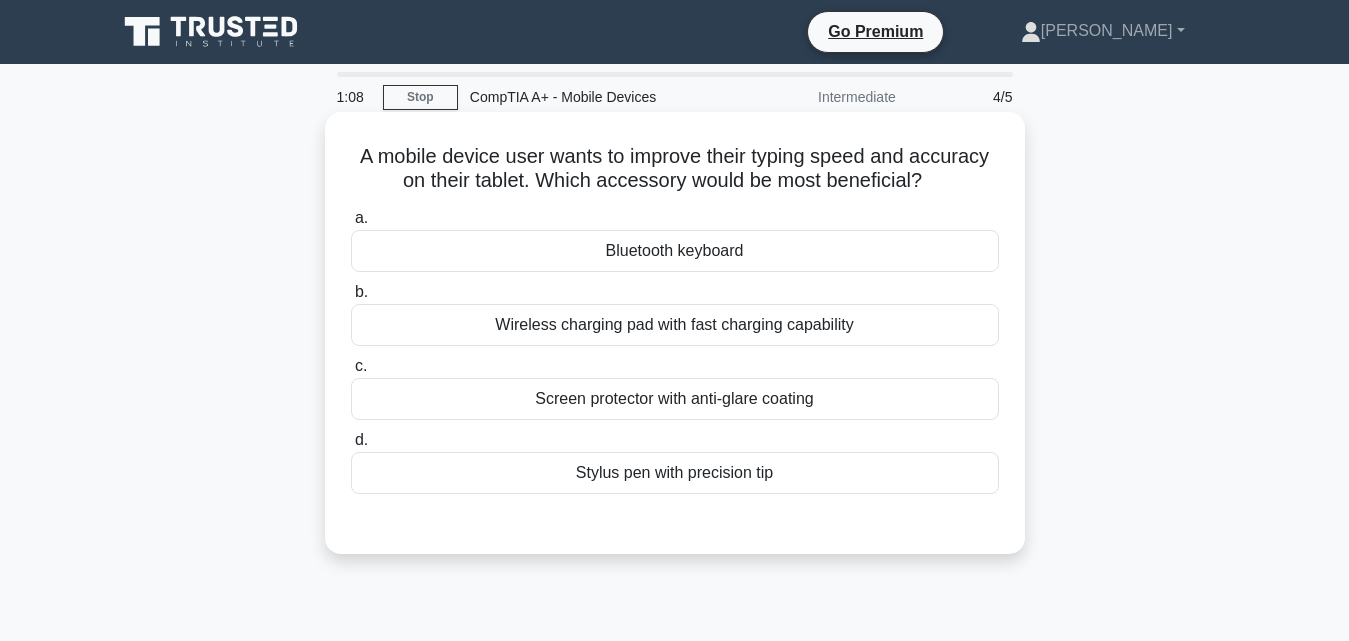 click on "Bluetooth keyboard" at bounding box center [675, 251] 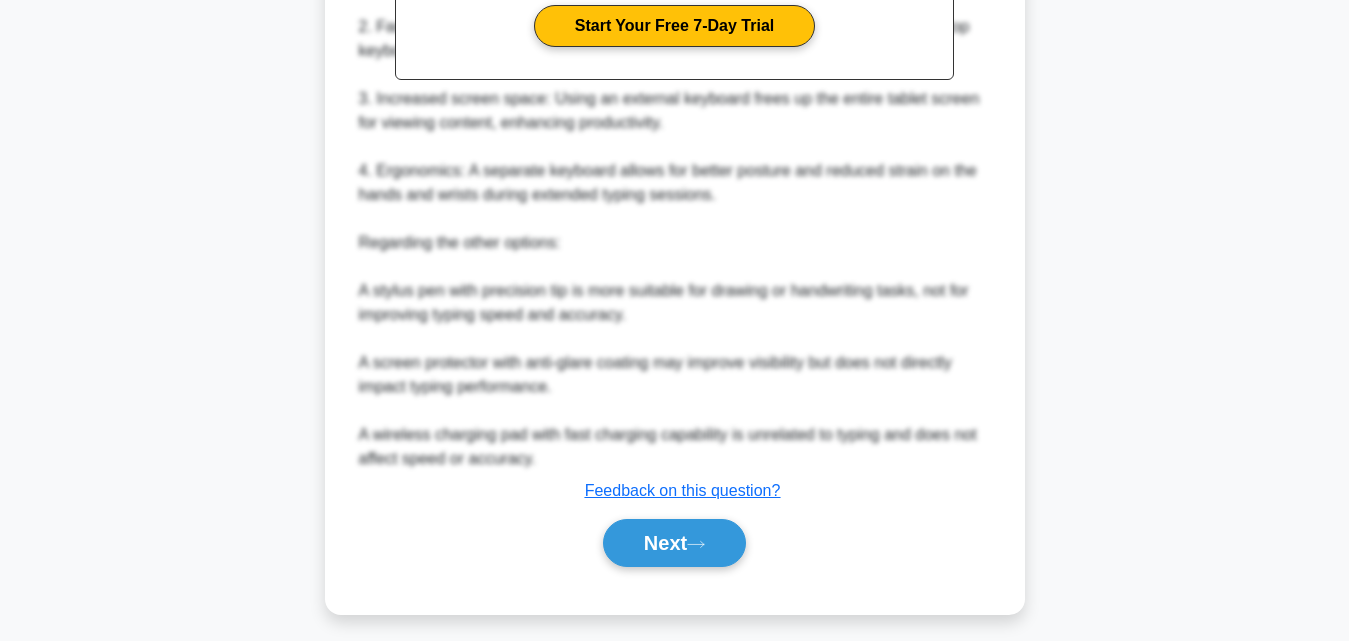 scroll, scrollTop: 713, scrollLeft: 0, axis: vertical 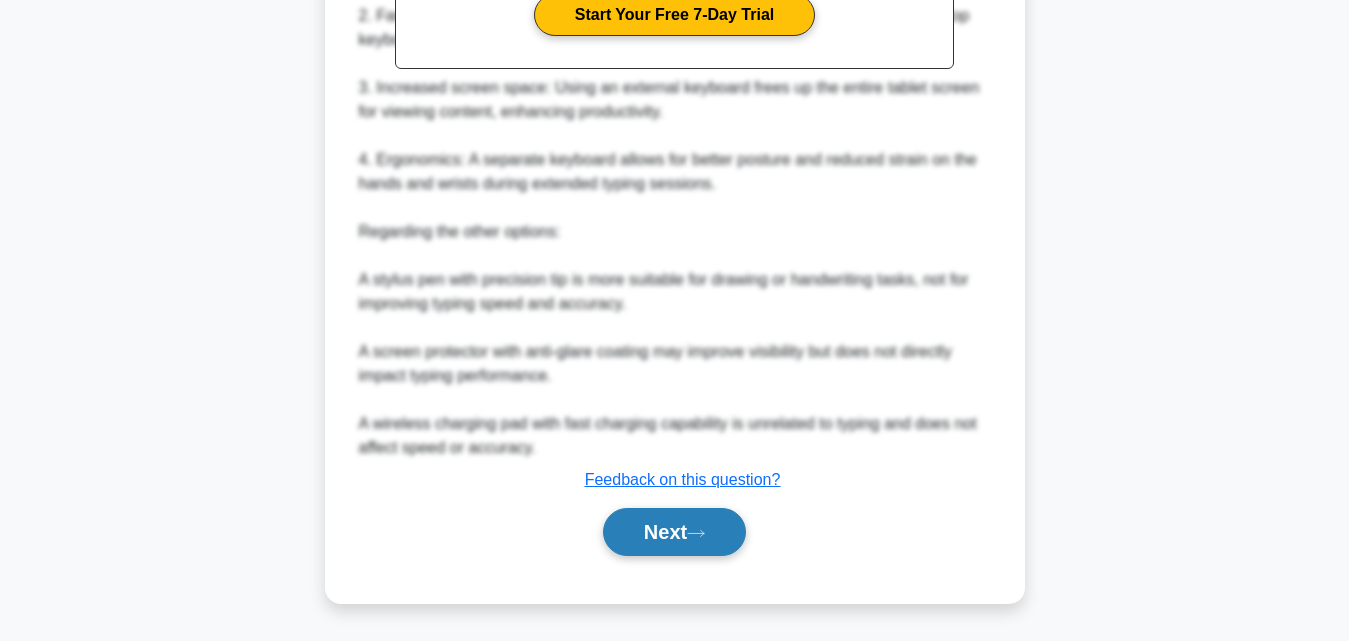 click on "Next" at bounding box center [674, 532] 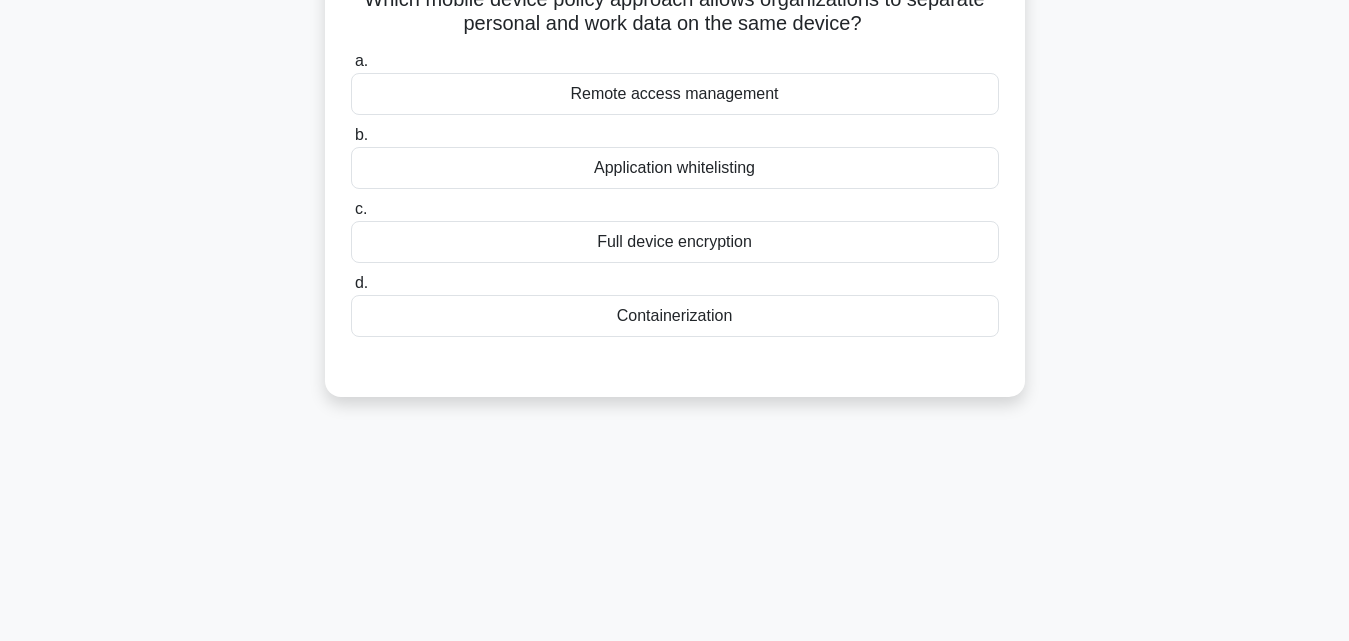 scroll, scrollTop: 0, scrollLeft: 0, axis: both 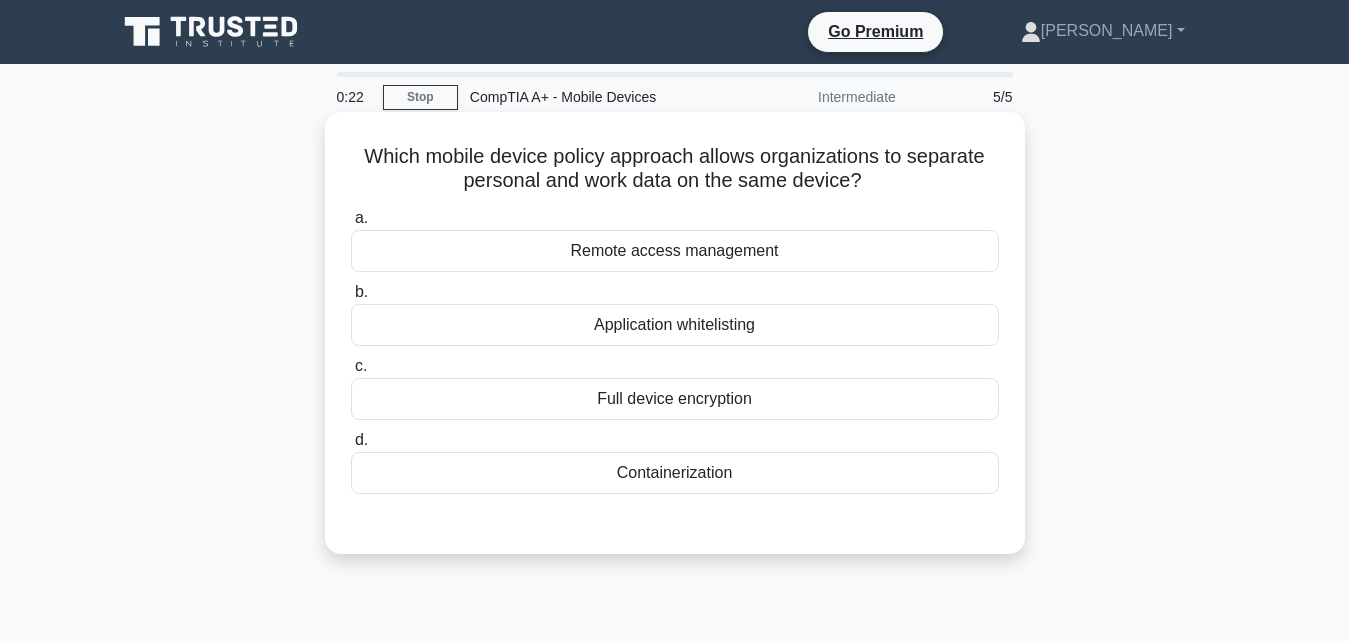 click on "Full device encryption" at bounding box center (675, 399) 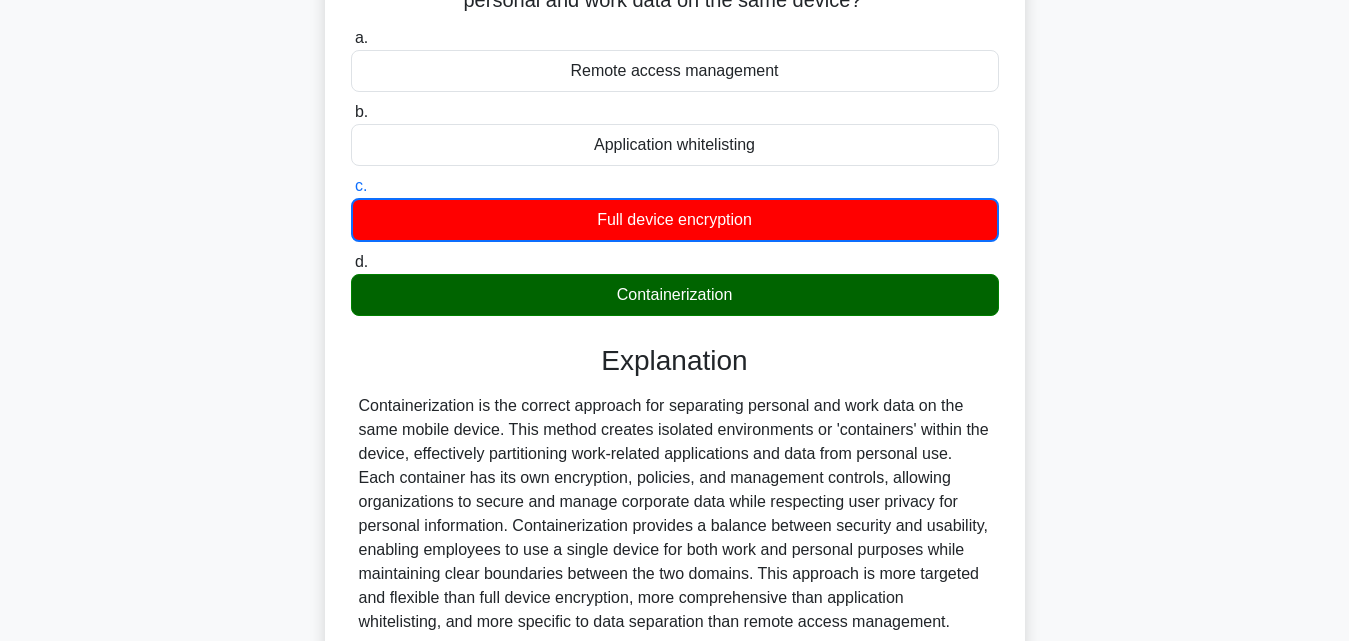 scroll, scrollTop: 439, scrollLeft: 0, axis: vertical 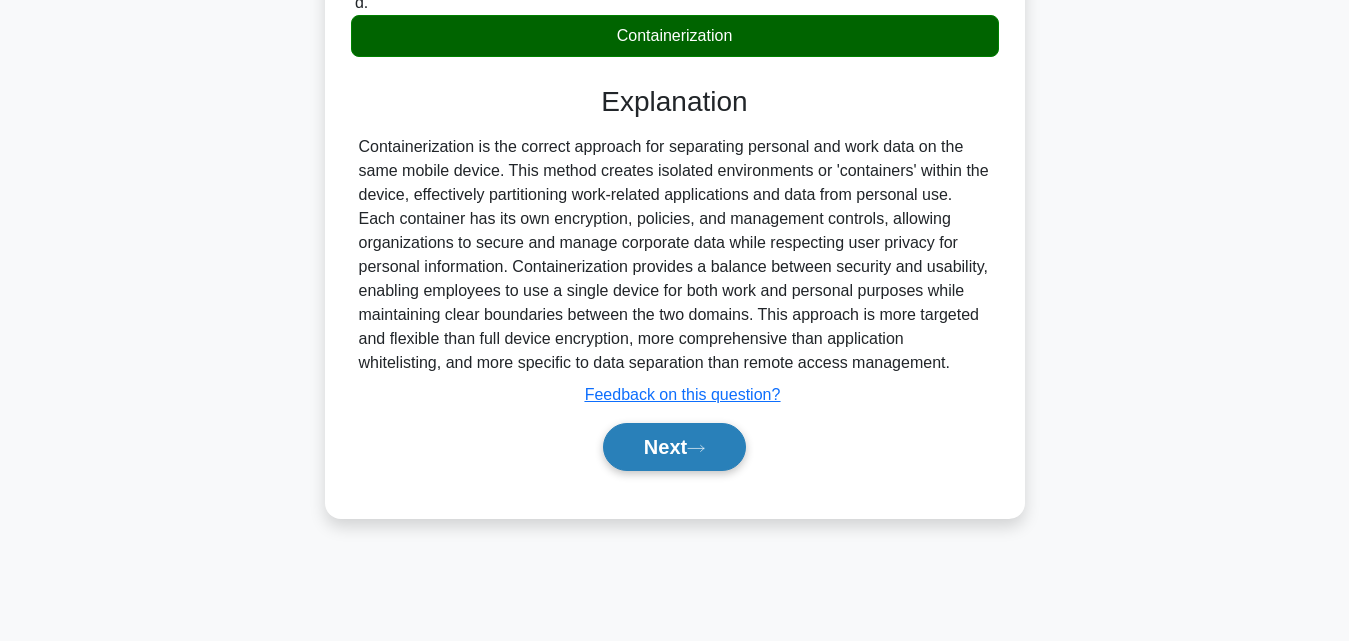 click 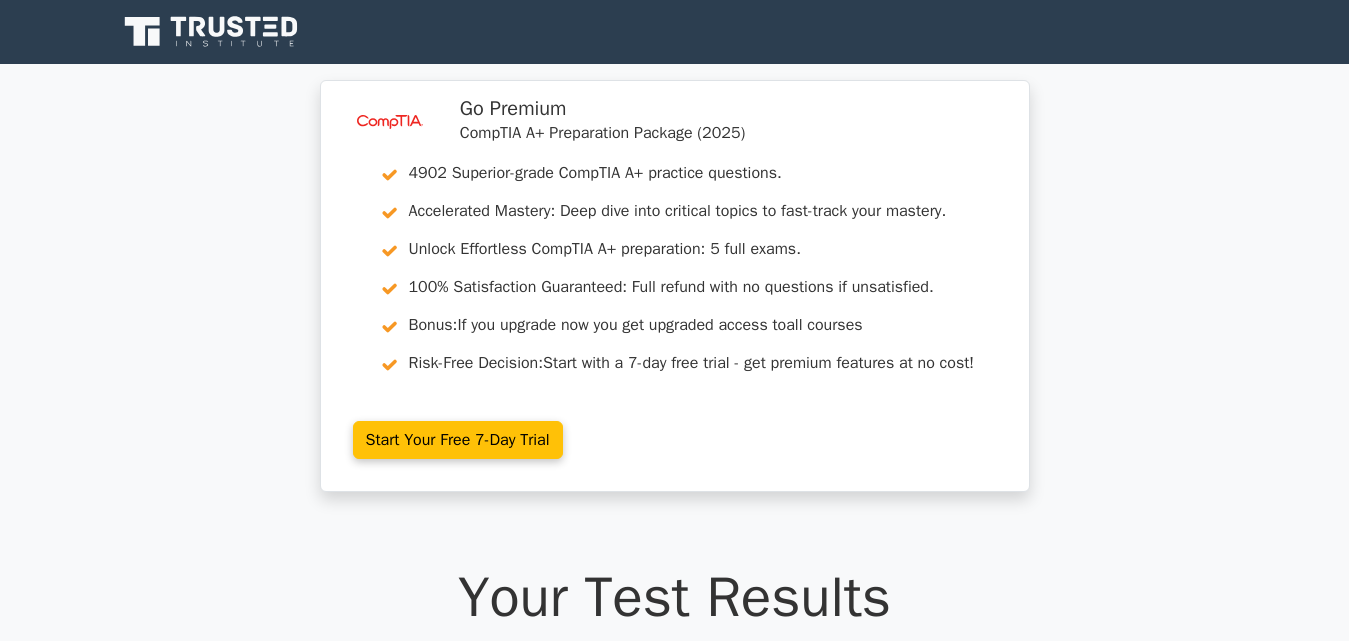 scroll, scrollTop: 0, scrollLeft: 0, axis: both 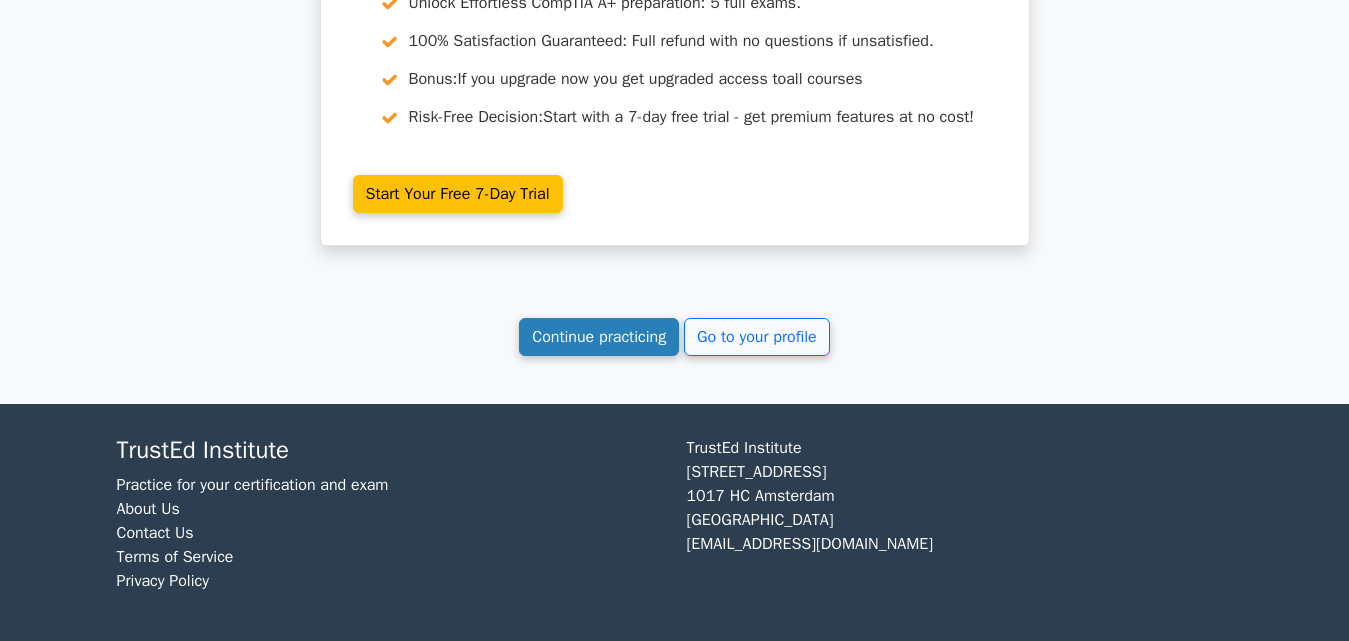 click on "Continue practicing" at bounding box center (599, 337) 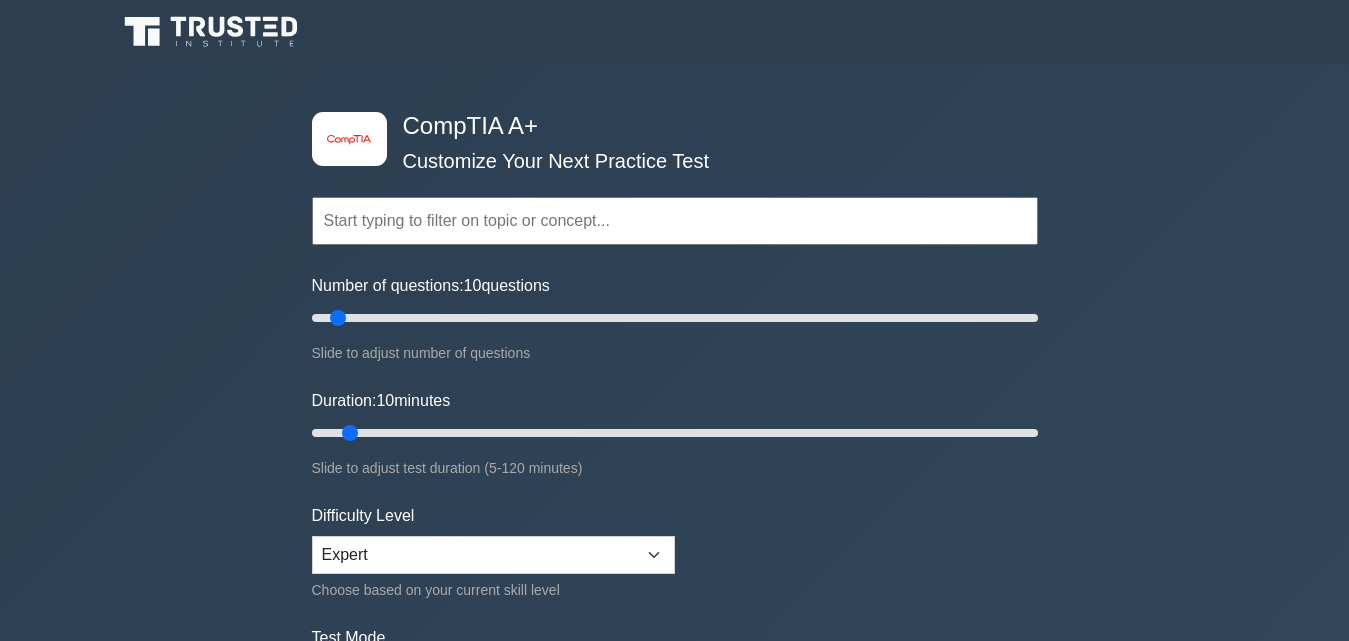 scroll, scrollTop: 0, scrollLeft: 0, axis: both 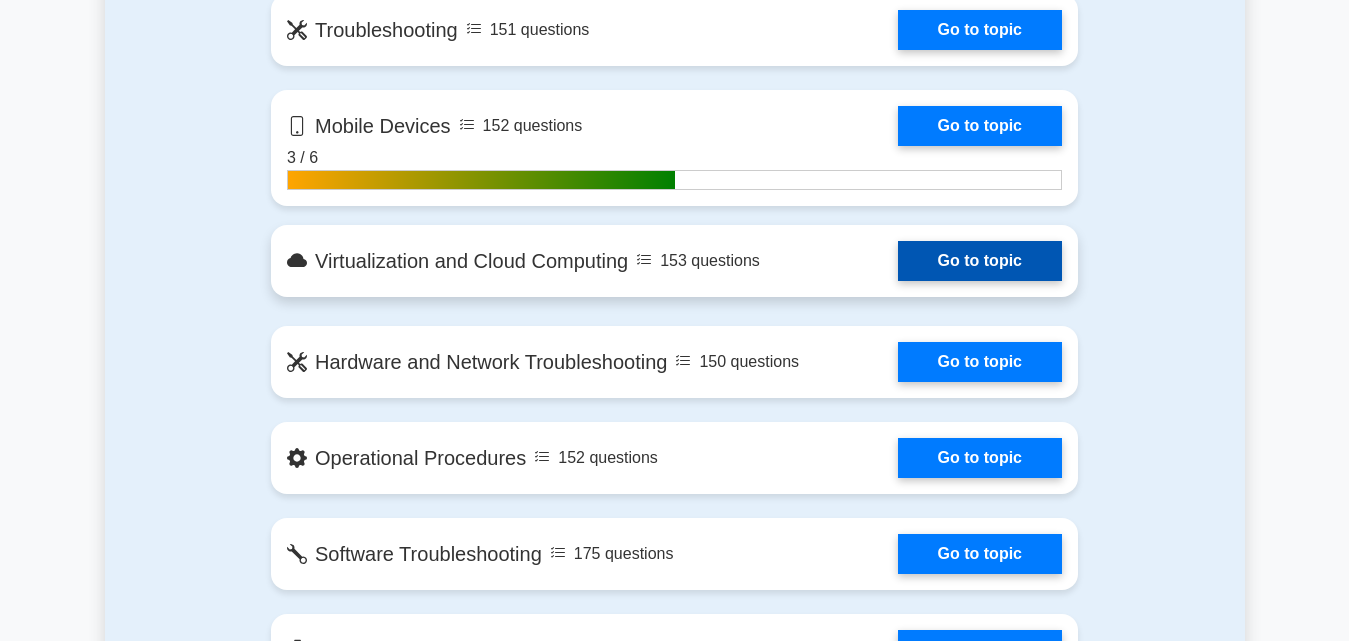 click on "Go to topic" at bounding box center (980, 261) 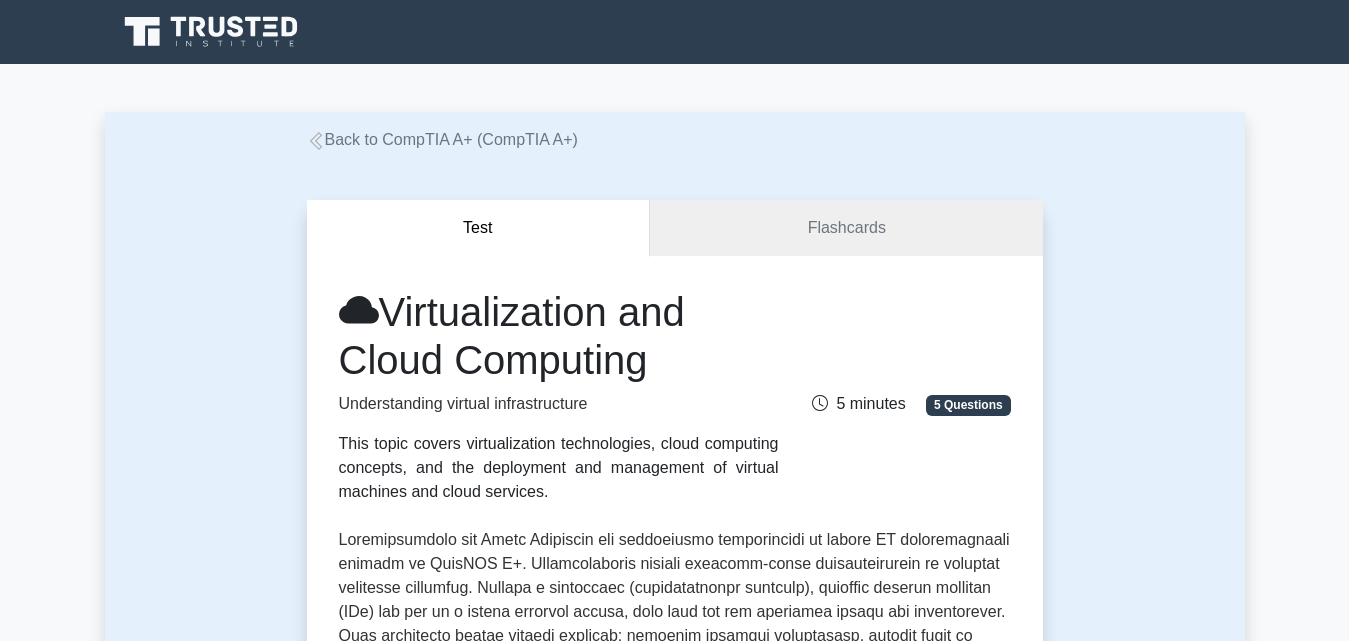 scroll, scrollTop: 0, scrollLeft: 0, axis: both 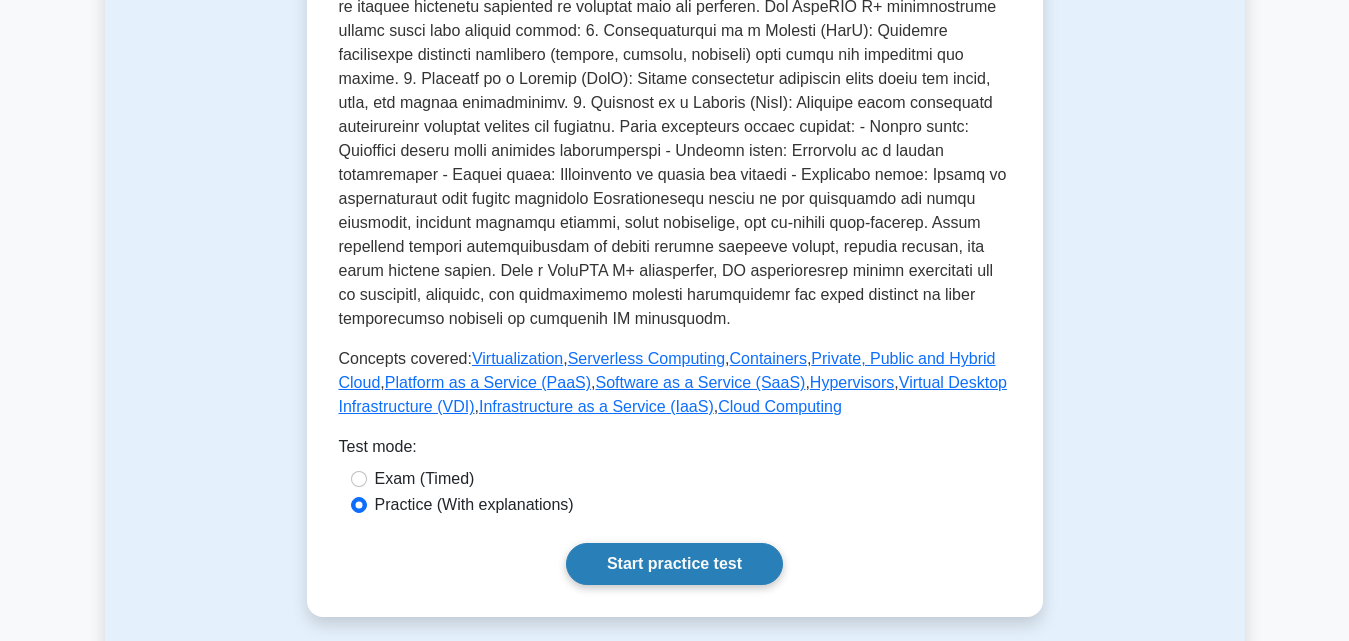 click on "Start practice test" at bounding box center (674, 564) 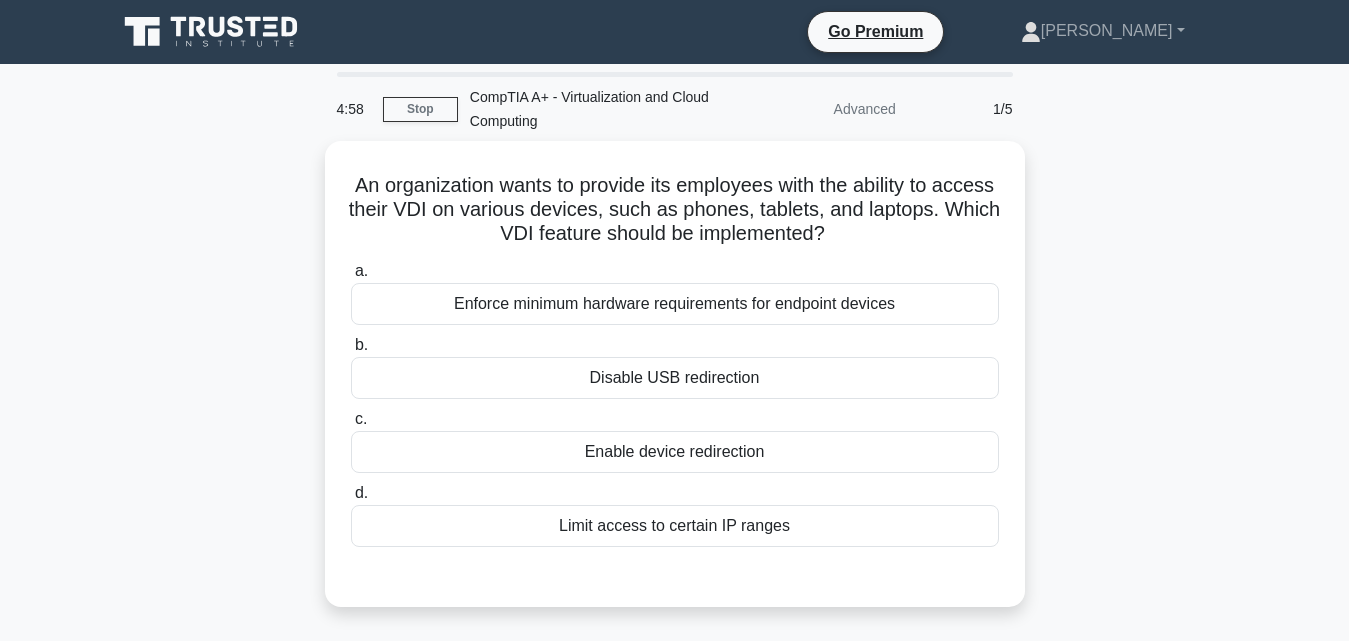scroll, scrollTop: 0, scrollLeft: 0, axis: both 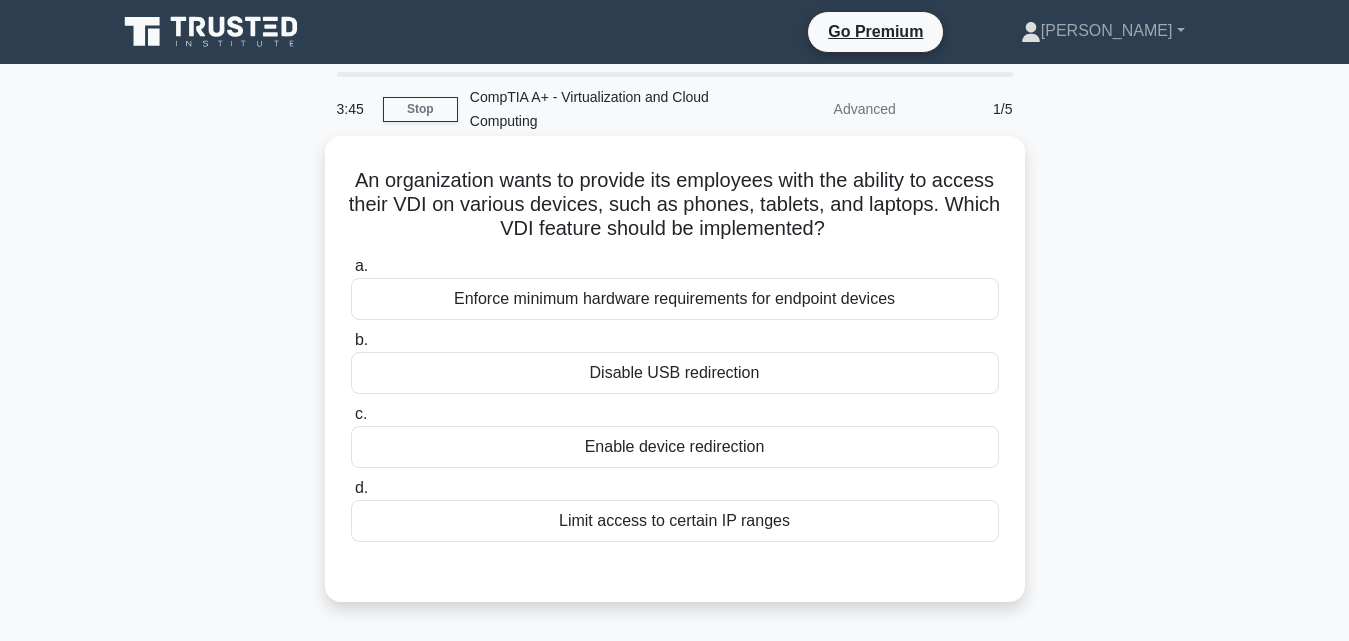 click on "Enable device redirection" at bounding box center [675, 447] 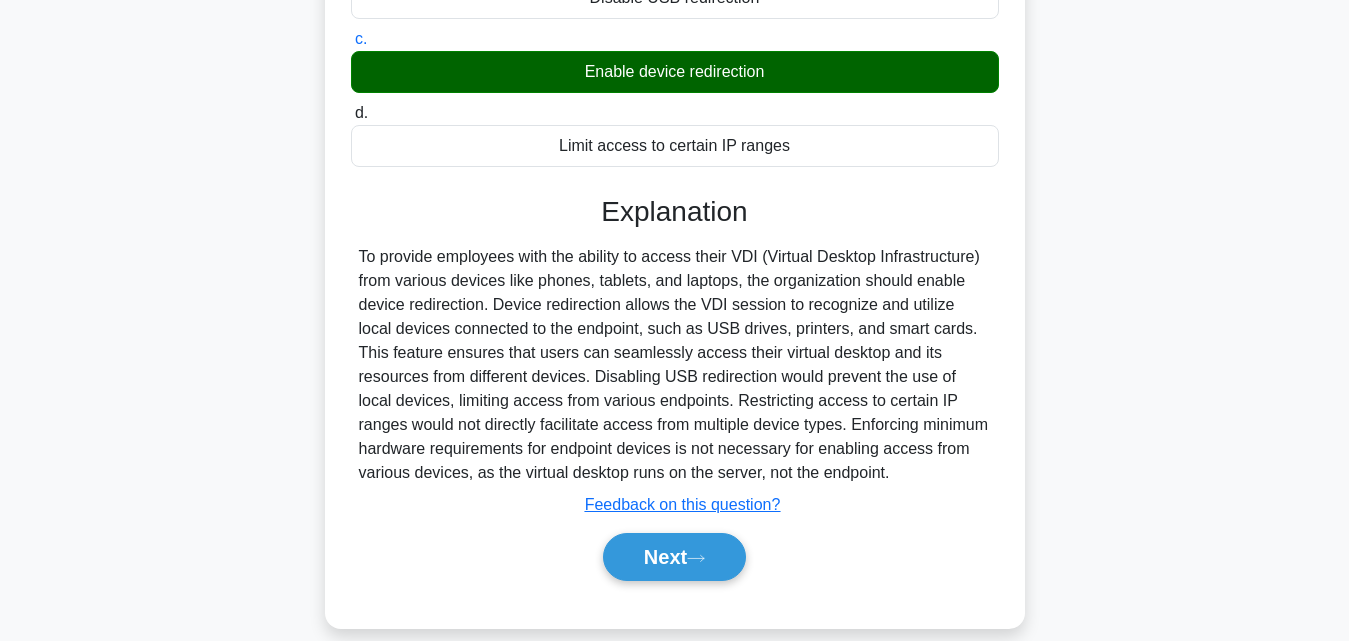 scroll, scrollTop: 389, scrollLeft: 0, axis: vertical 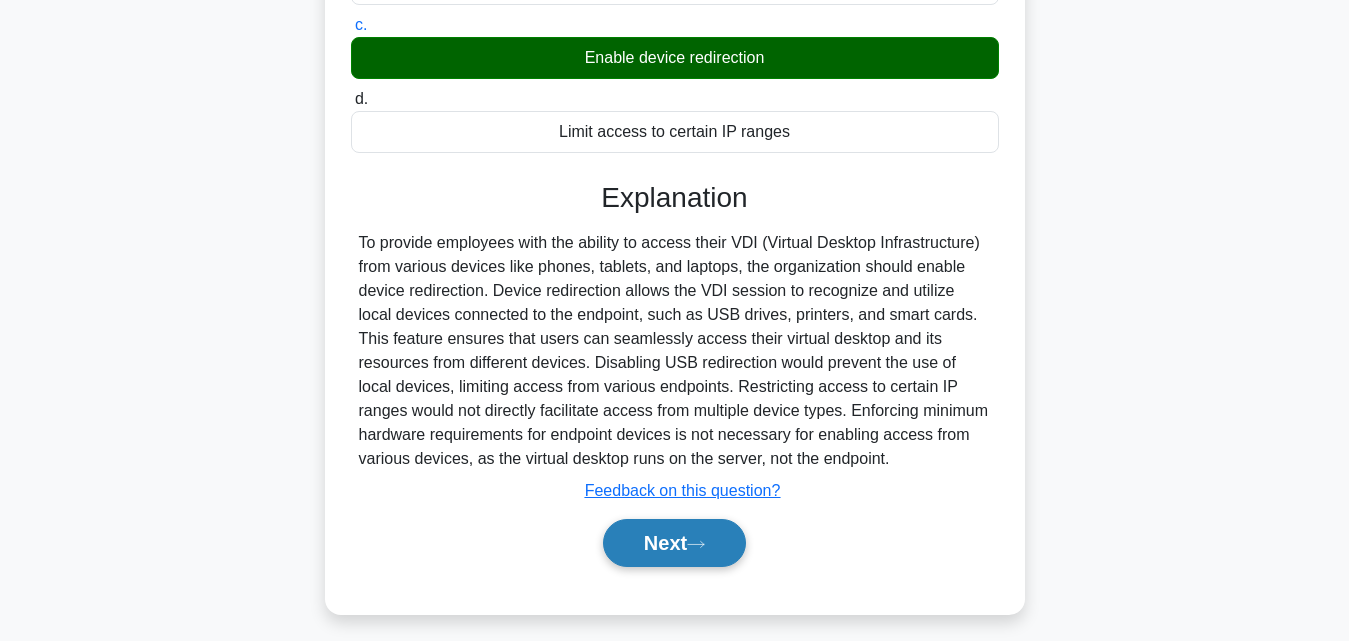 click on "Next" at bounding box center [674, 543] 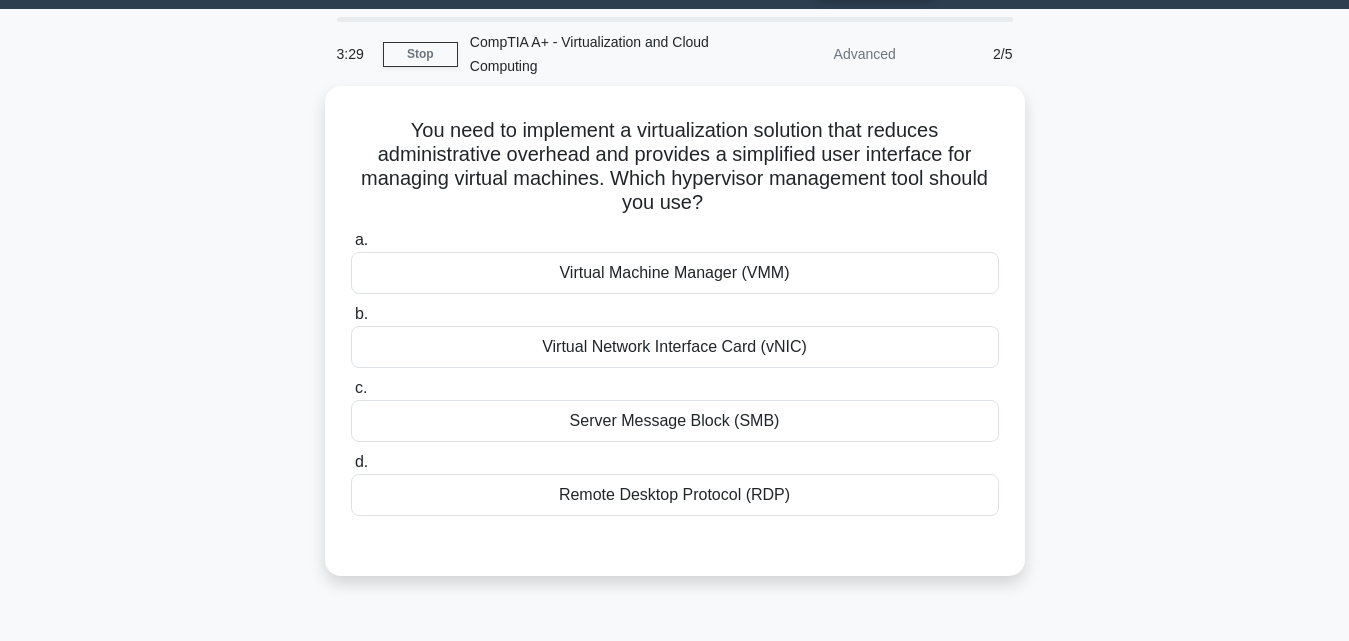 scroll, scrollTop: 0, scrollLeft: 0, axis: both 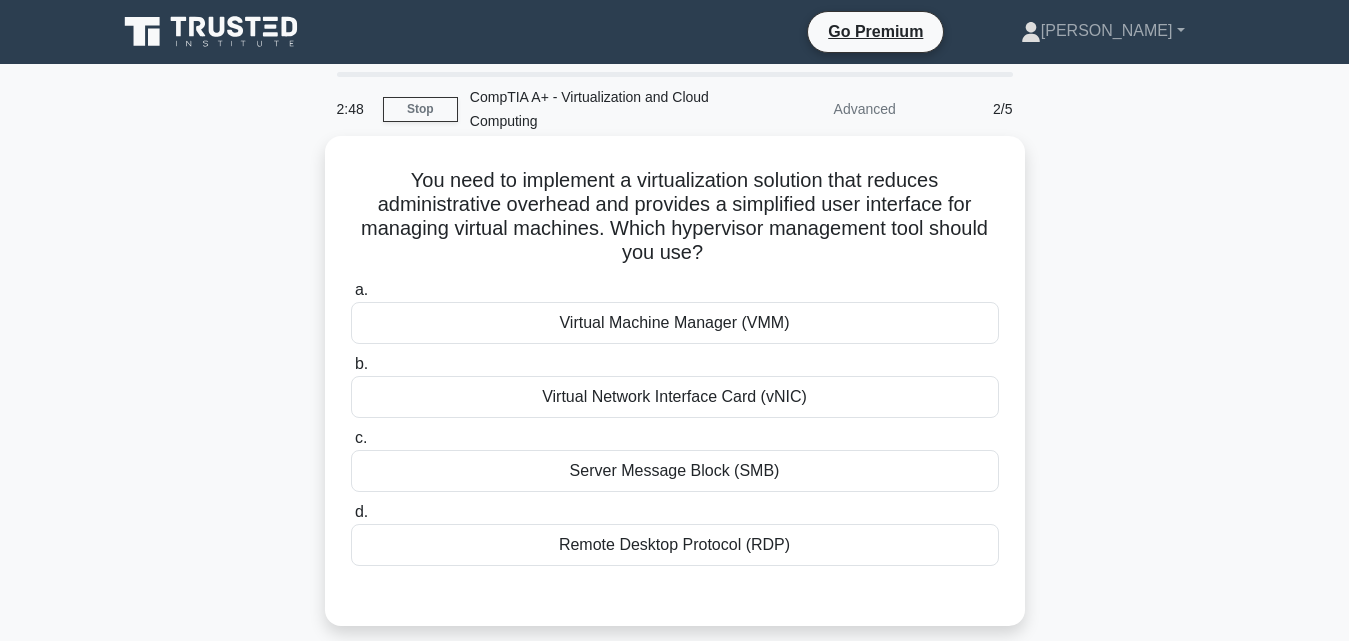 click on "Virtual Network Interface Card (vNIC)" at bounding box center (675, 397) 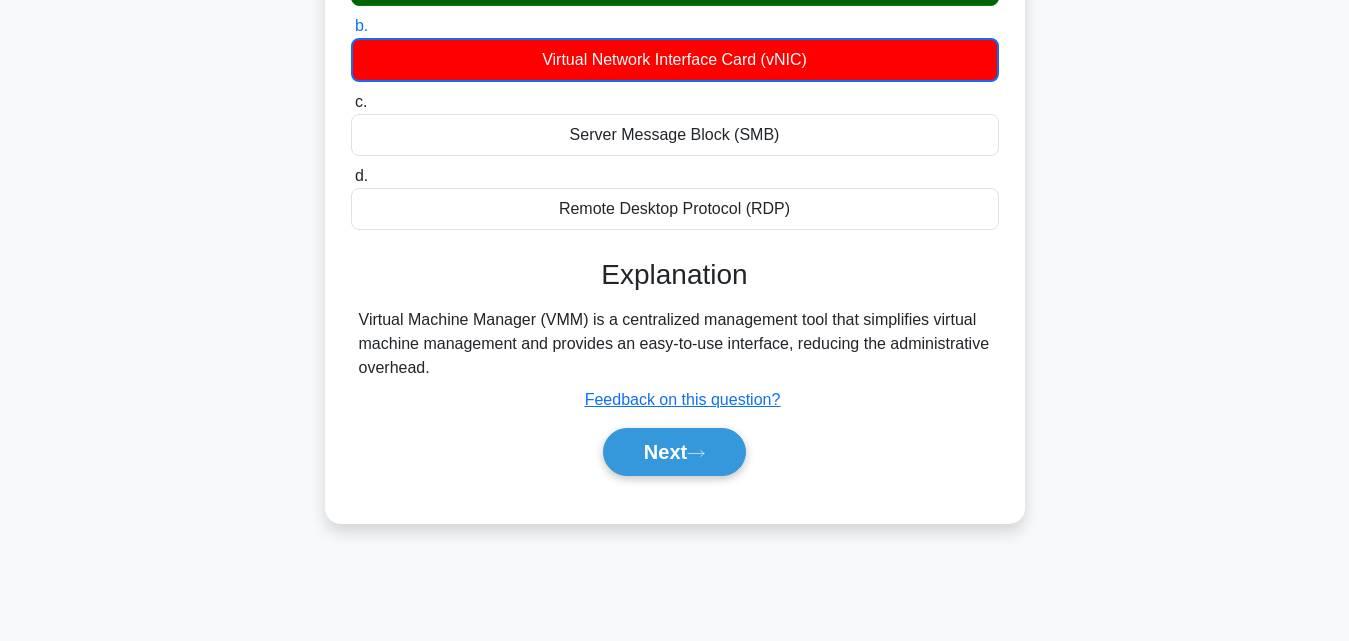 scroll, scrollTop: 368, scrollLeft: 0, axis: vertical 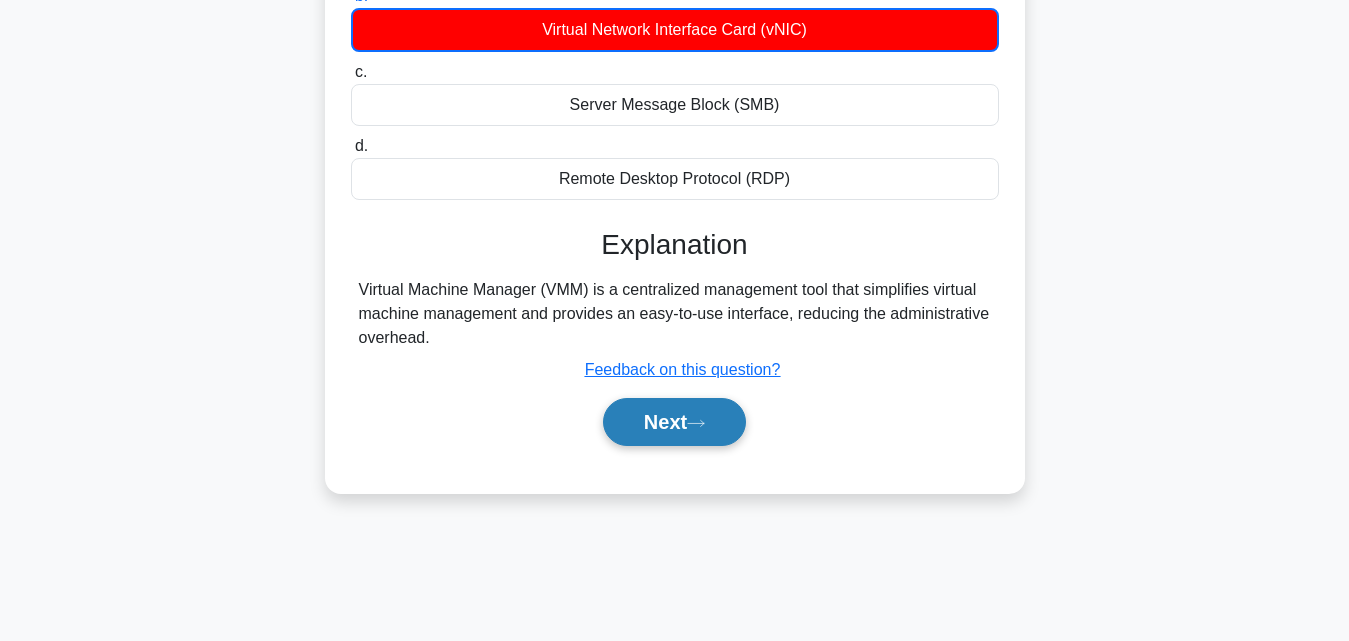 click 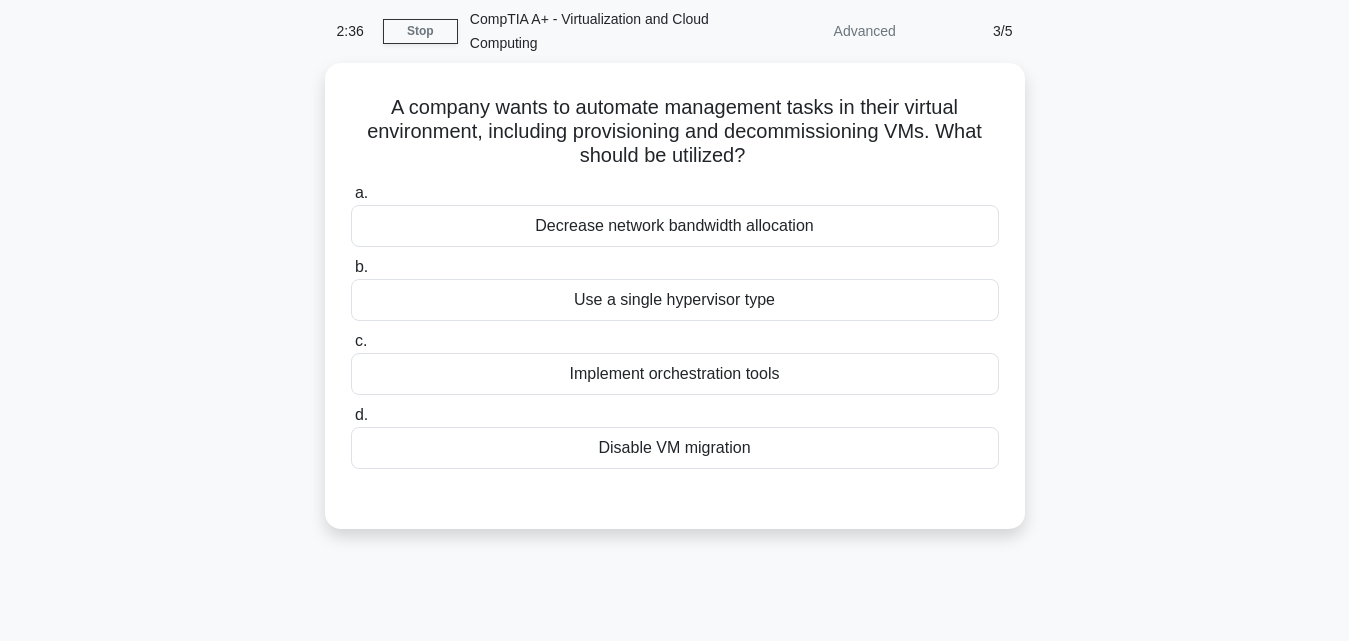 scroll, scrollTop: 16, scrollLeft: 0, axis: vertical 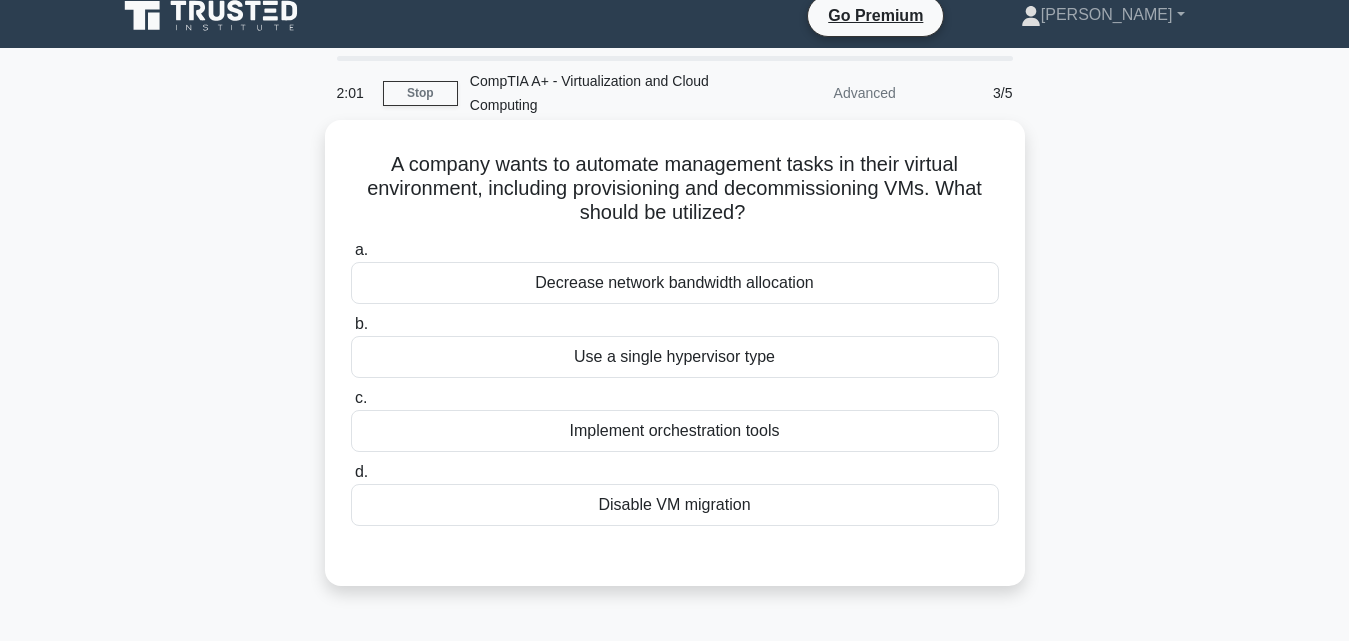 click on "Disable VM migration" at bounding box center [675, 505] 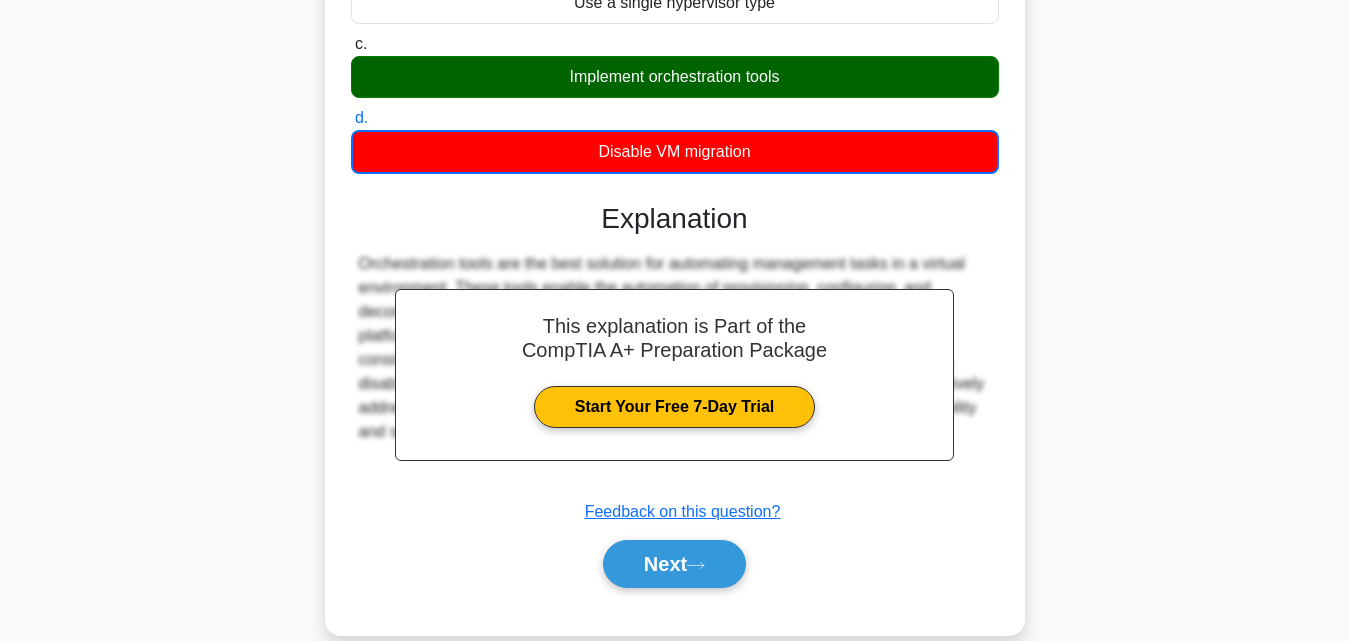 scroll, scrollTop: 379, scrollLeft: 0, axis: vertical 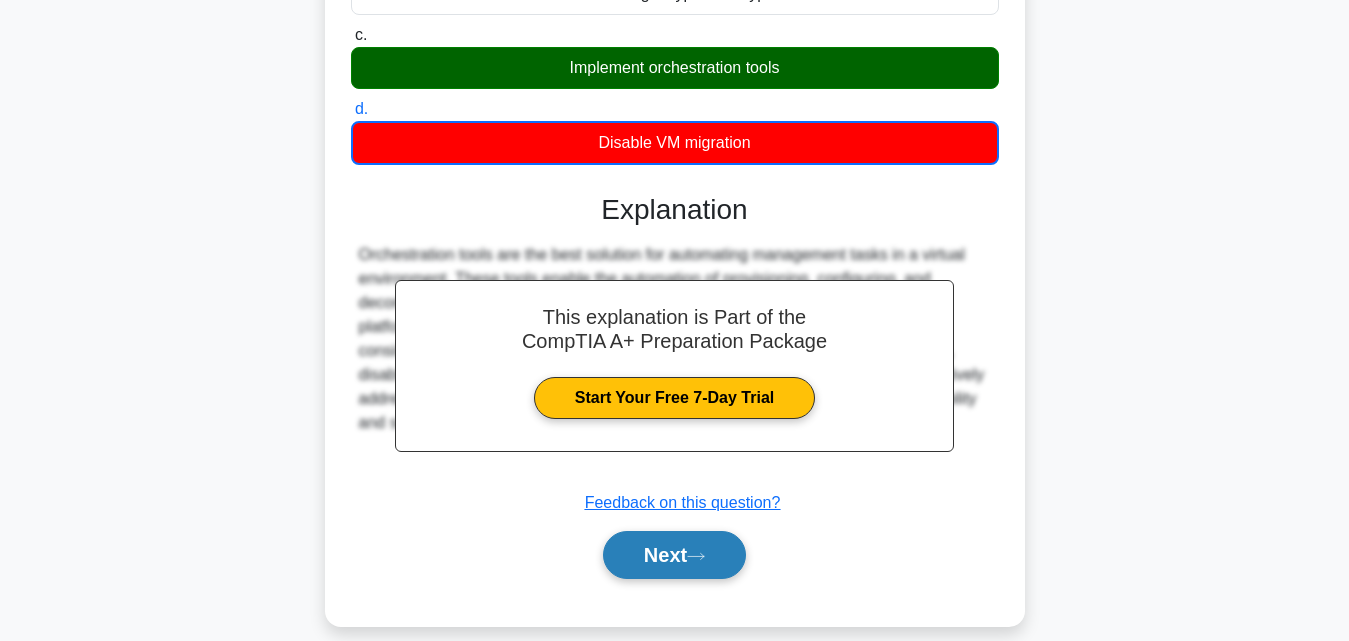 click on "Next" at bounding box center (674, 555) 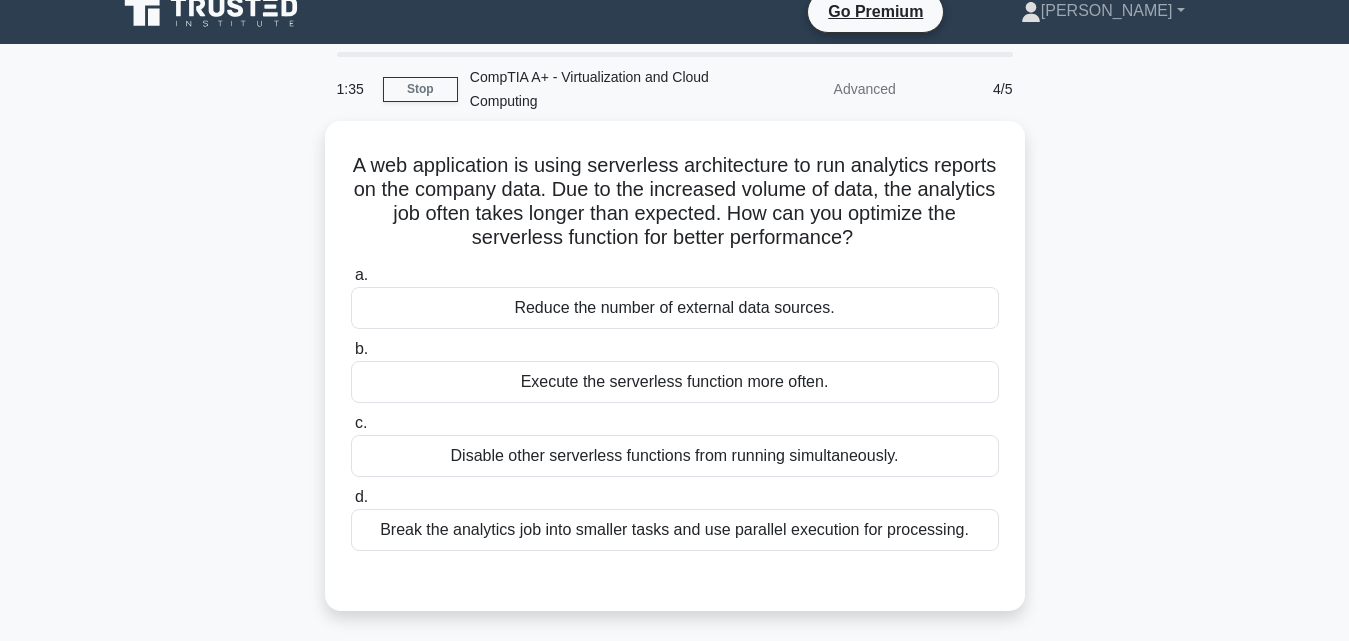 scroll, scrollTop: 0, scrollLeft: 0, axis: both 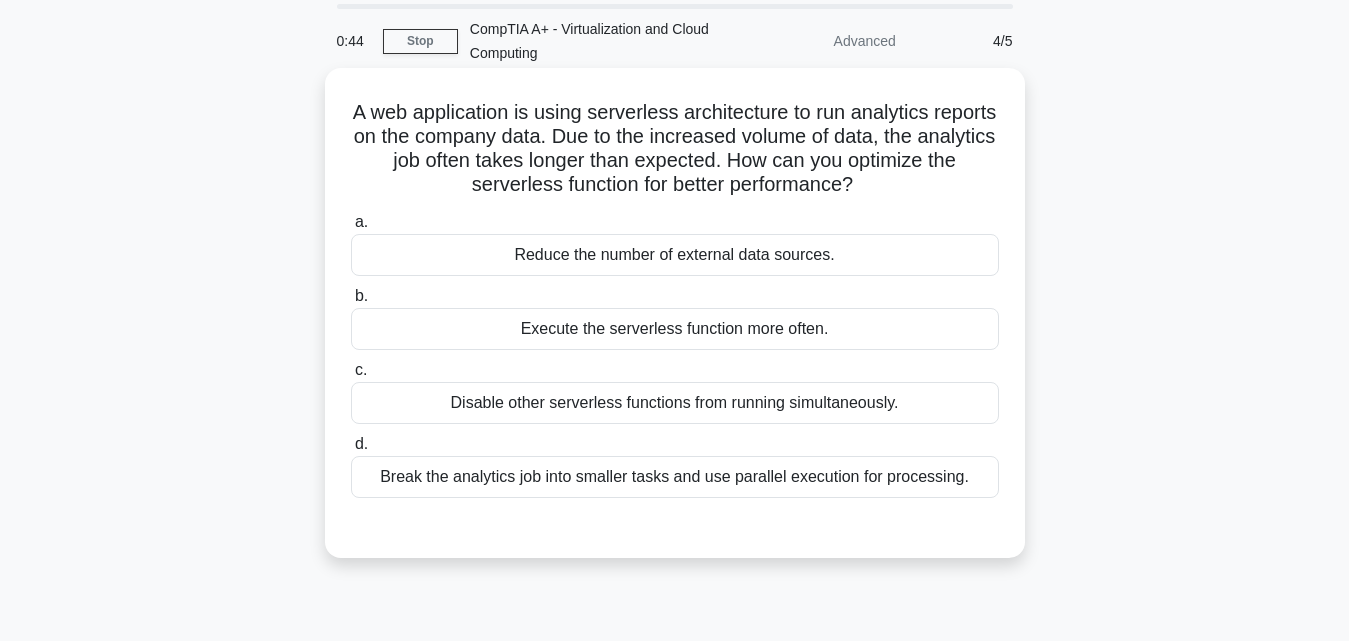 click on "Disable other serverless functions from running simultaneously." at bounding box center [675, 403] 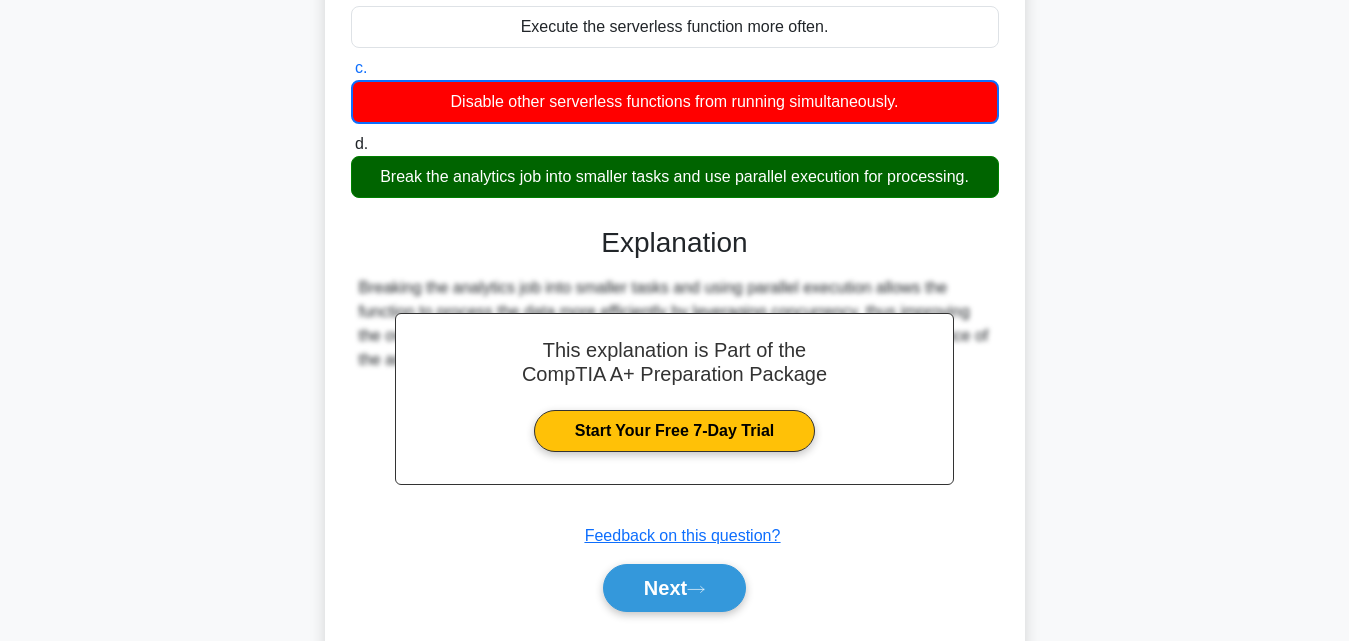 scroll, scrollTop: 439, scrollLeft: 0, axis: vertical 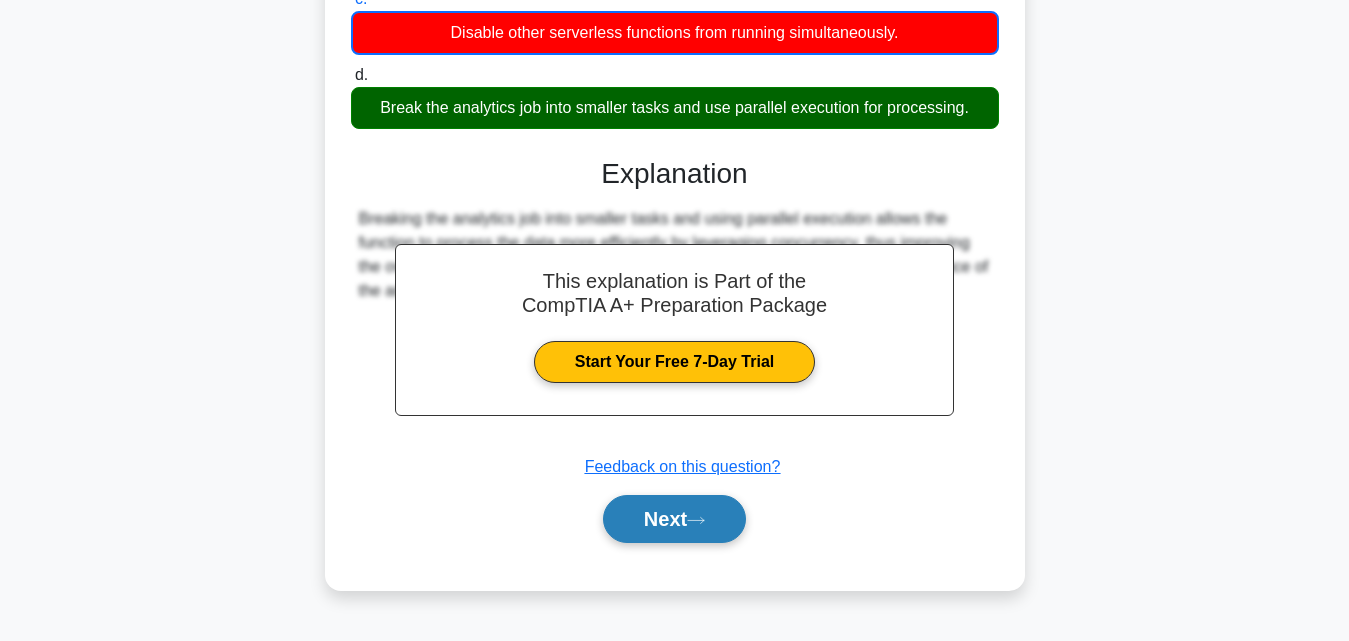 click on "Next" at bounding box center (674, 519) 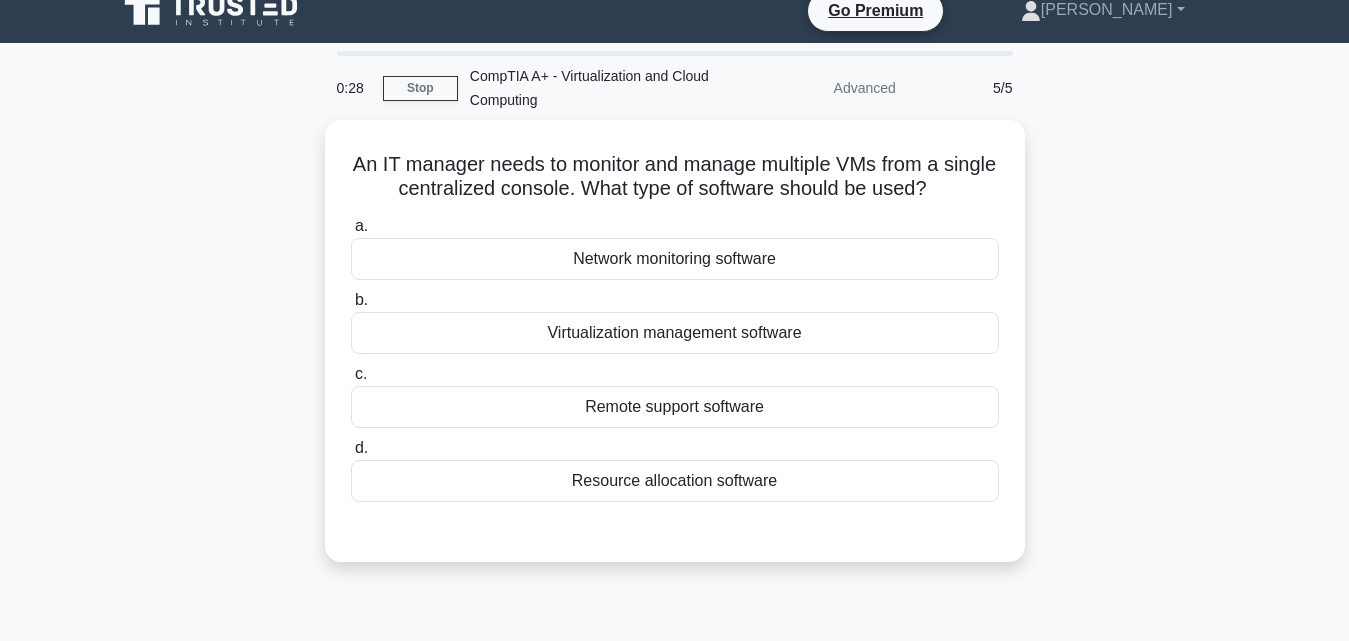 scroll, scrollTop: 0, scrollLeft: 0, axis: both 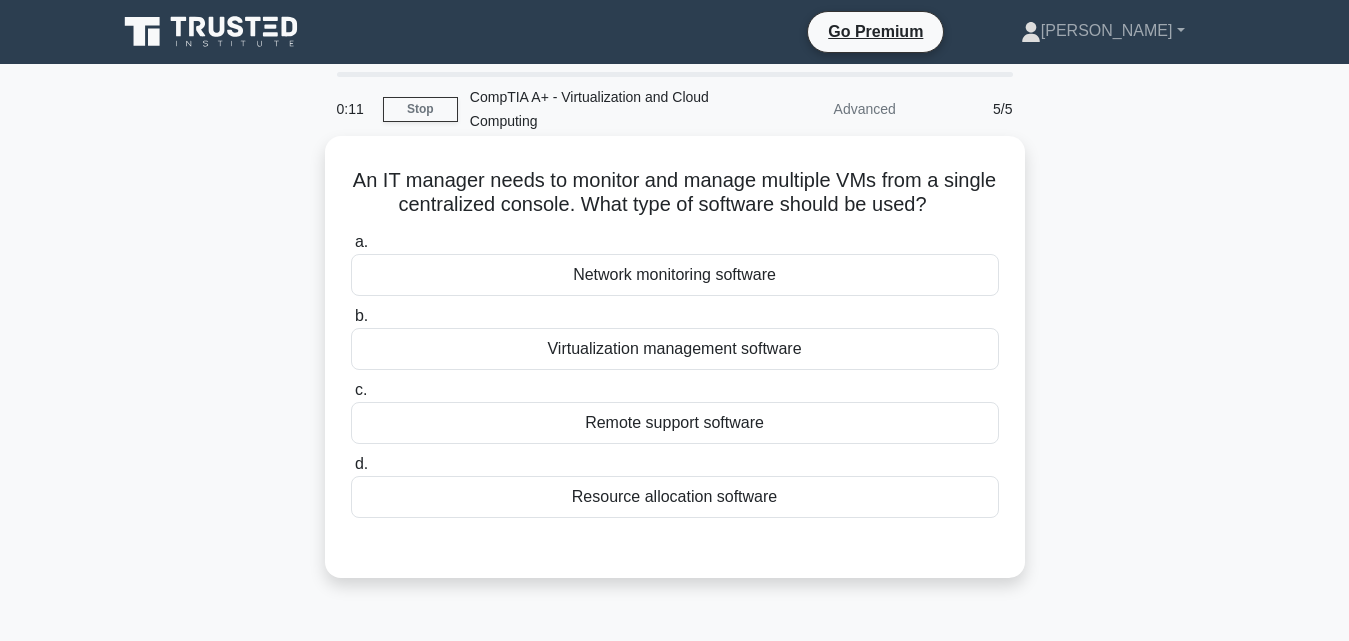 click on "Network monitoring software" at bounding box center [675, 275] 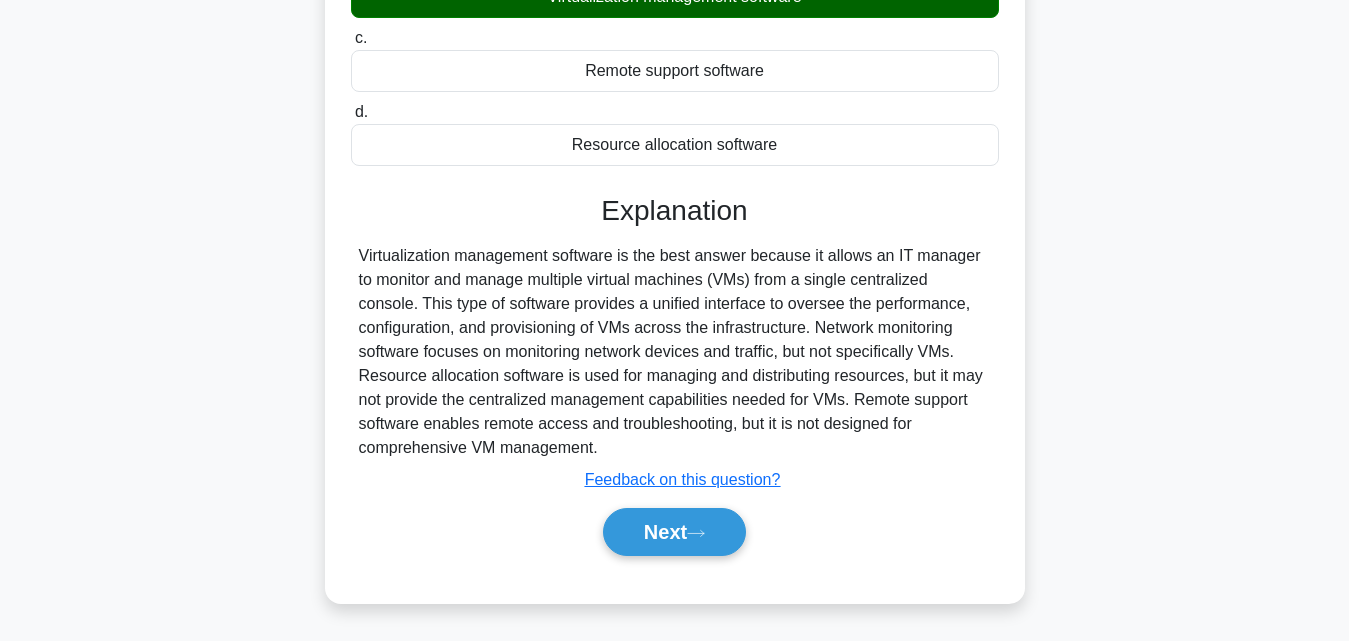 scroll, scrollTop: 371, scrollLeft: 0, axis: vertical 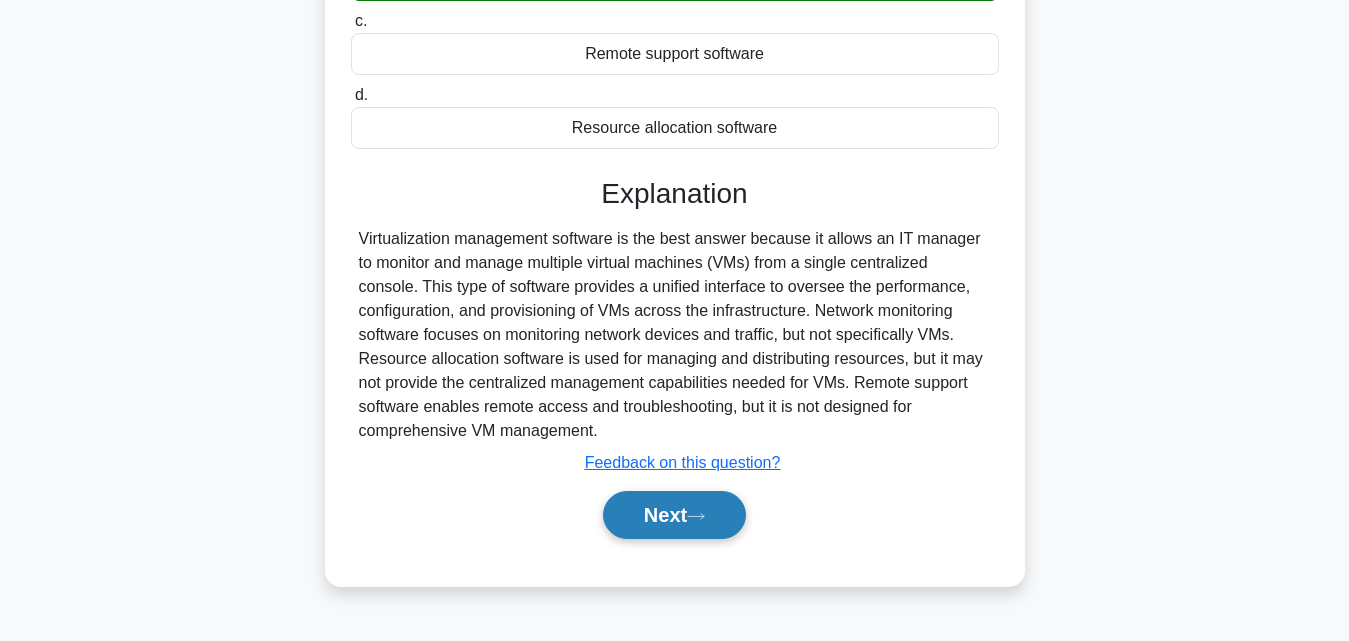 click on "Next" at bounding box center [674, 515] 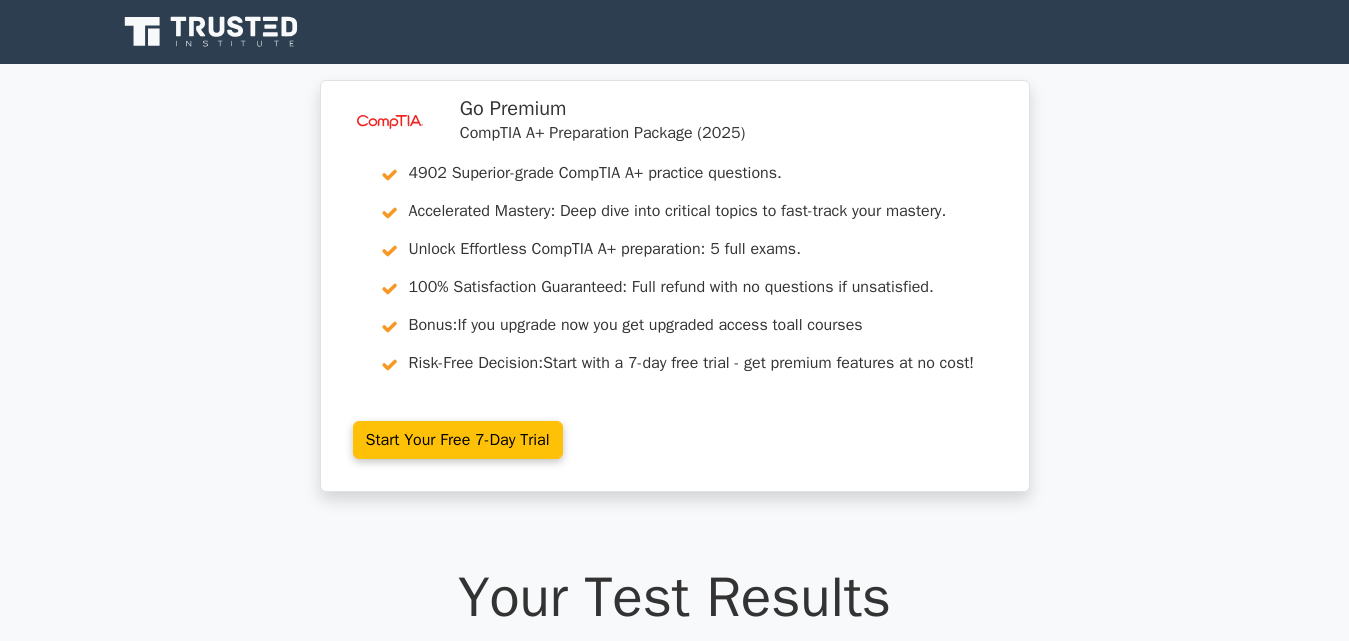 scroll, scrollTop: 0, scrollLeft: 0, axis: both 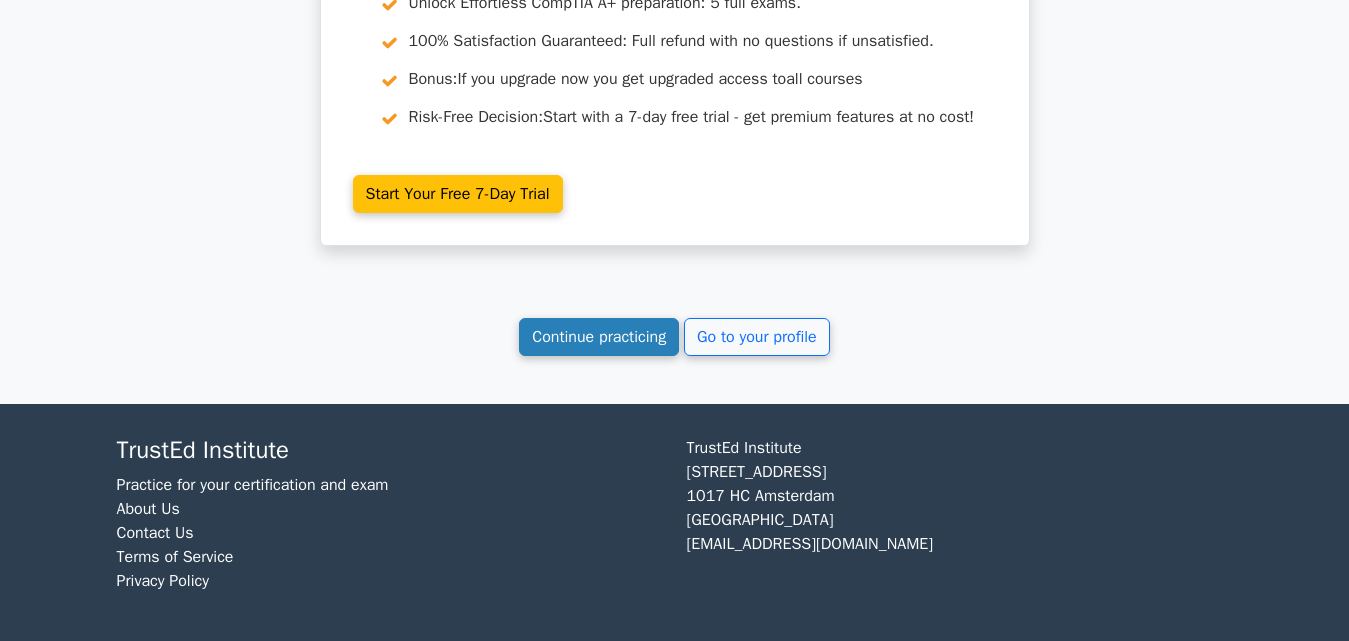 click on "Continue practicing" at bounding box center (599, 337) 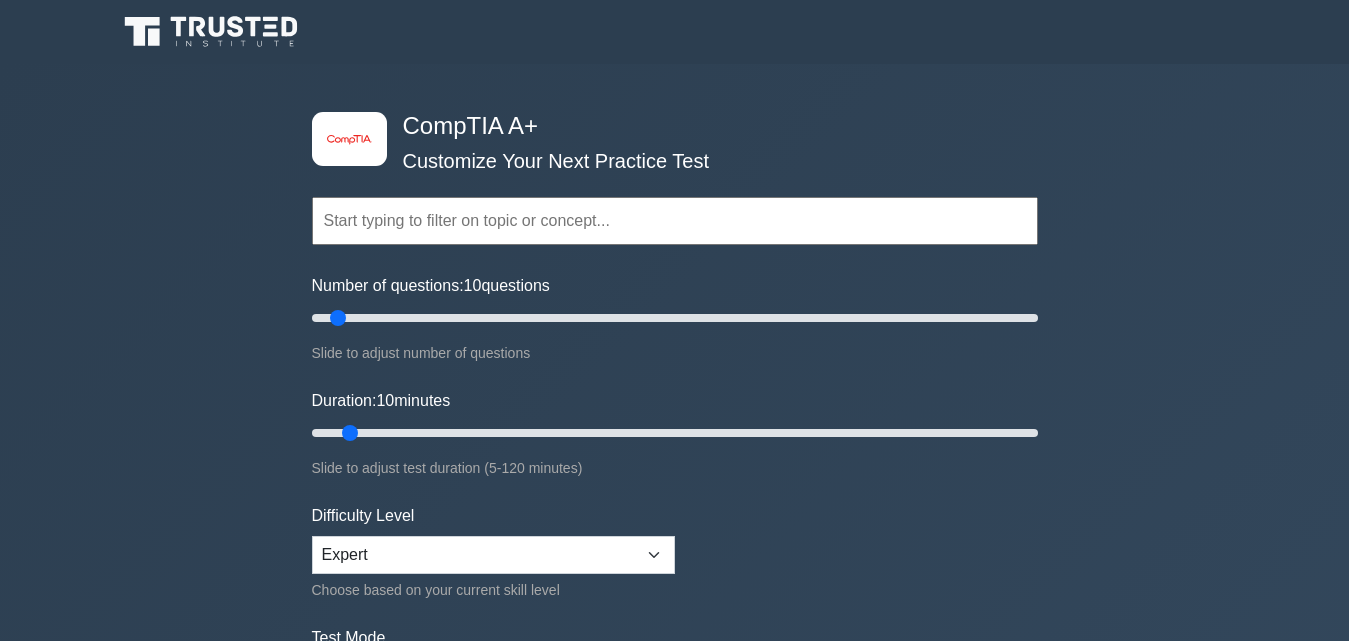 scroll, scrollTop: 0, scrollLeft: 0, axis: both 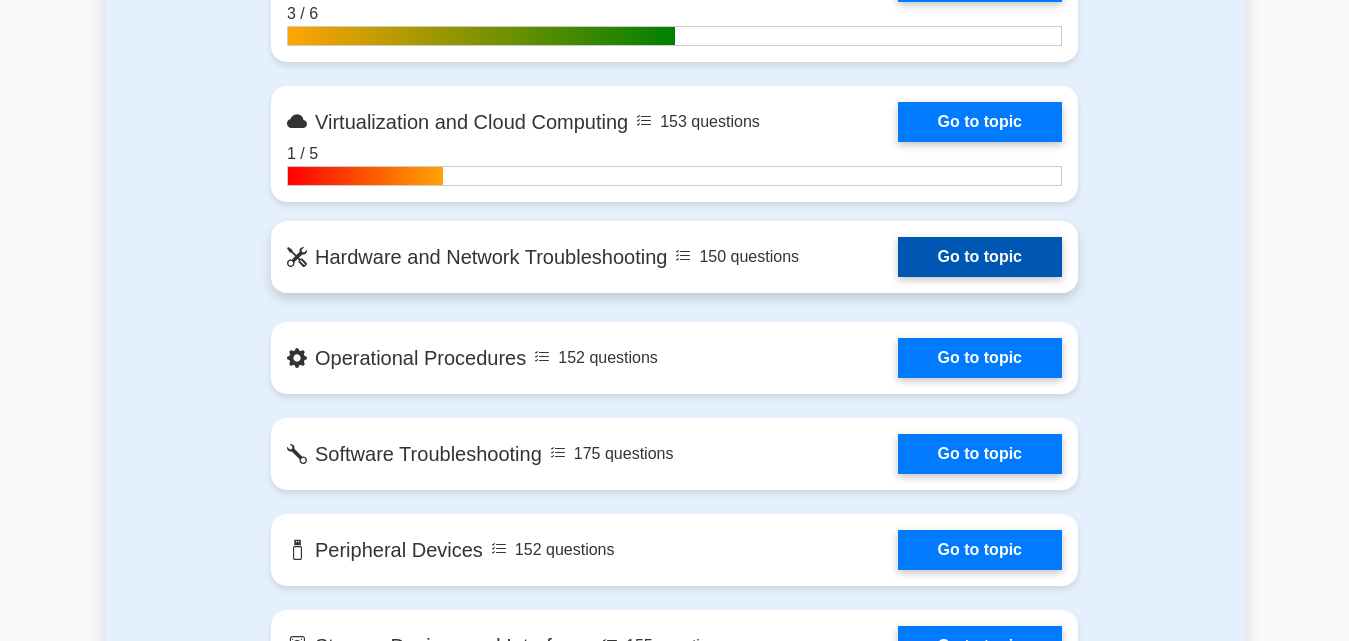 click on "Go to topic" at bounding box center [980, 257] 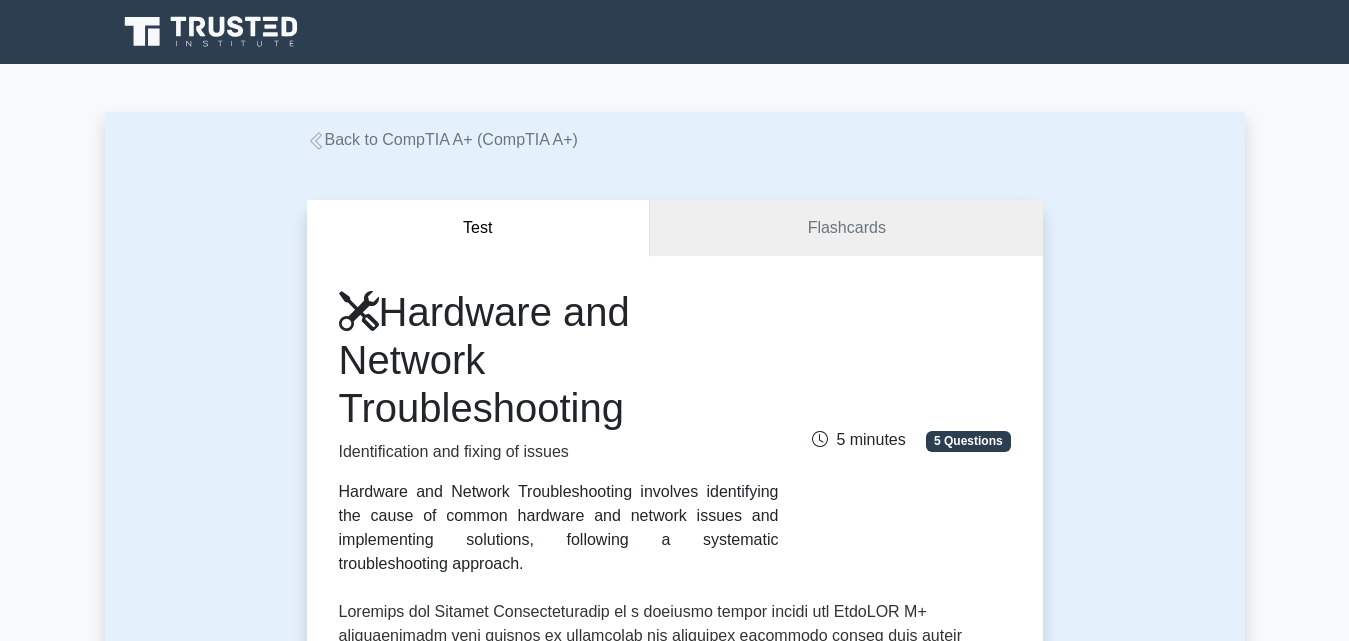 scroll, scrollTop: 0, scrollLeft: 0, axis: both 